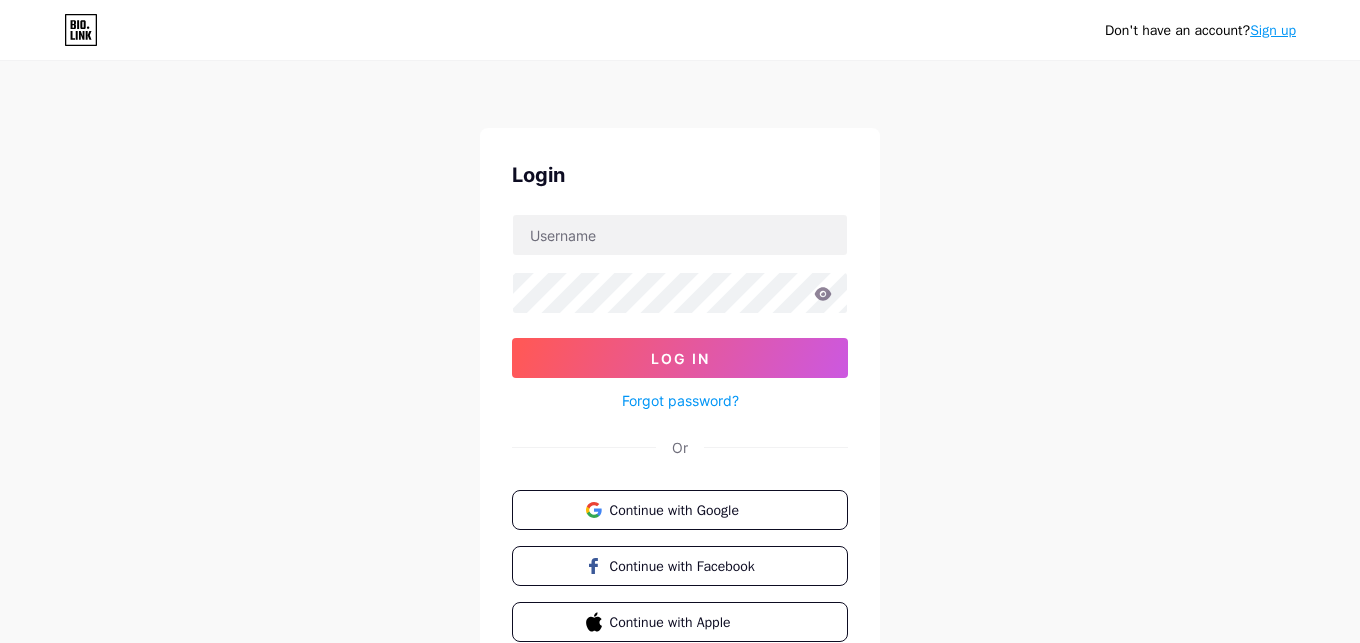 scroll, scrollTop: 0, scrollLeft: 0, axis: both 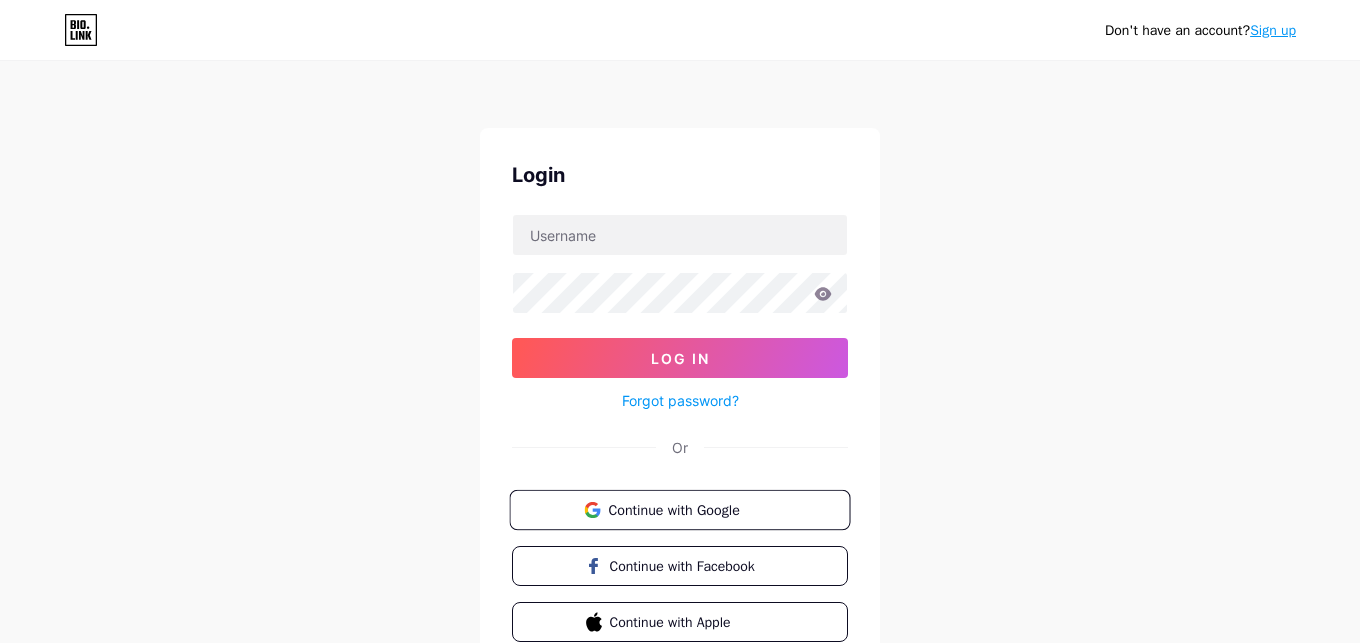 click on "Continue with Google" at bounding box center (679, 510) 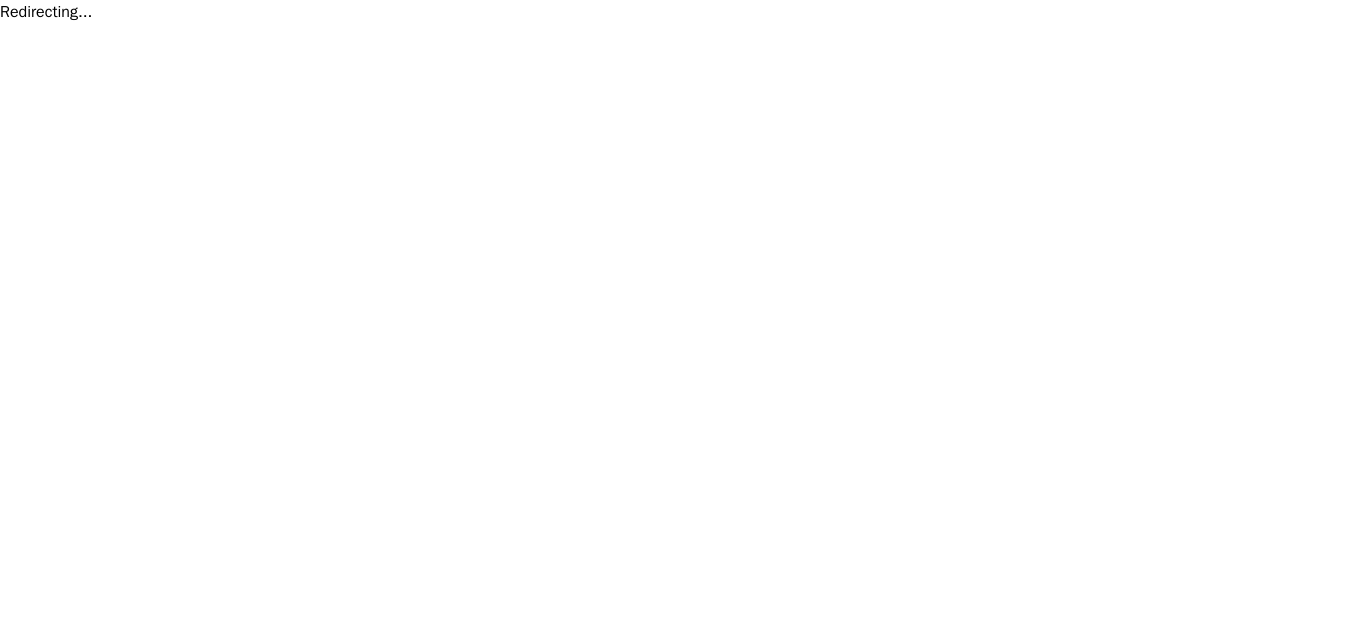 scroll, scrollTop: 0, scrollLeft: 0, axis: both 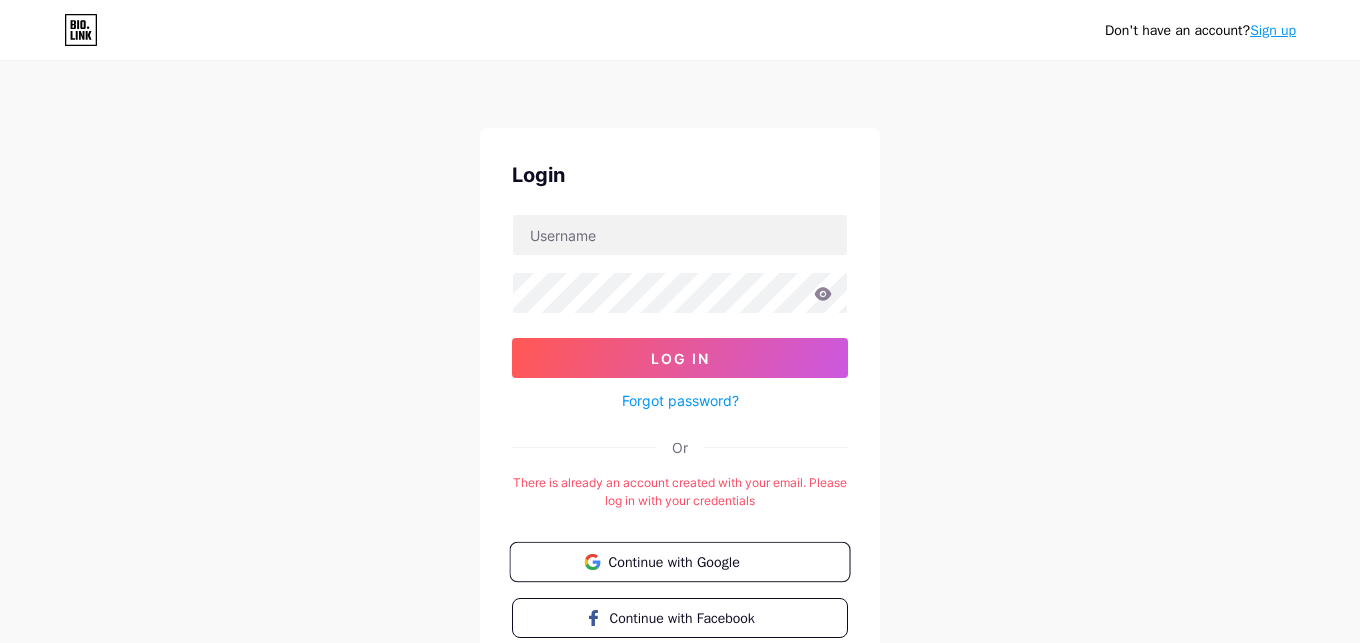 click on "Continue with Google" at bounding box center (691, 561) 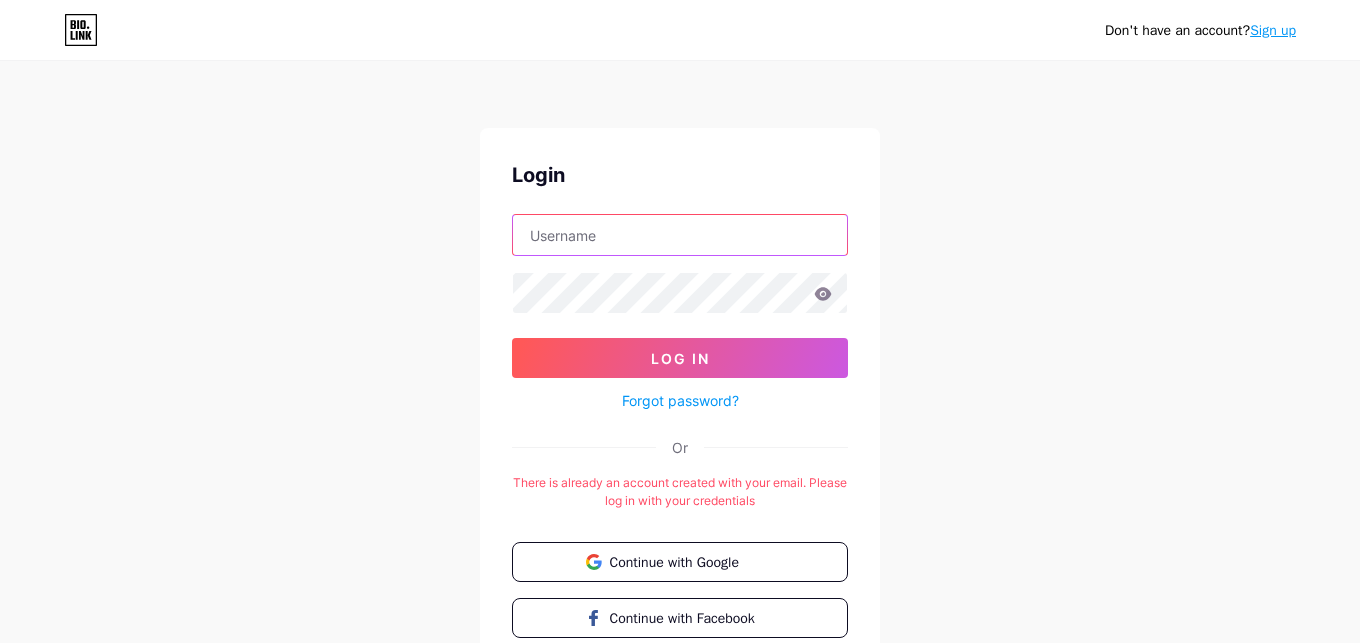 click at bounding box center [680, 235] 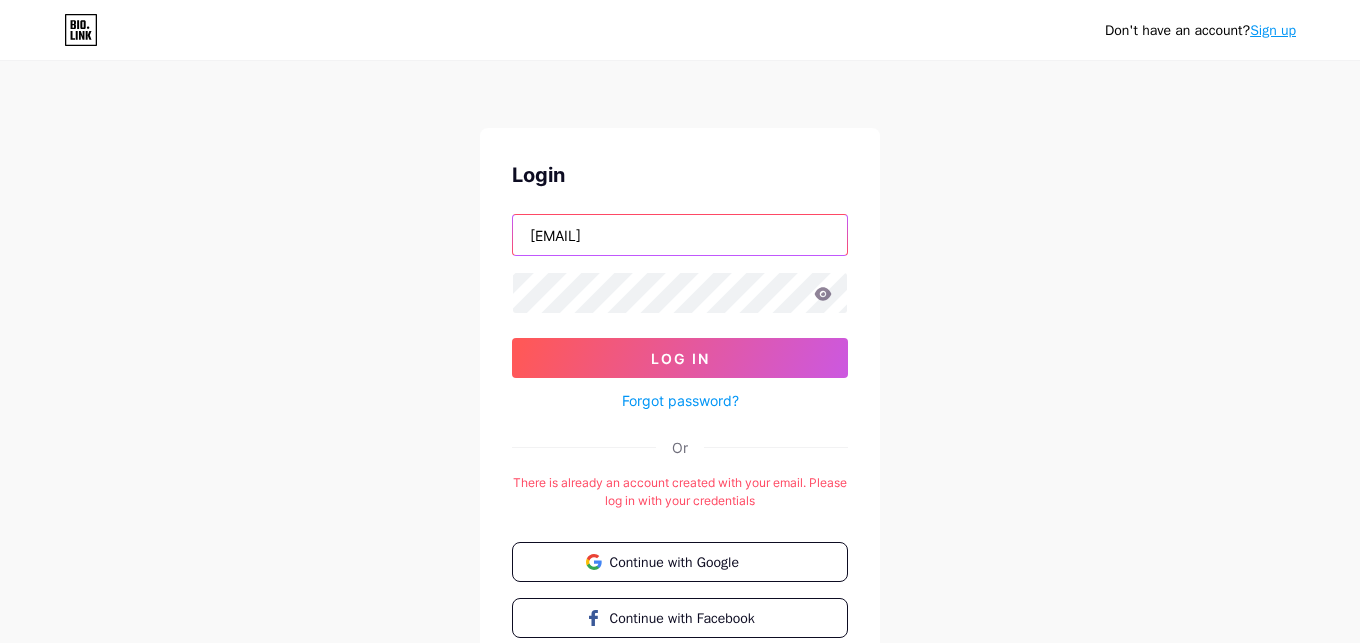 type on "contatonosielg@gmail.com" 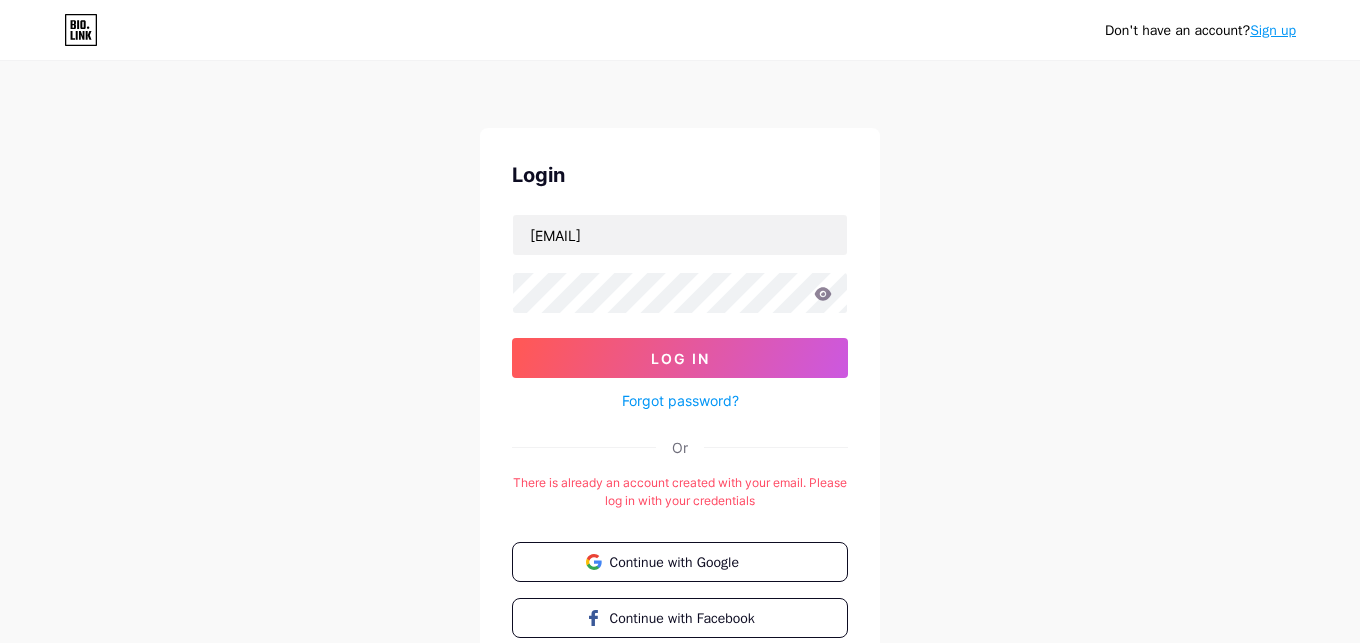 type 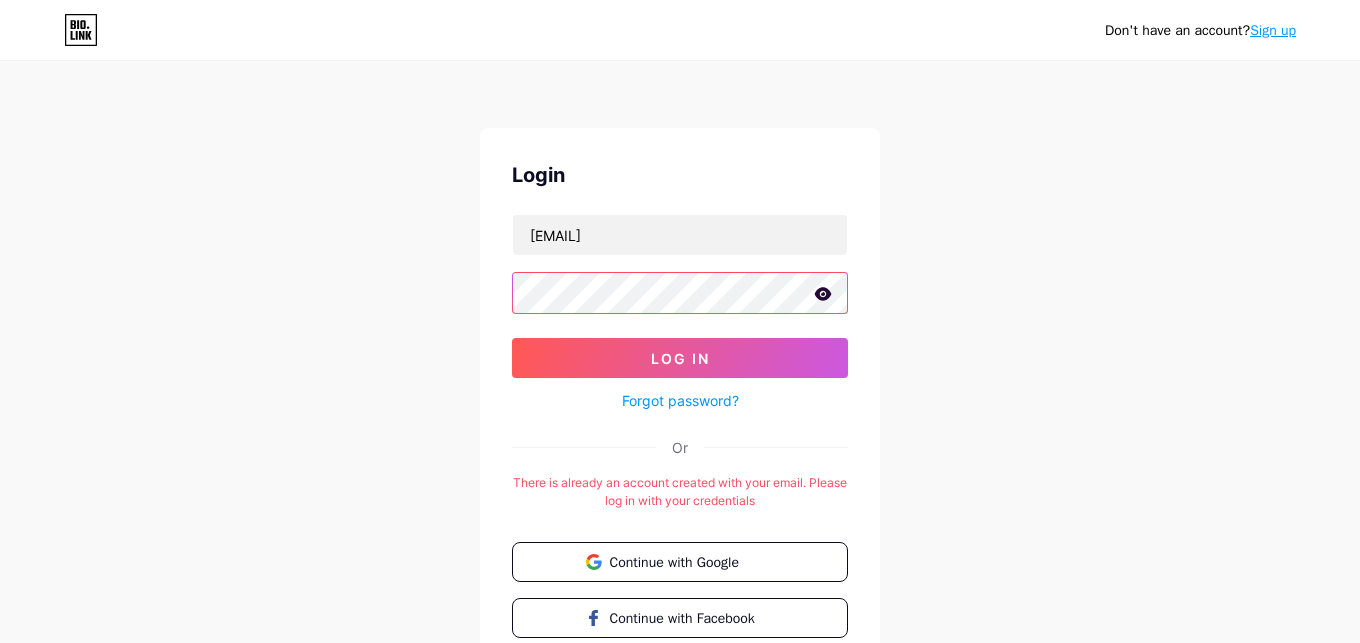 click on "Log In" at bounding box center (680, 358) 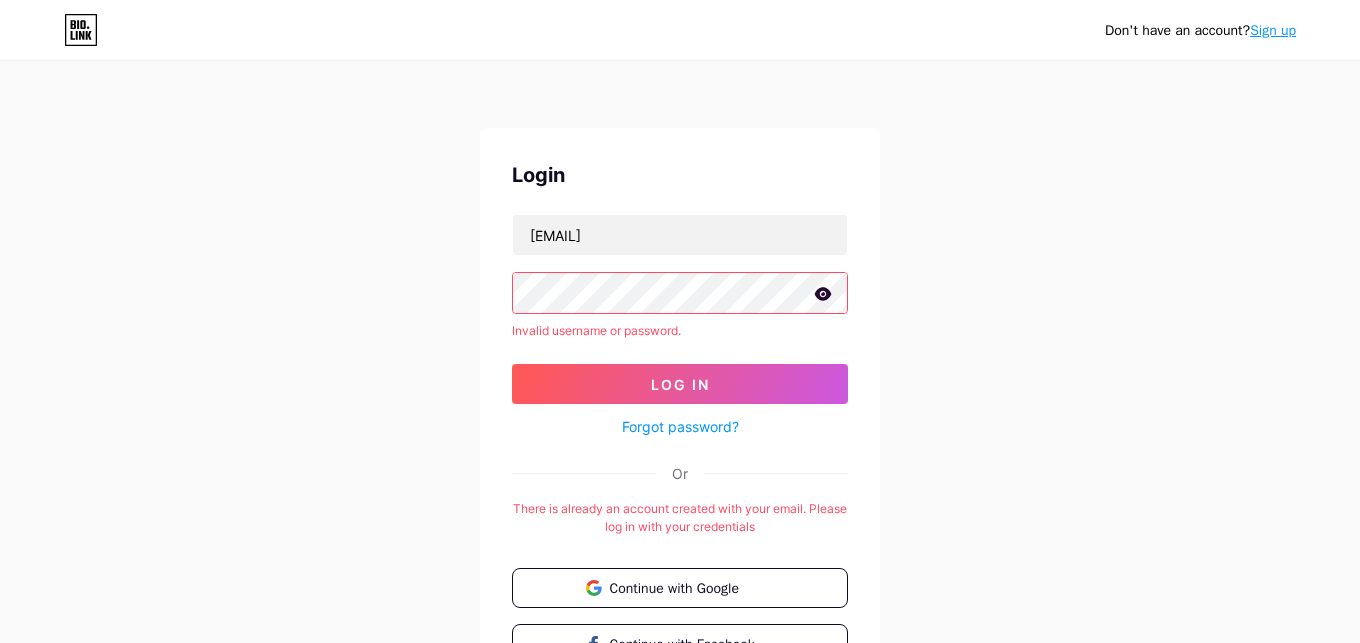 click 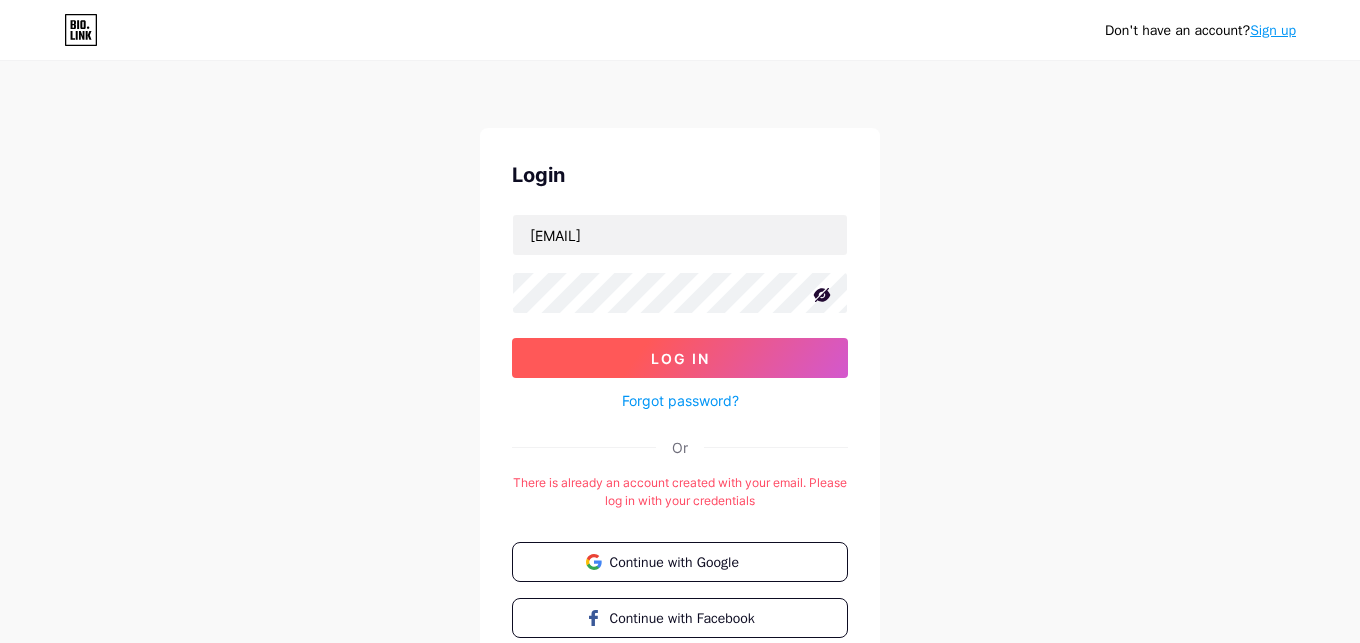 click on "Log In" at bounding box center [680, 358] 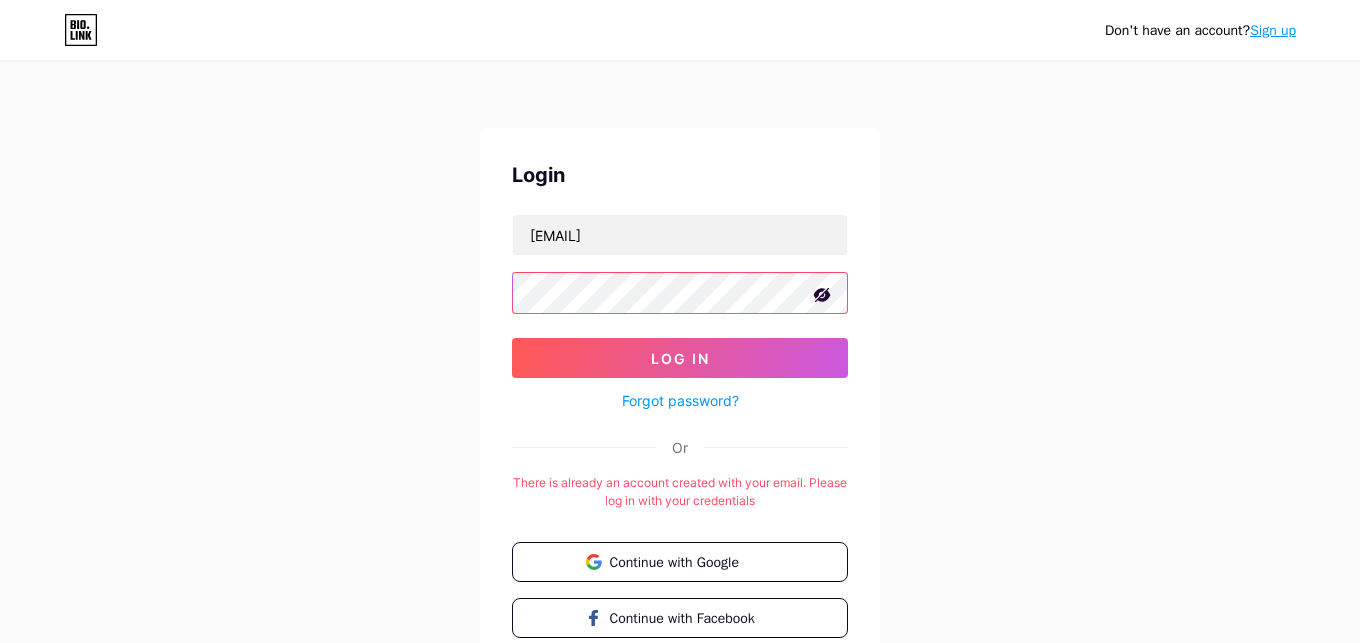 click on "Log In" at bounding box center [680, 358] 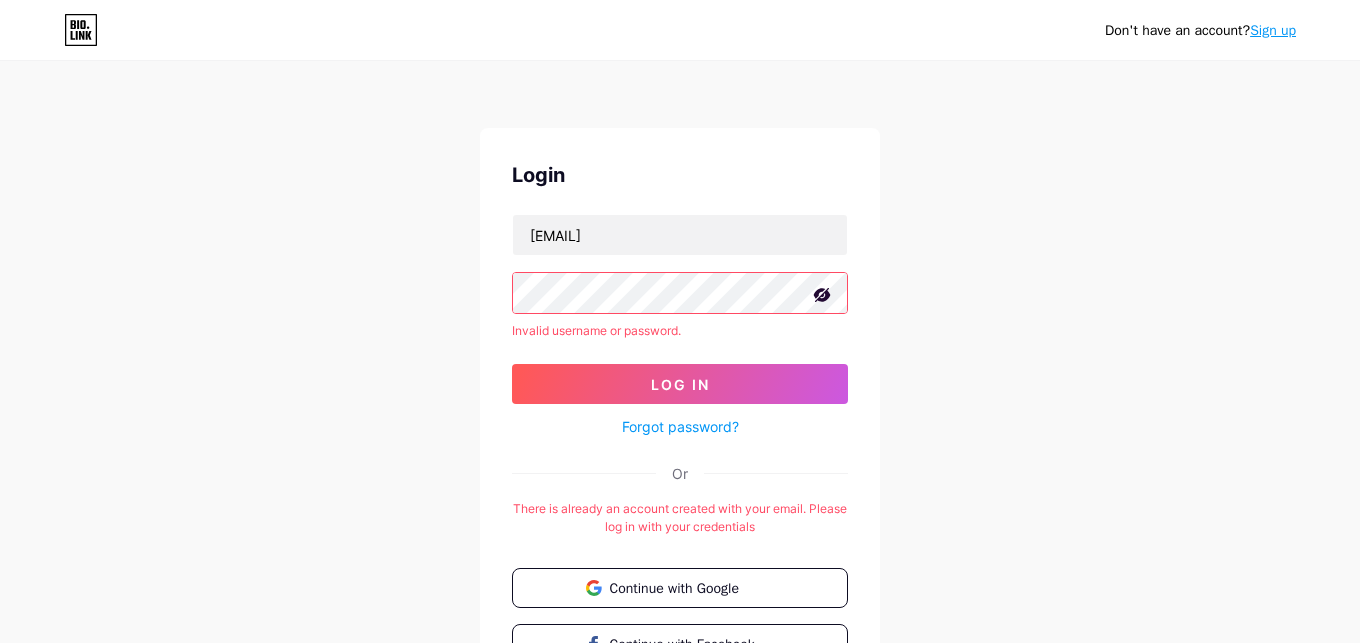 click on "Don't have an account?  Sign up   Login     contatonosielg@gmail.com           Invalid username or password.     Log In
Forgot password?
Or     There is already an account created with your email. Please log in with your credentials   Continue with Google     Continue with Facebook
Continue with Apple" at bounding box center [680, 408] 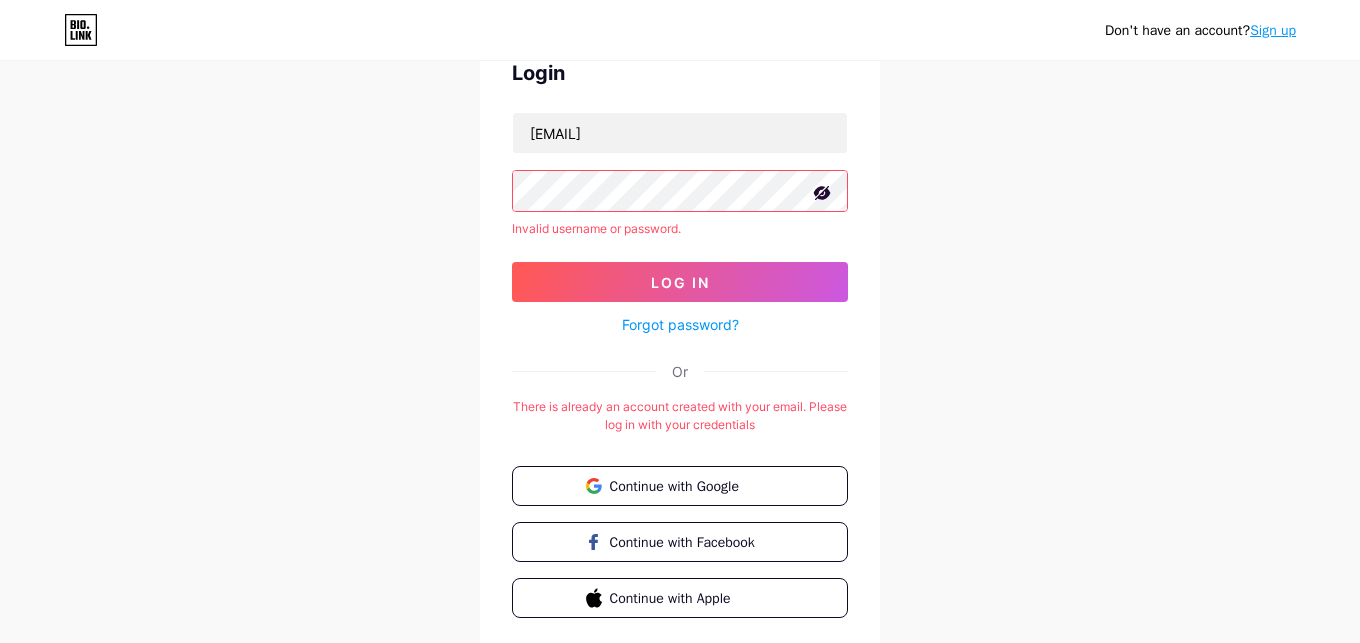 scroll, scrollTop: 172, scrollLeft: 0, axis: vertical 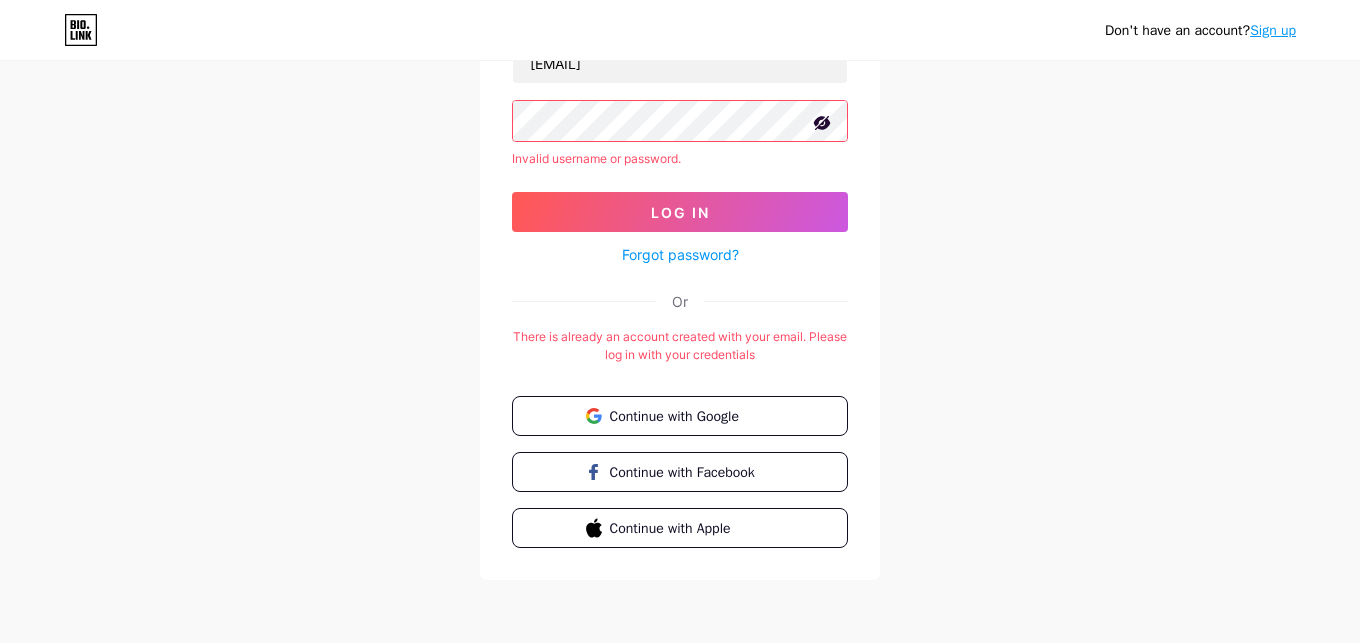 click on "Forgot password?" at bounding box center (680, 254) 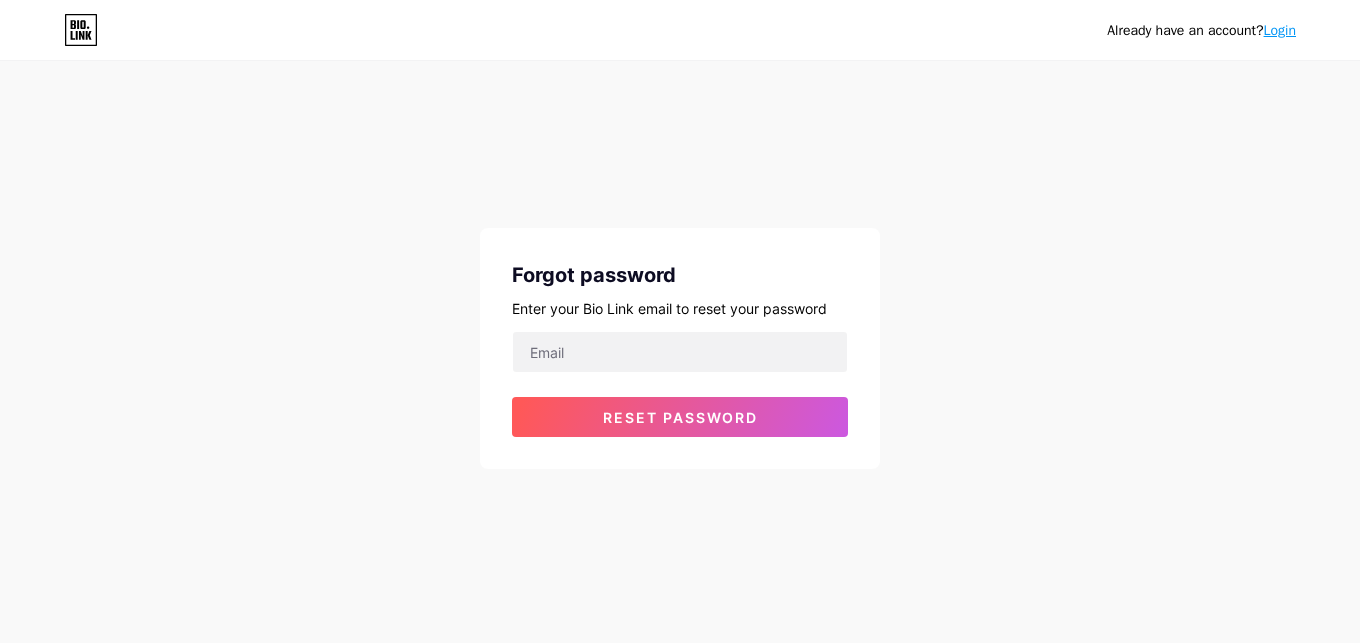 scroll, scrollTop: 0, scrollLeft: 0, axis: both 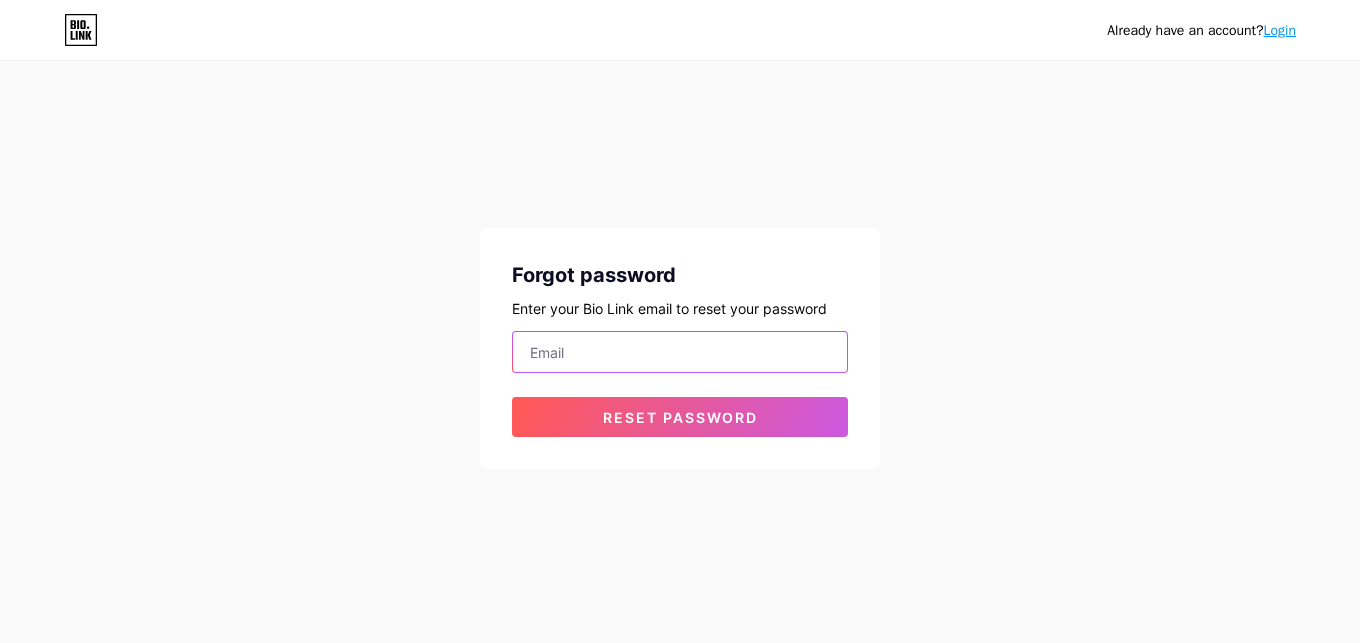 click at bounding box center [680, 352] 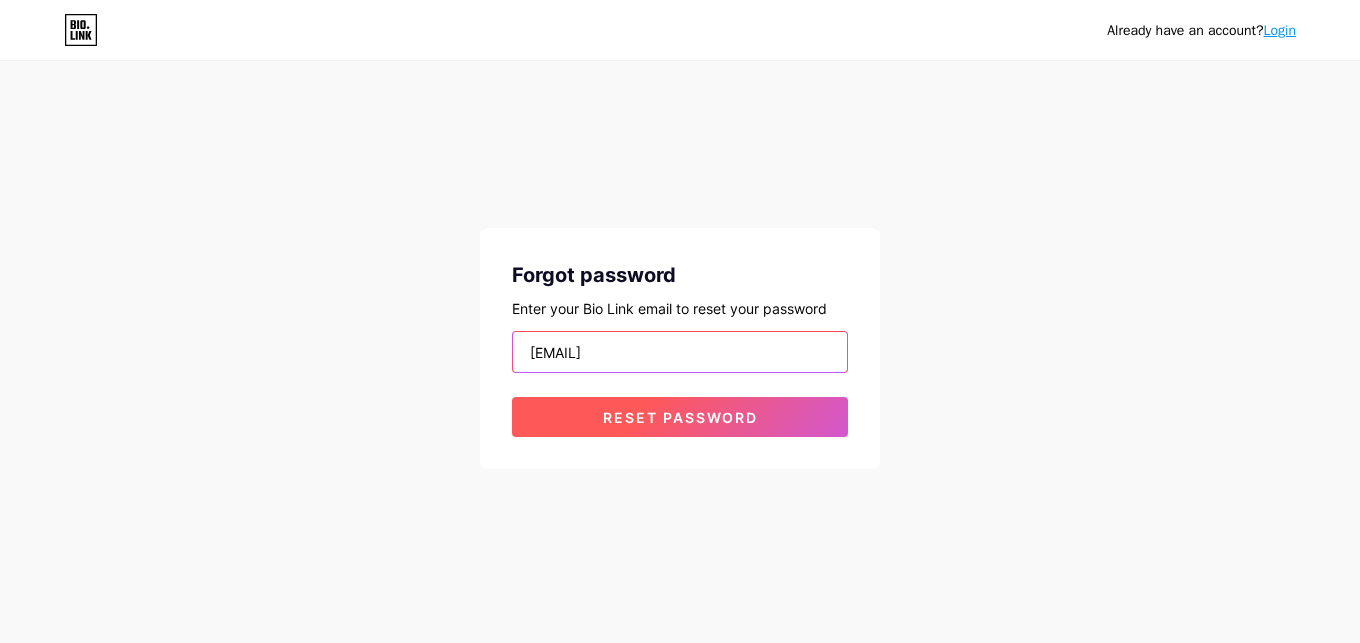 type on "contatonosielg@gmail.com" 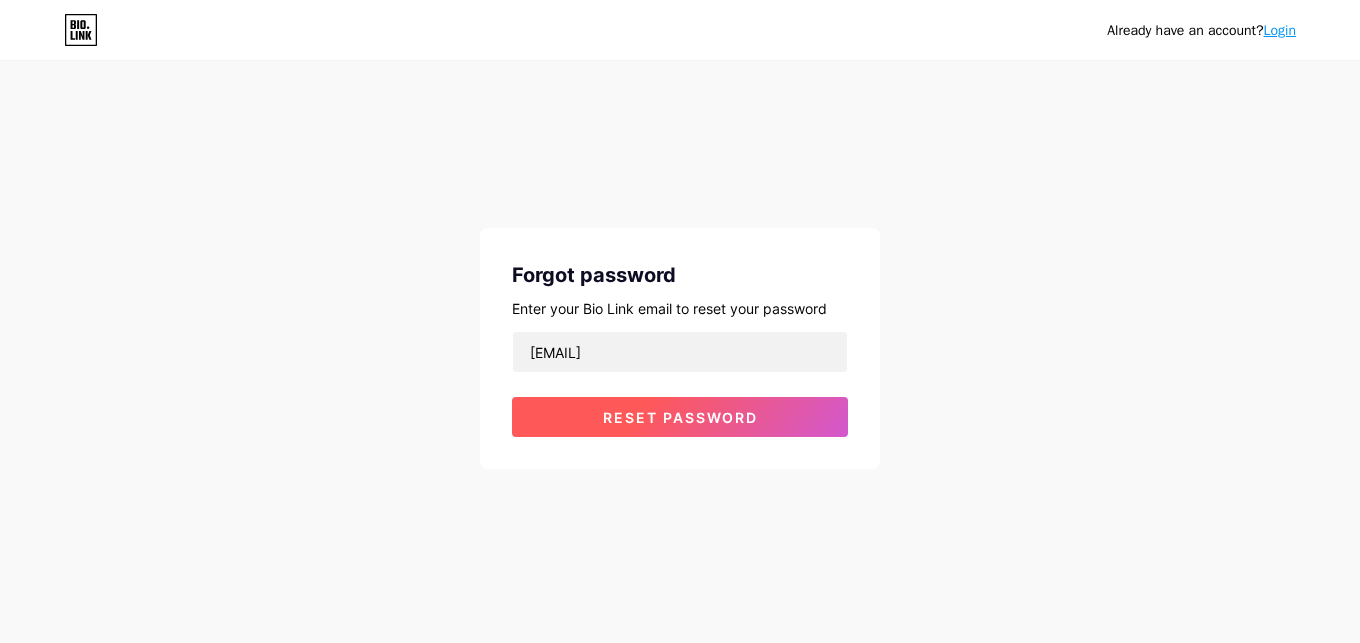 click on "Reset password" at bounding box center (680, 417) 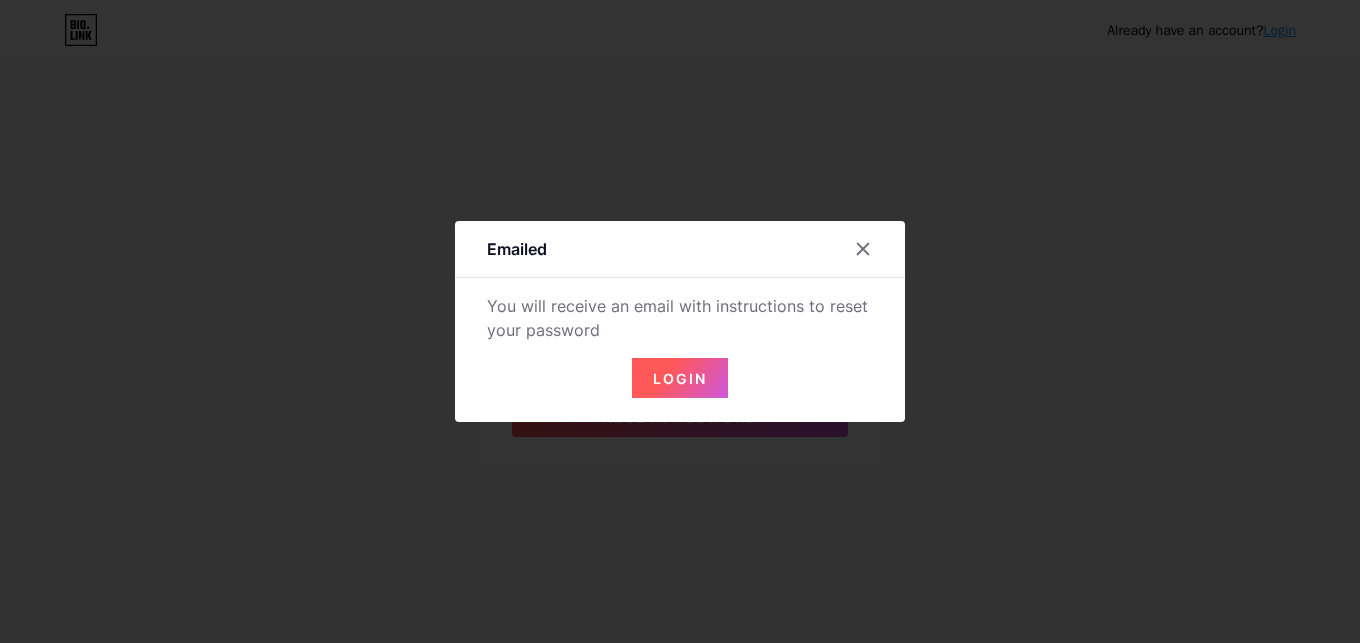 click on "Login" at bounding box center (680, 378) 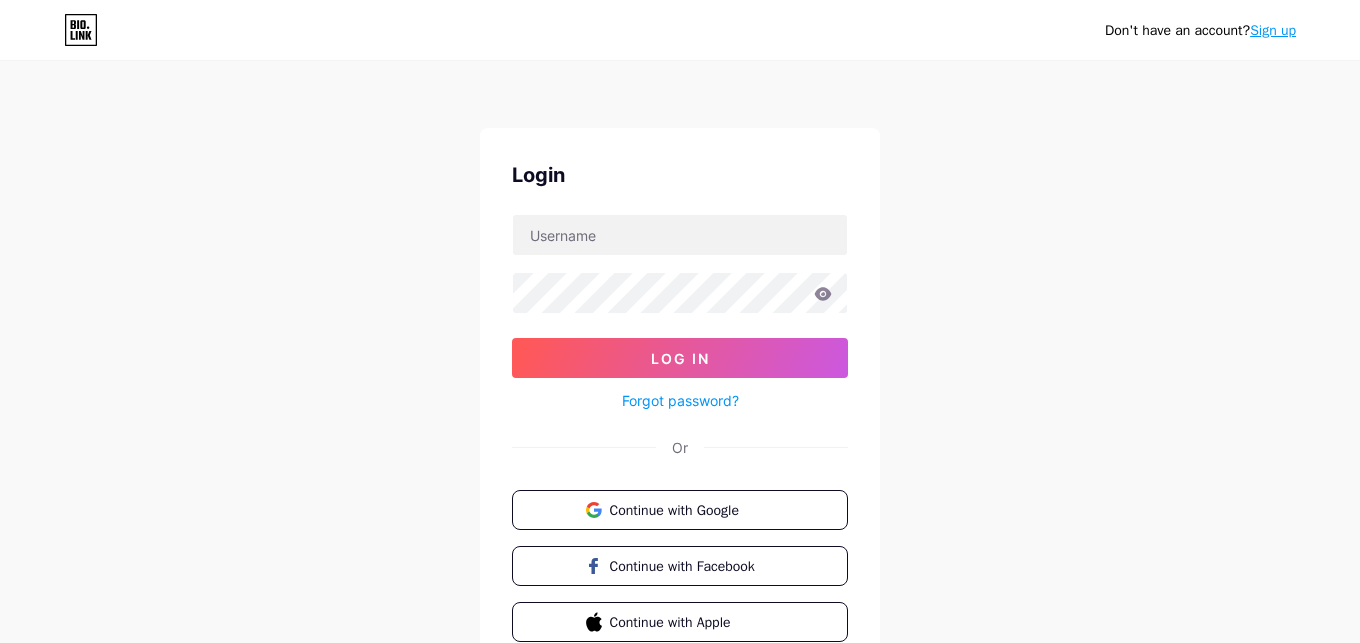 drag, startPoint x: 791, startPoint y: 411, endPoint x: 754, endPoint y: 393, distance: 41.14608 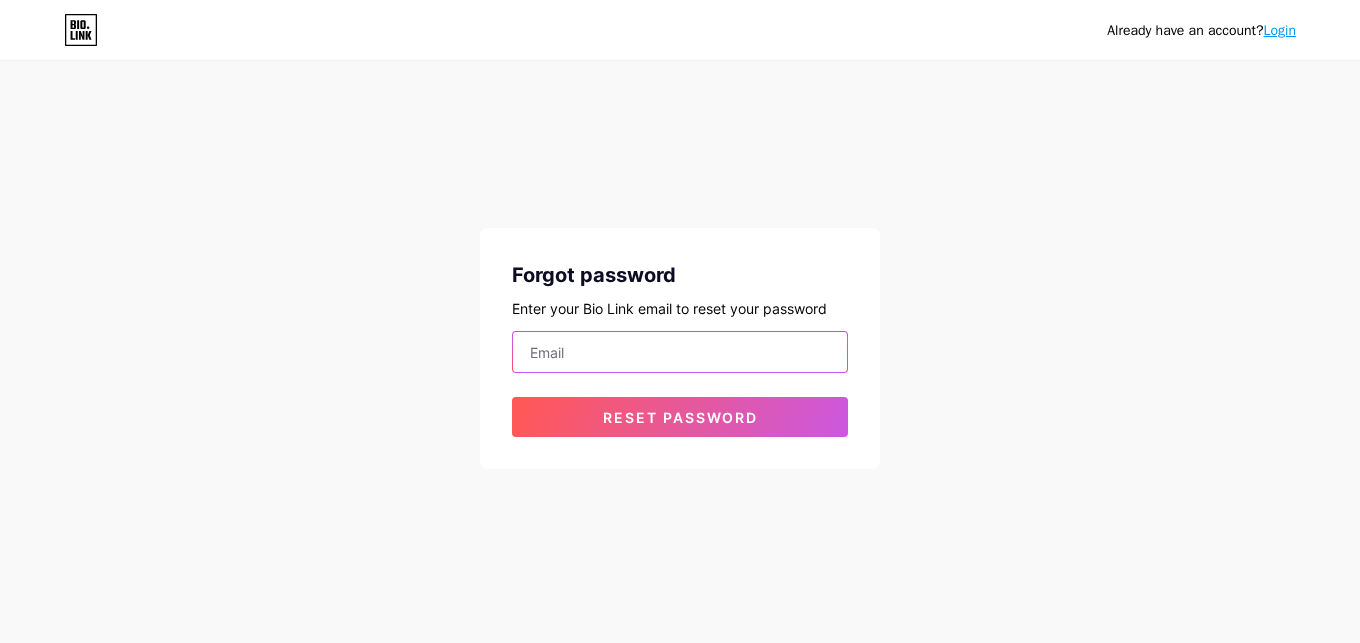 click at bounding box center (680, 352) 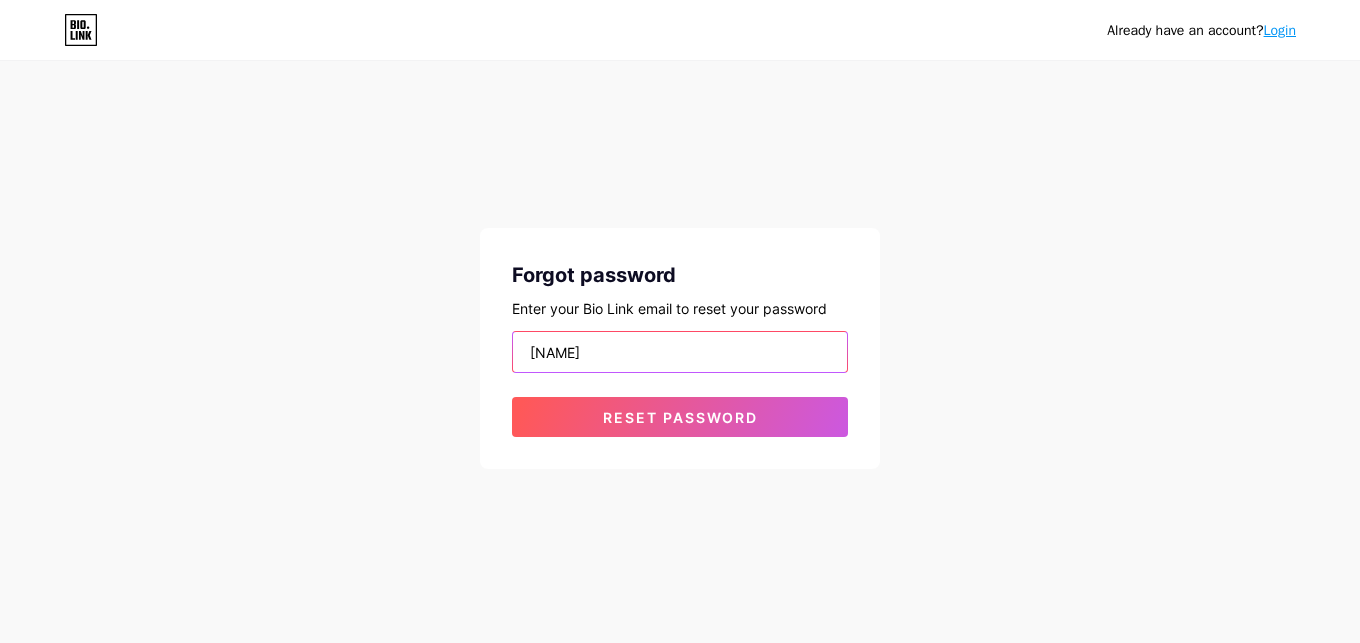 type on "c" 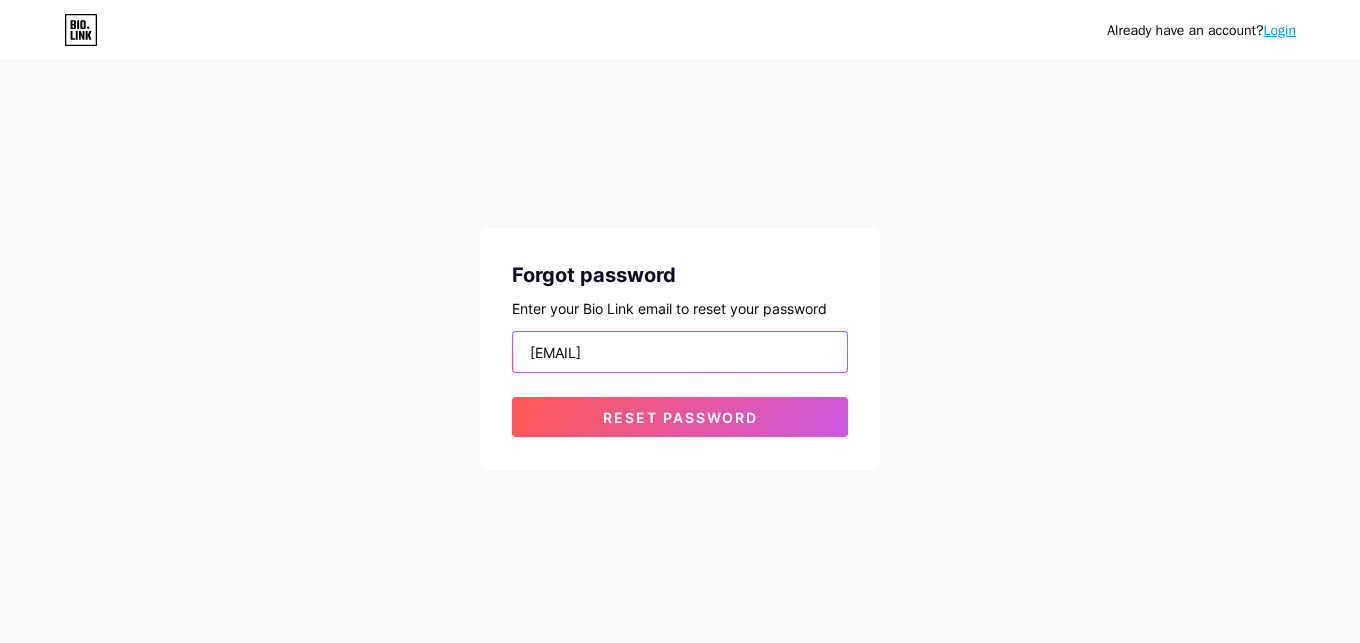 type on "[EMAIL]" 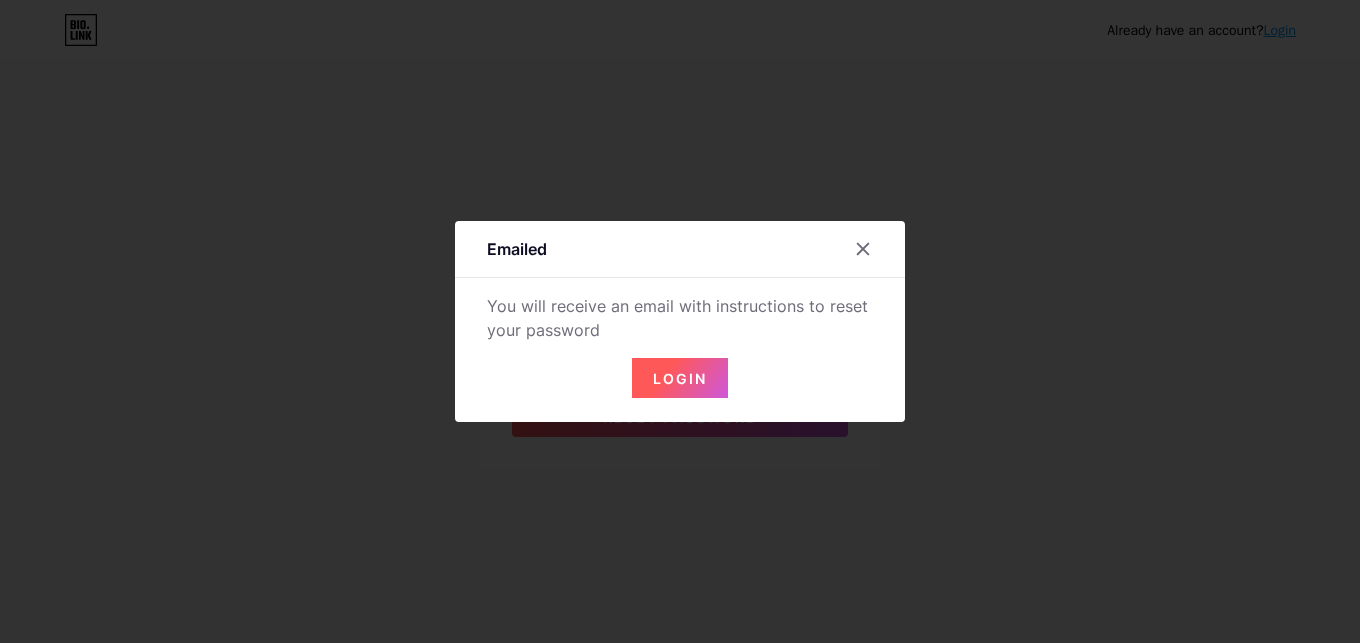 click on "Login" at bounding box center [680, 378] 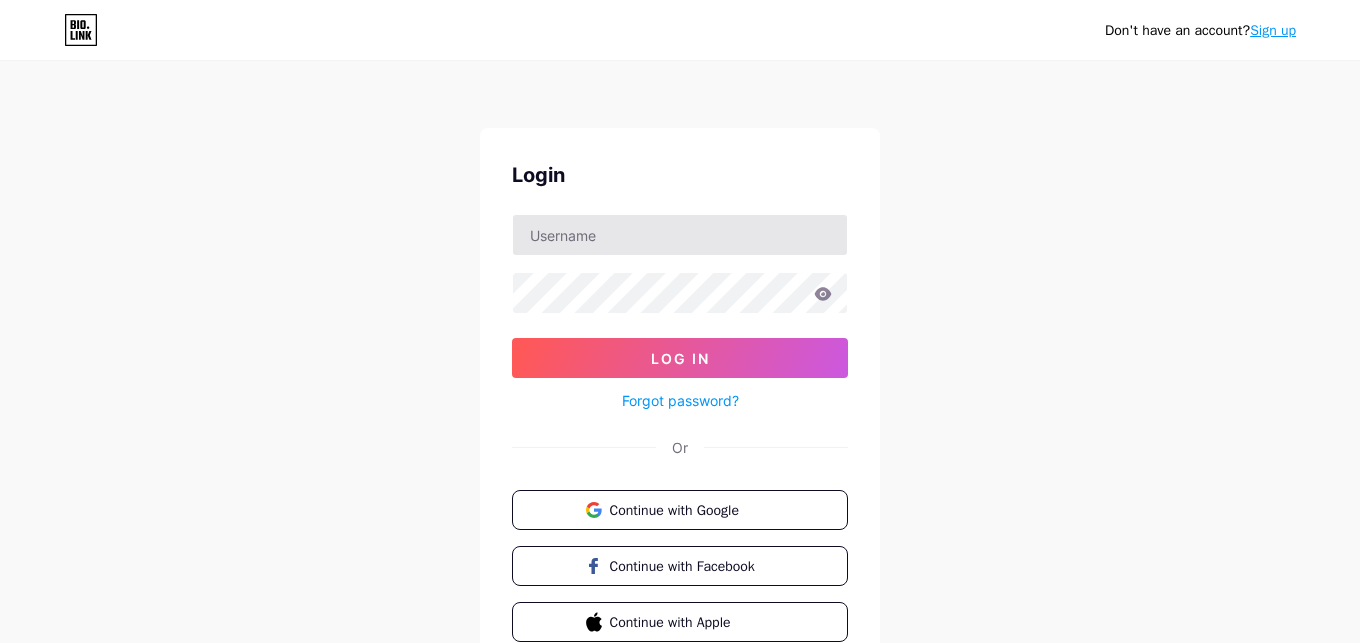 scroll, scrollTop: 0, scrollLeft: 0, axis: both 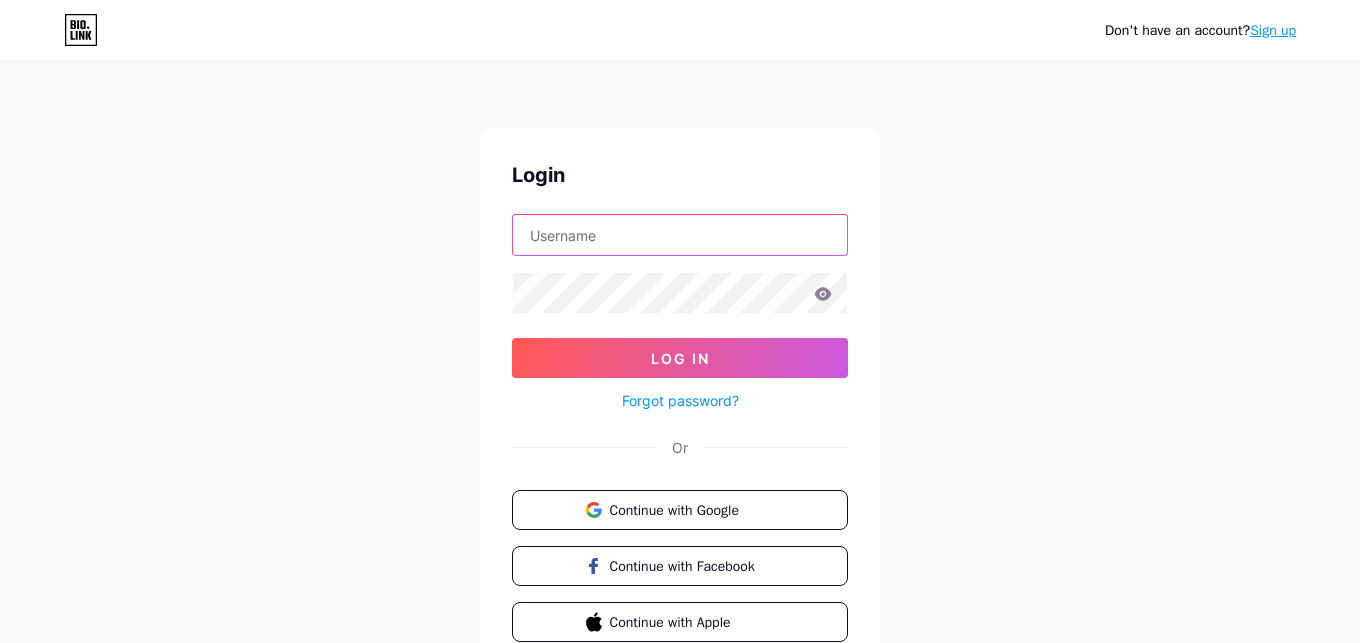 click at bounding box center [680, 235] 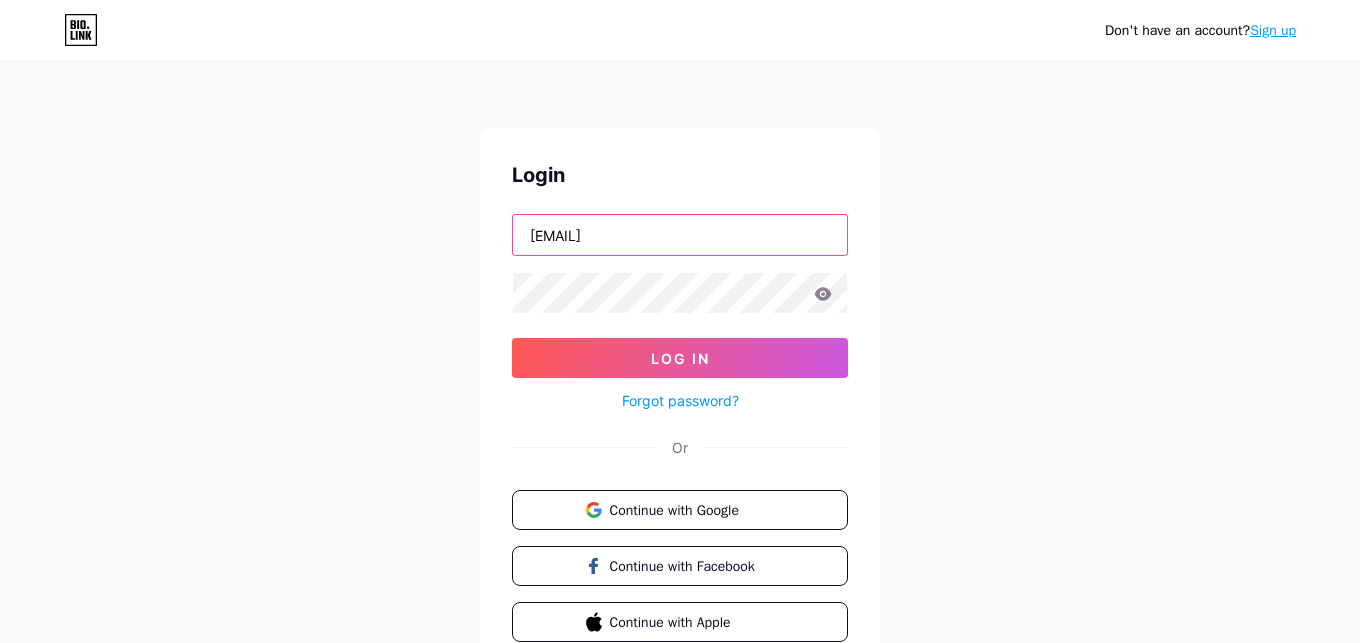 type on "[EMAIL]" 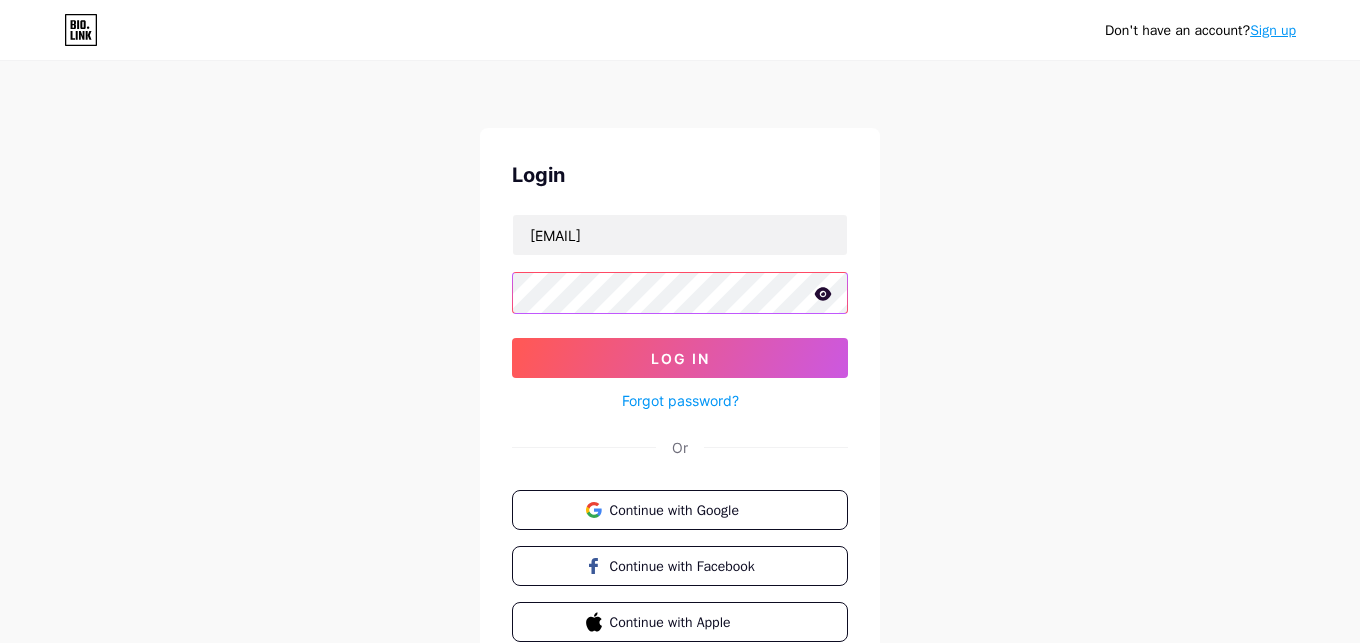 click on "Log In" at bounding box center [680, 358] 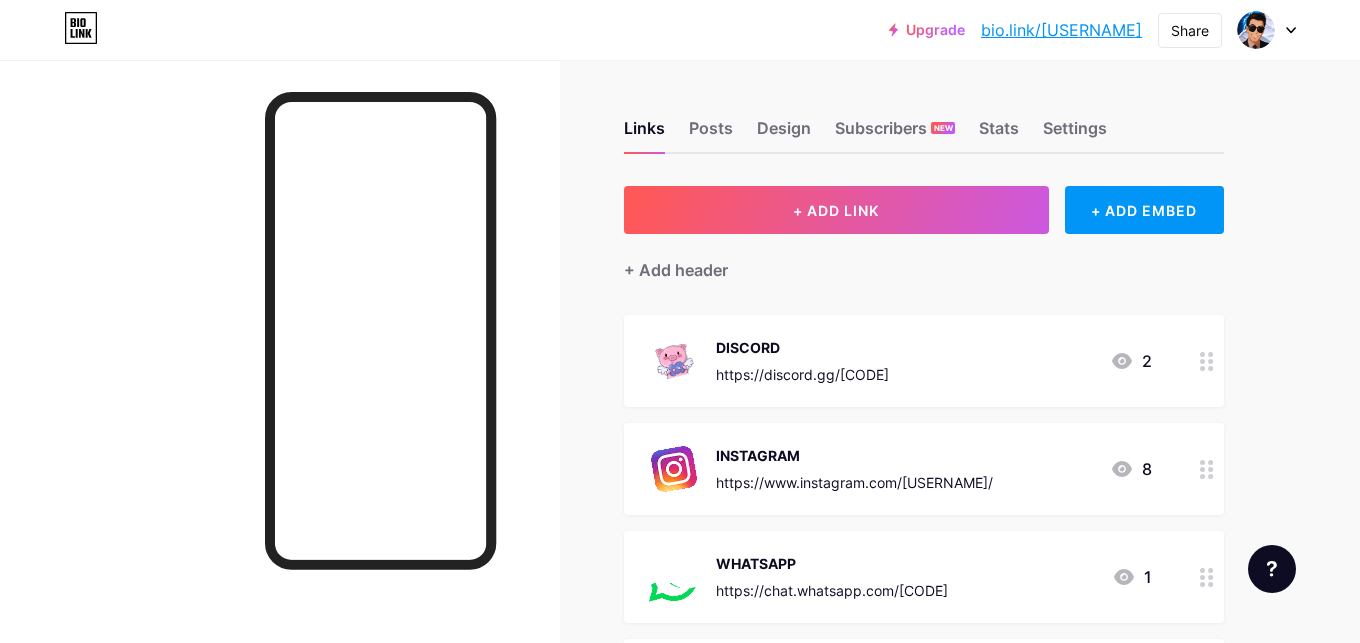 click on "https://www.instagram.com/[USERNAME]/" at bounding box center (854, 482) 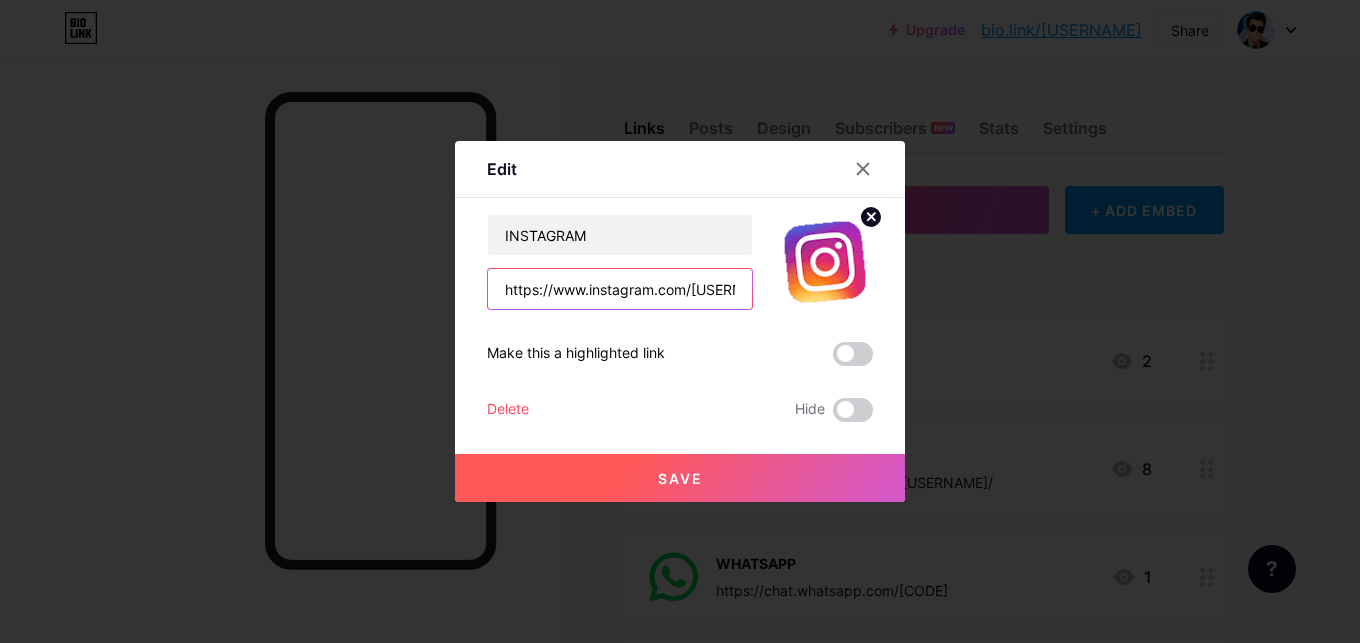 click on "https://www.instagram.com/[USERNAME]/" at bounding box center (620, 289) 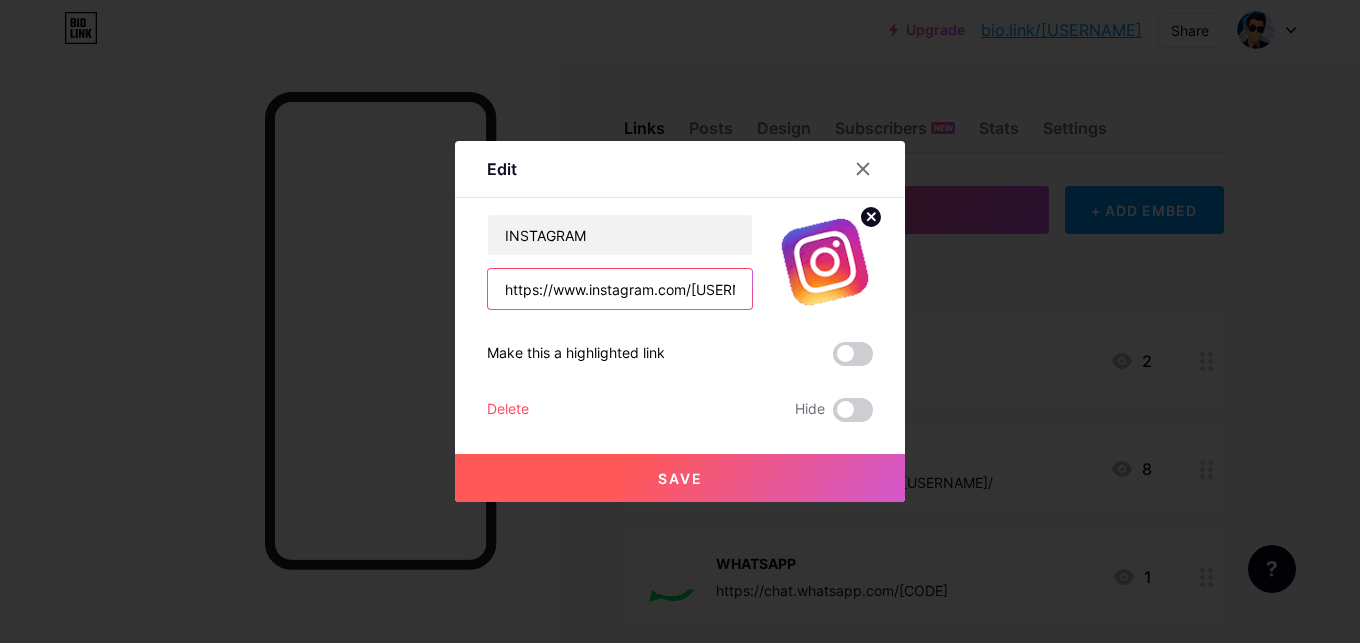 click on "https://www.instagram.com/[USERNAME]/" at bounding box center (620, 289) 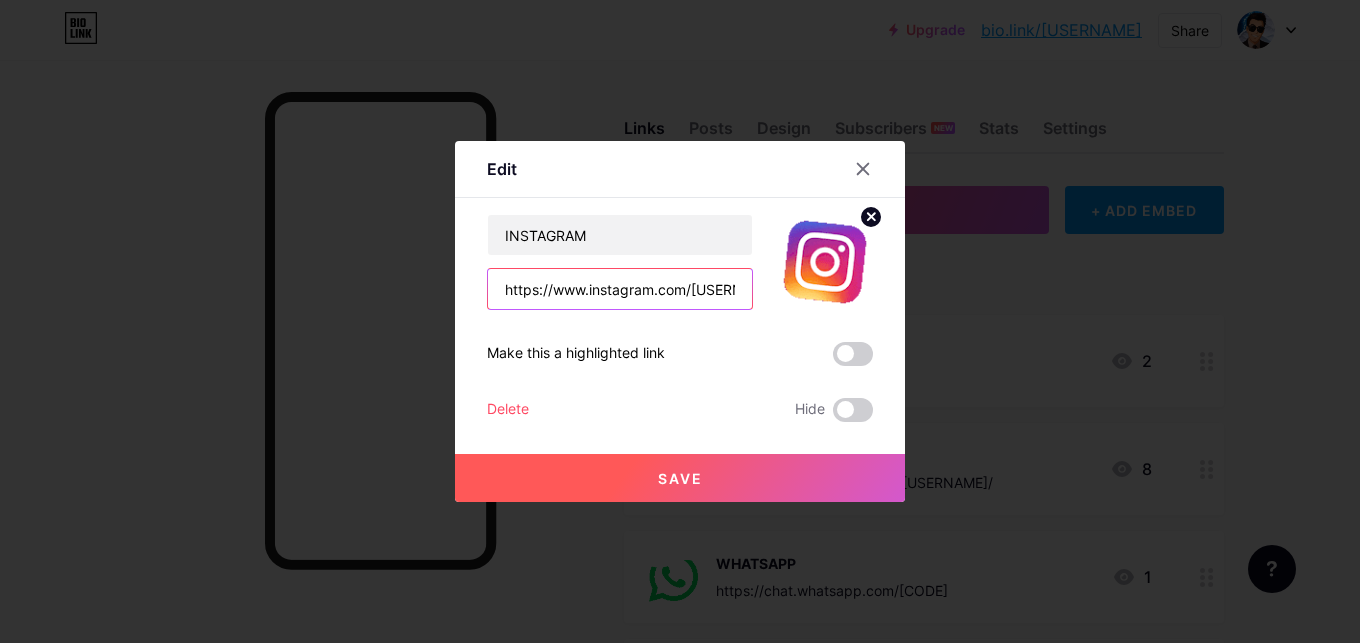 drag, startPoint x: 693, startPoint y: 290, endPoint x: 927, endPoint y: 312, distance: 235.0319 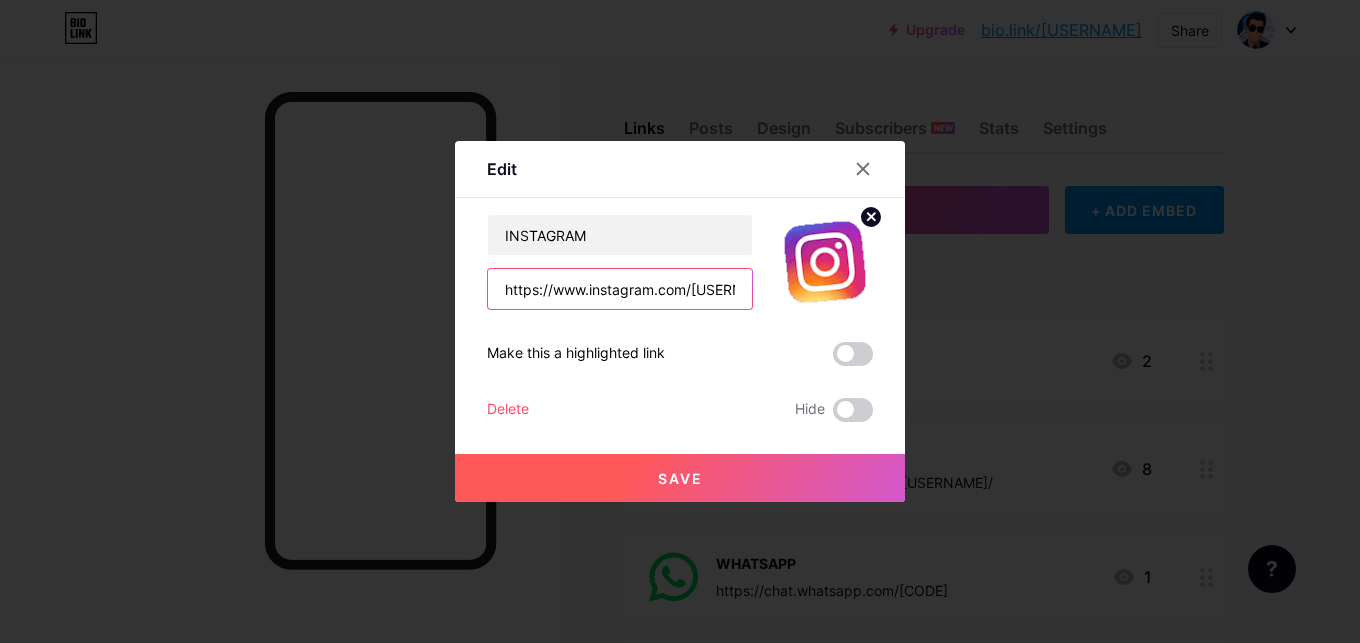 click on "https://www.instagram.com/[USERNAME]/" at bounding box center [620, 289] 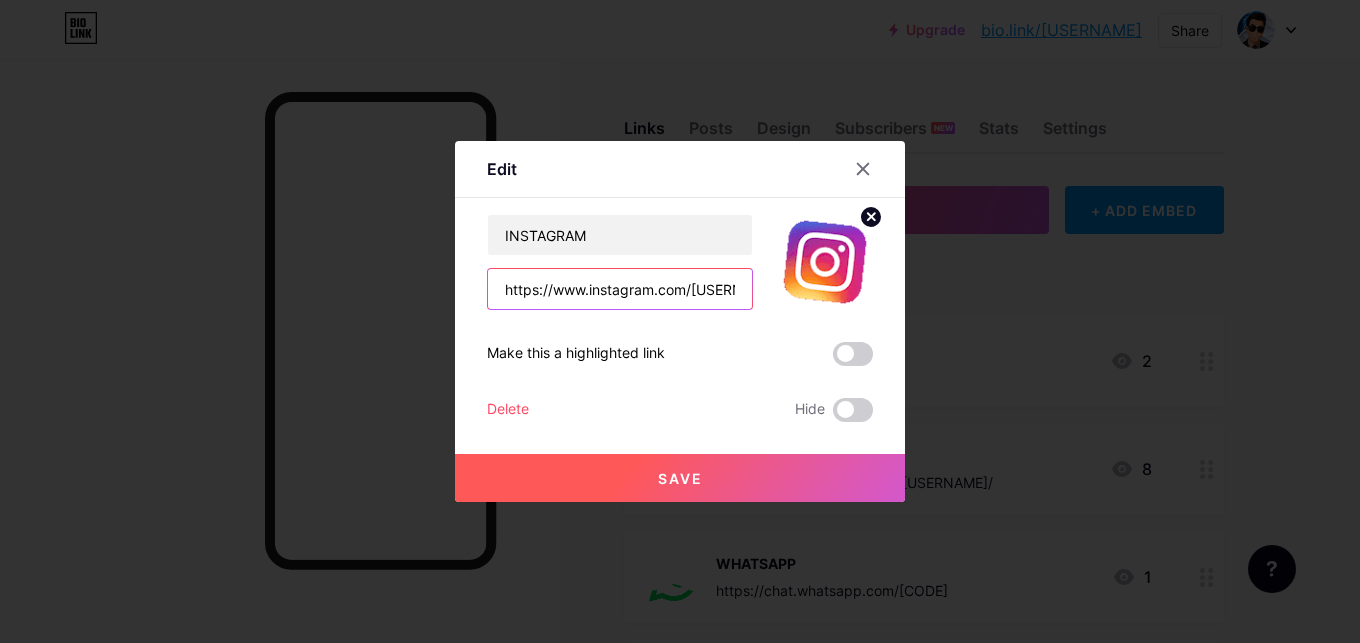 click on "https://www.instagram.com/[USERNAME]/" at bounding box center (620, 289) 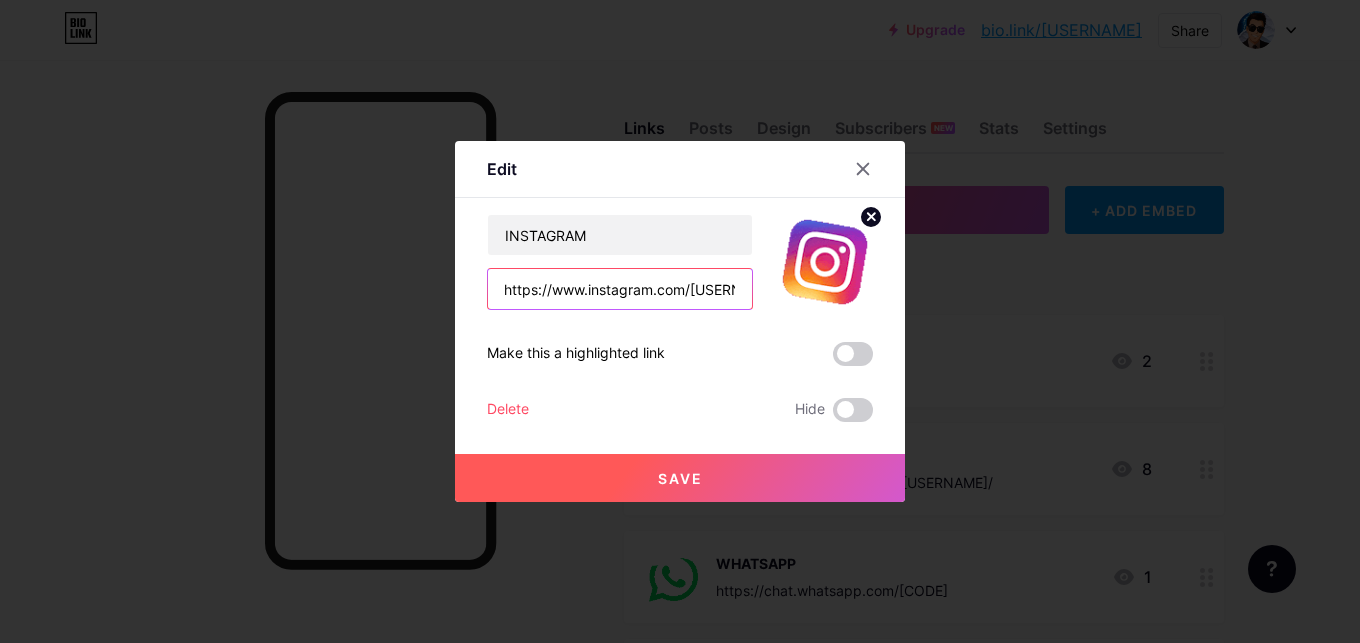 scroll, scrollTop: 0, scrollLeft: 9, axis: horizontal 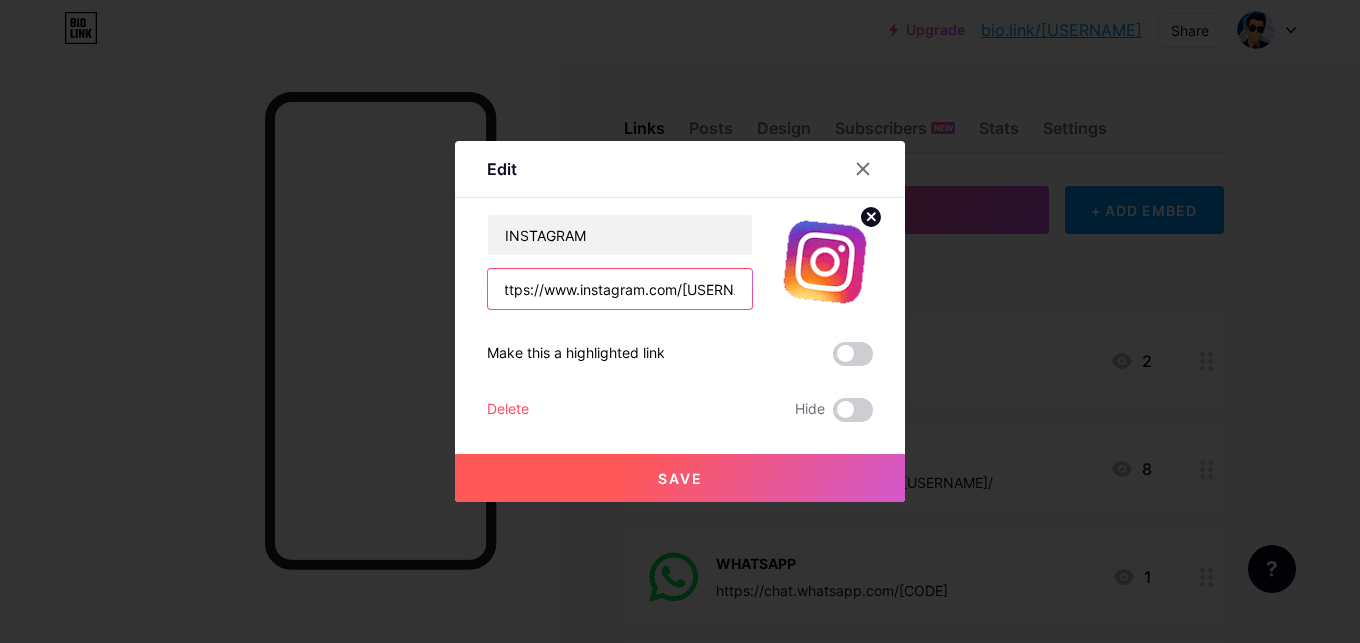type on "https://www.instagram.com/[USERNAME]" 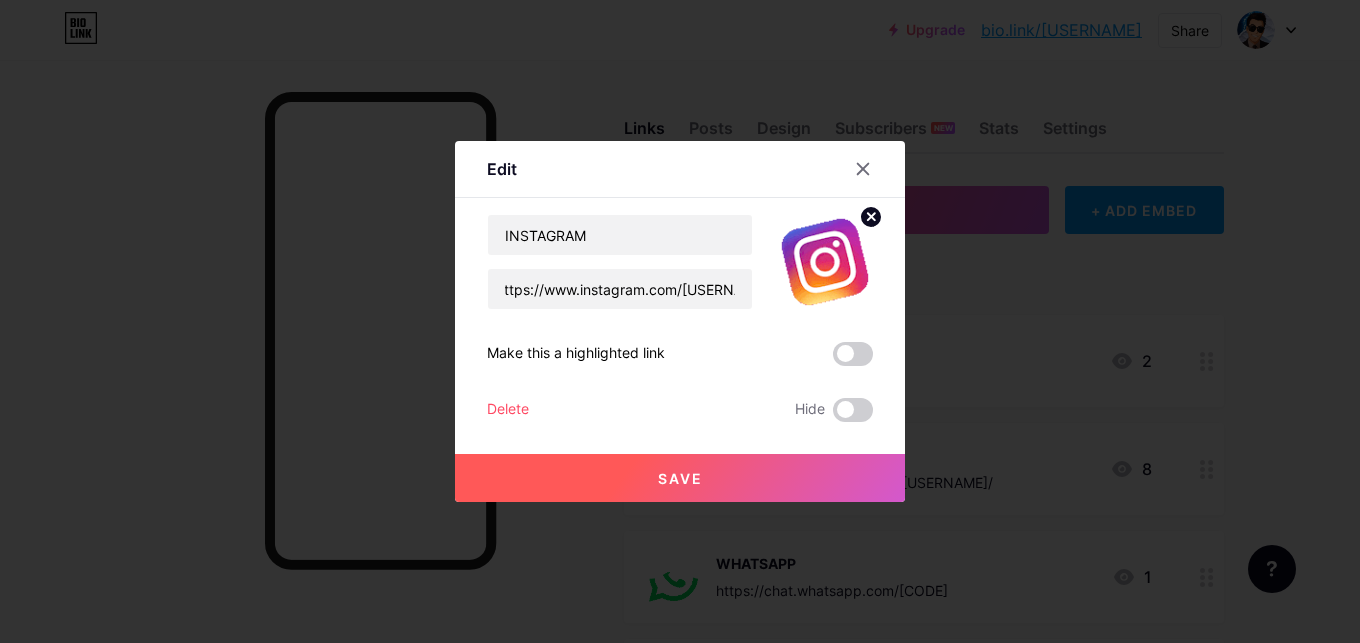 click on "Save" at bounding box center (680, 478) 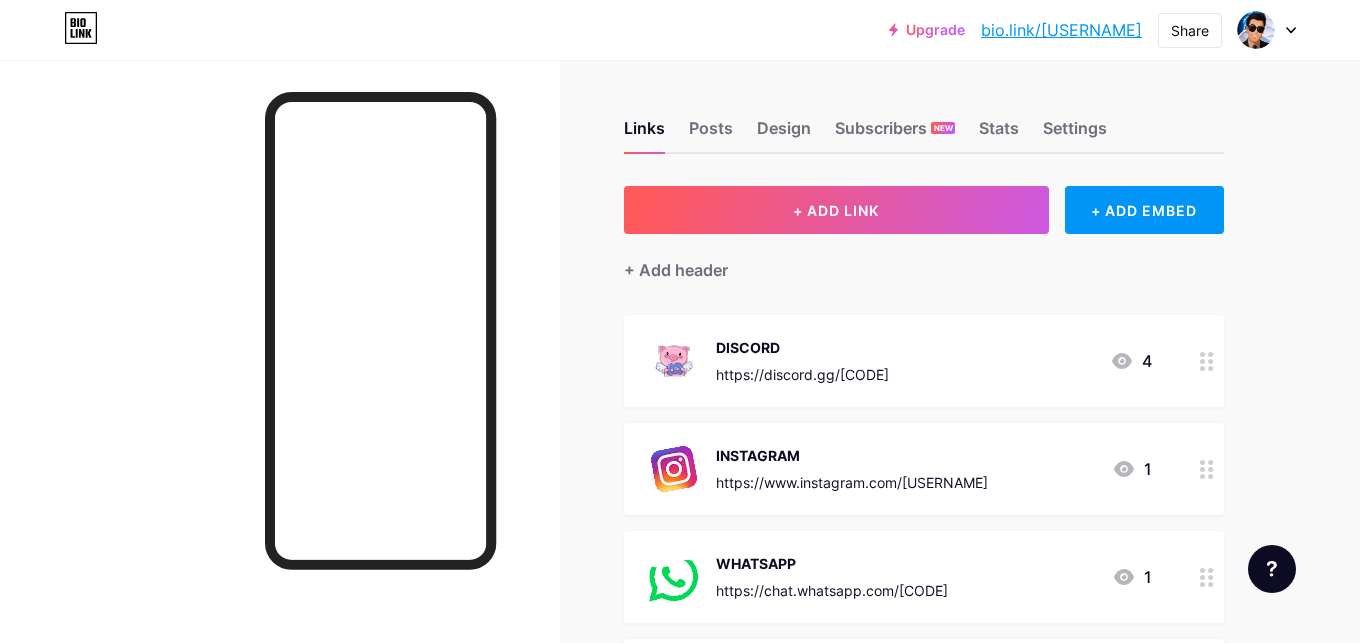scroll, scrollTop: 102, scrollLeft: 0, axis: vertical 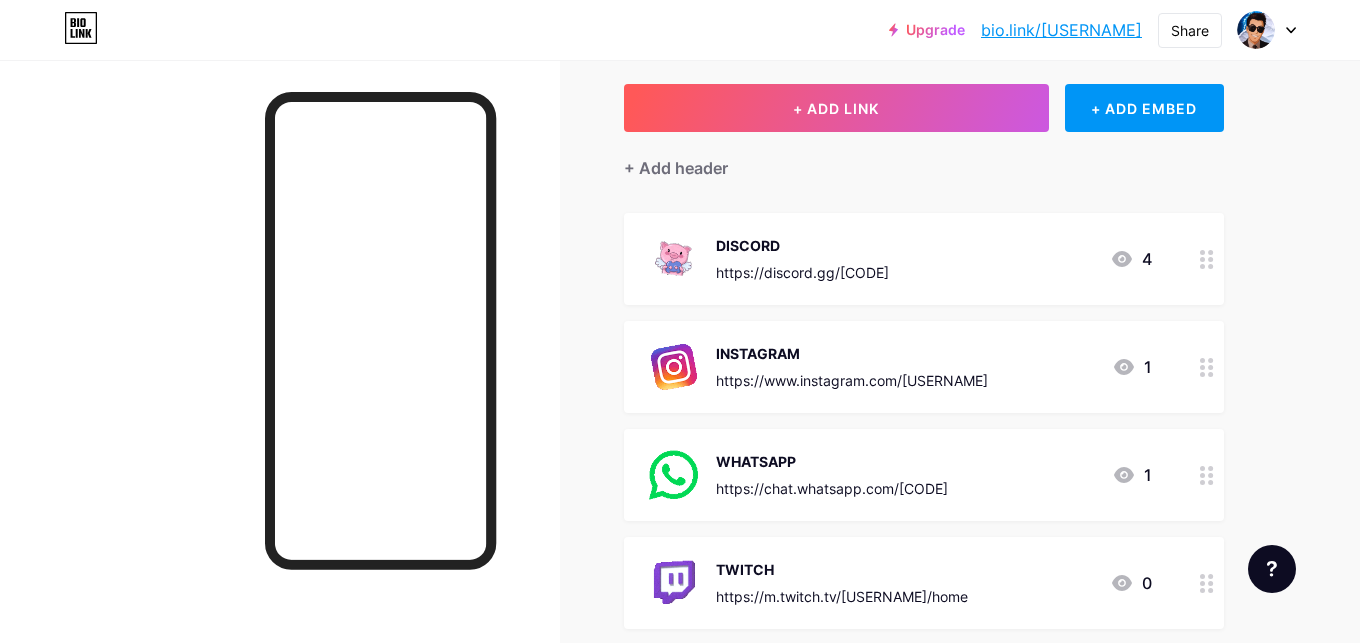 click on "WHATSAPP
https://chat.whatsapp.com/[CODE]" at bounding box center [832, 475] 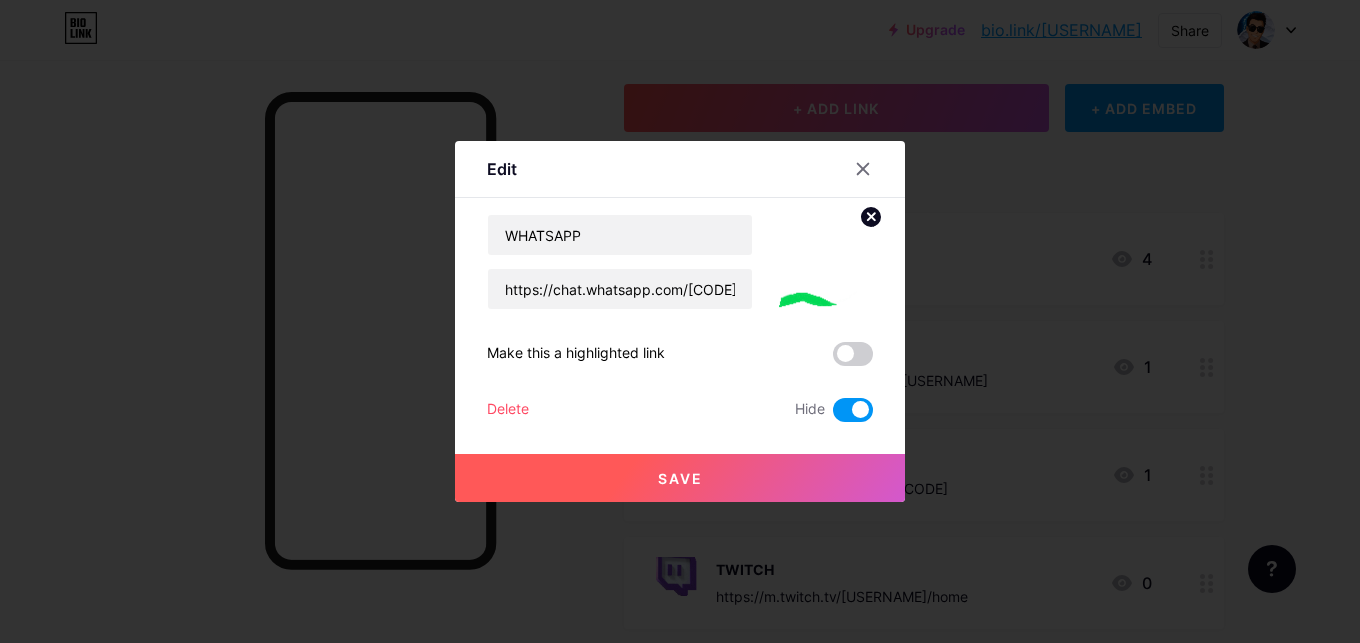 click at bounding box center [853, 410] 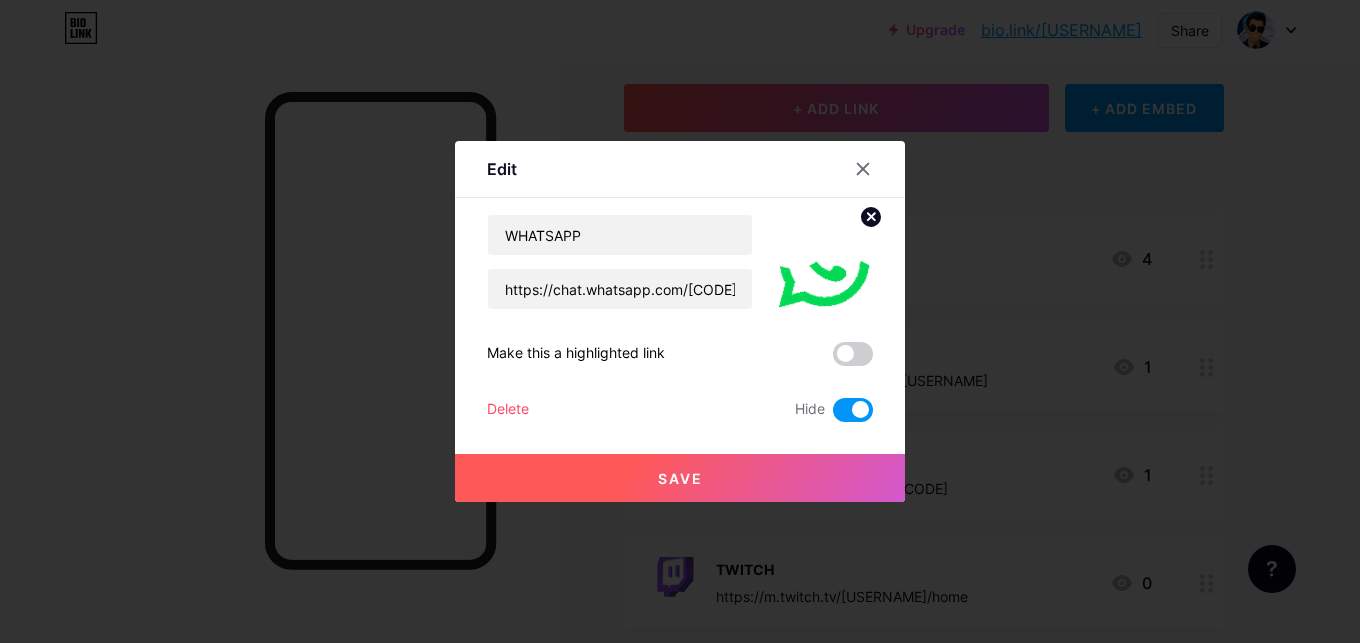 click at bounding box center [833, 415] 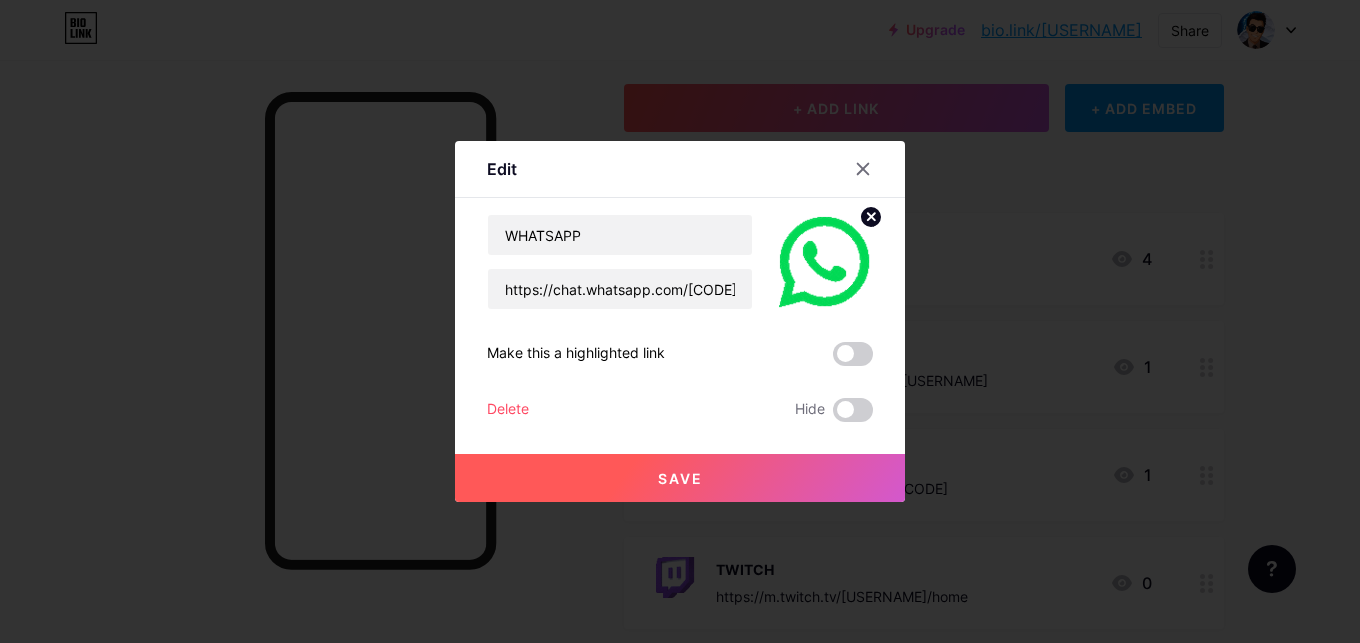 click at bounding box center [680, 321] 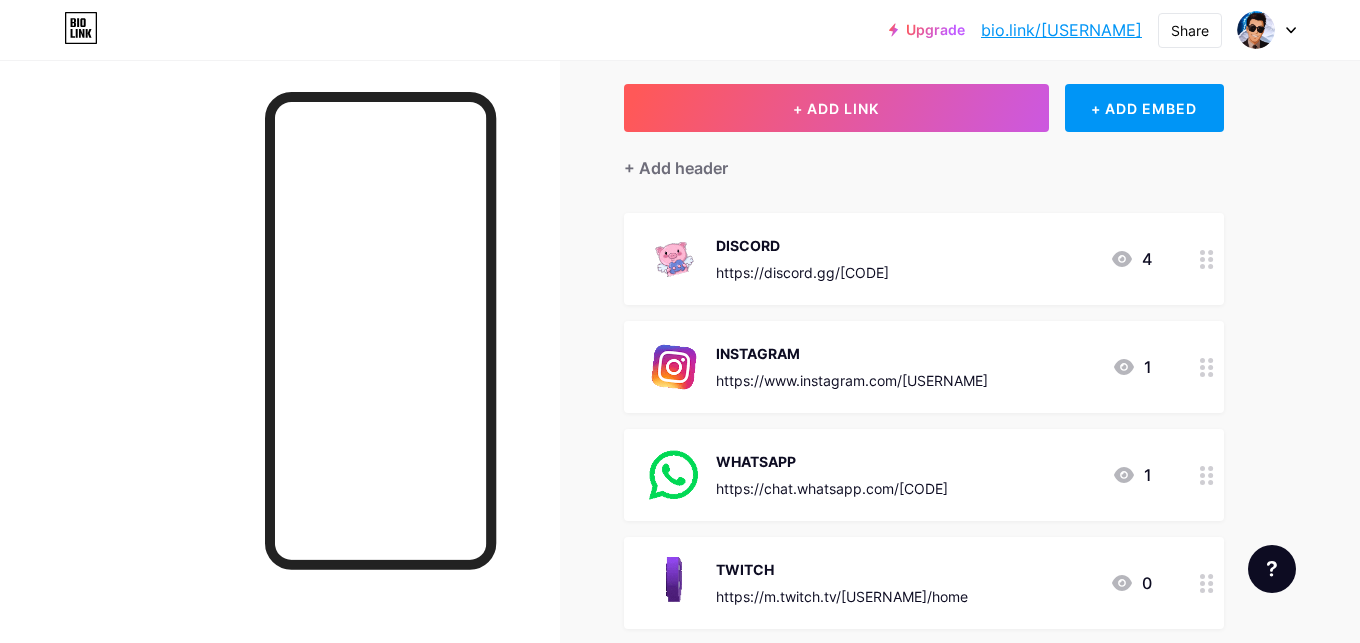 scroll, scrollTop: 204, scrollLeft: 0, axis: vertical 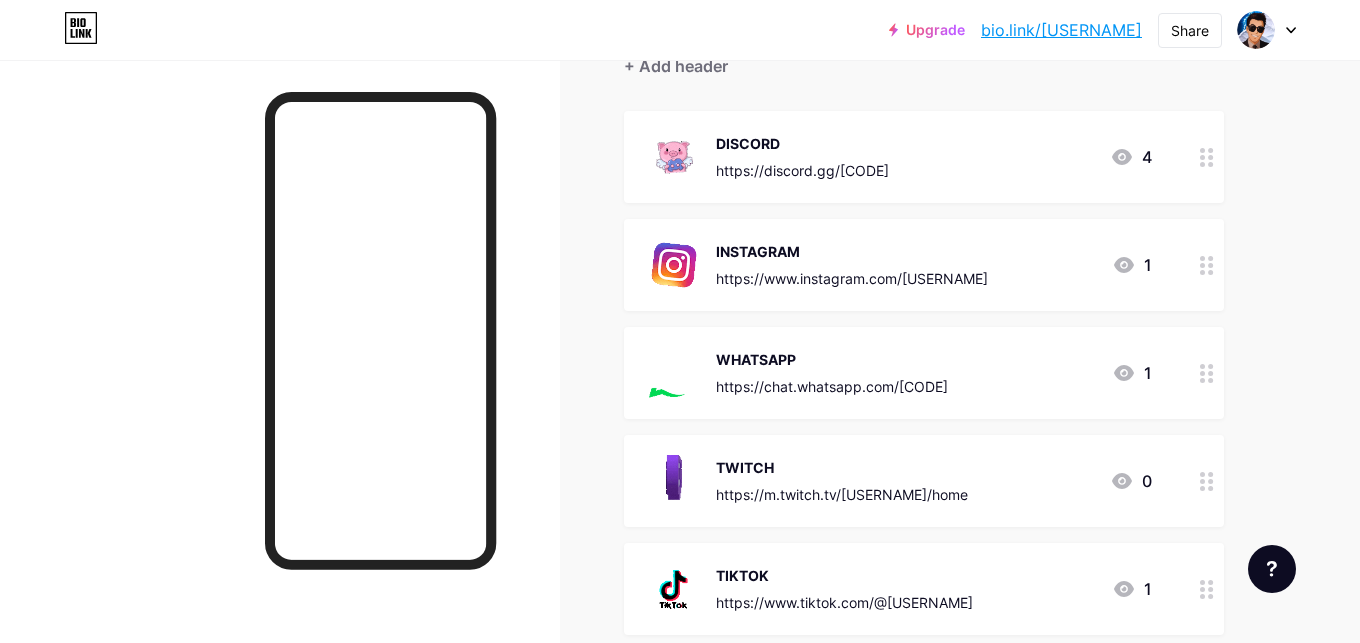 click on "TWITCH
https://m.twitch.tv/[USERNAME]/home
0" at bounding box center [900, 481] 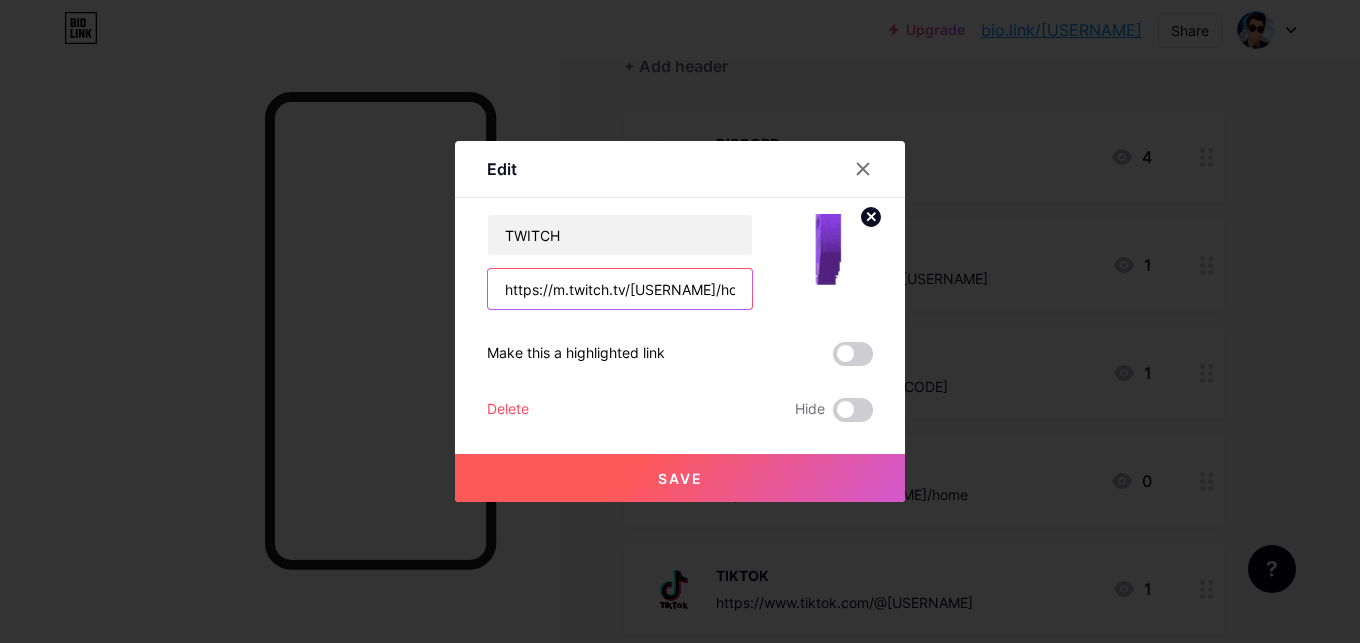 drag, startPoint x: 627, startPoint y: 287, endPoint x: 690, endPoint y: 281, distance: 63.28507 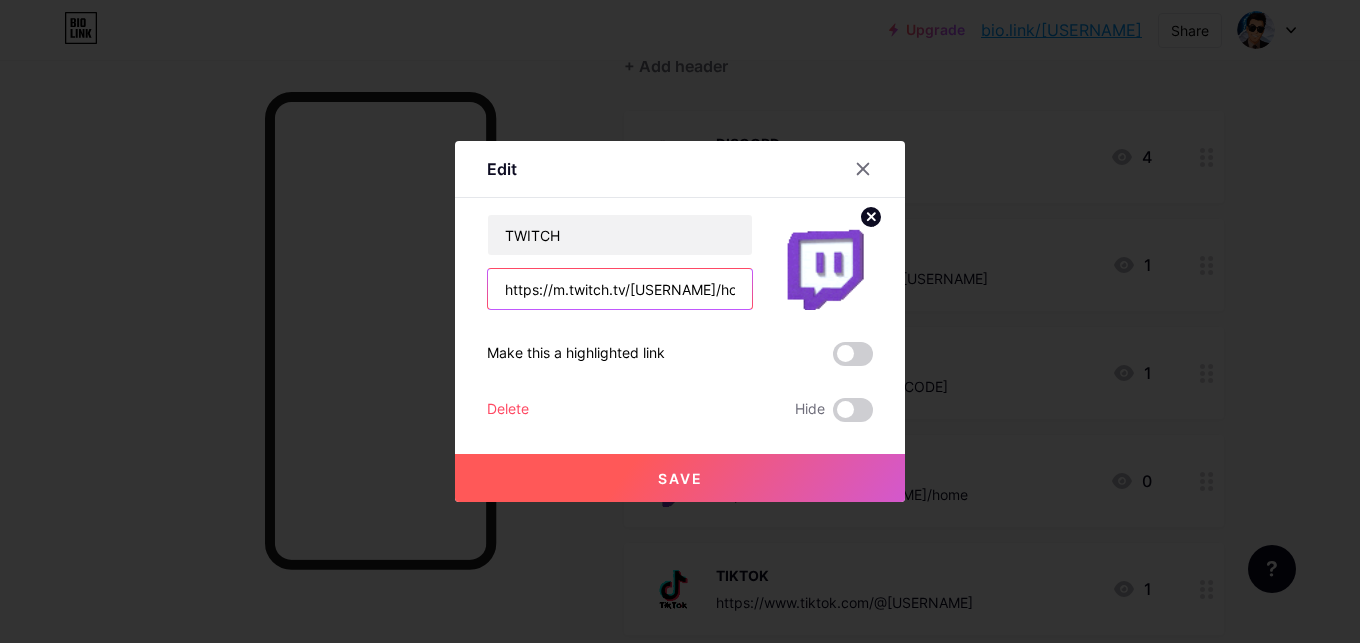 click on "https://m.twitch.tv/[USERNAME]/home" at bounding box center [620, 289] 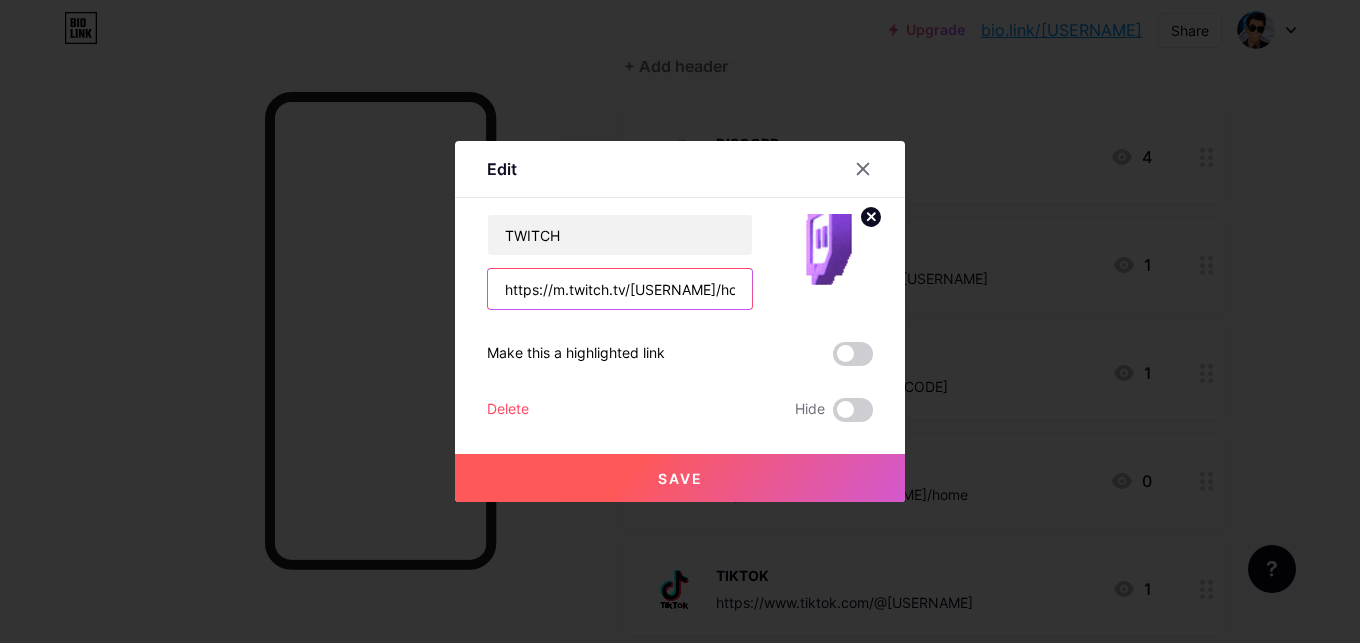 type on "https://m.twitch.tv/[USERNAME]/home" 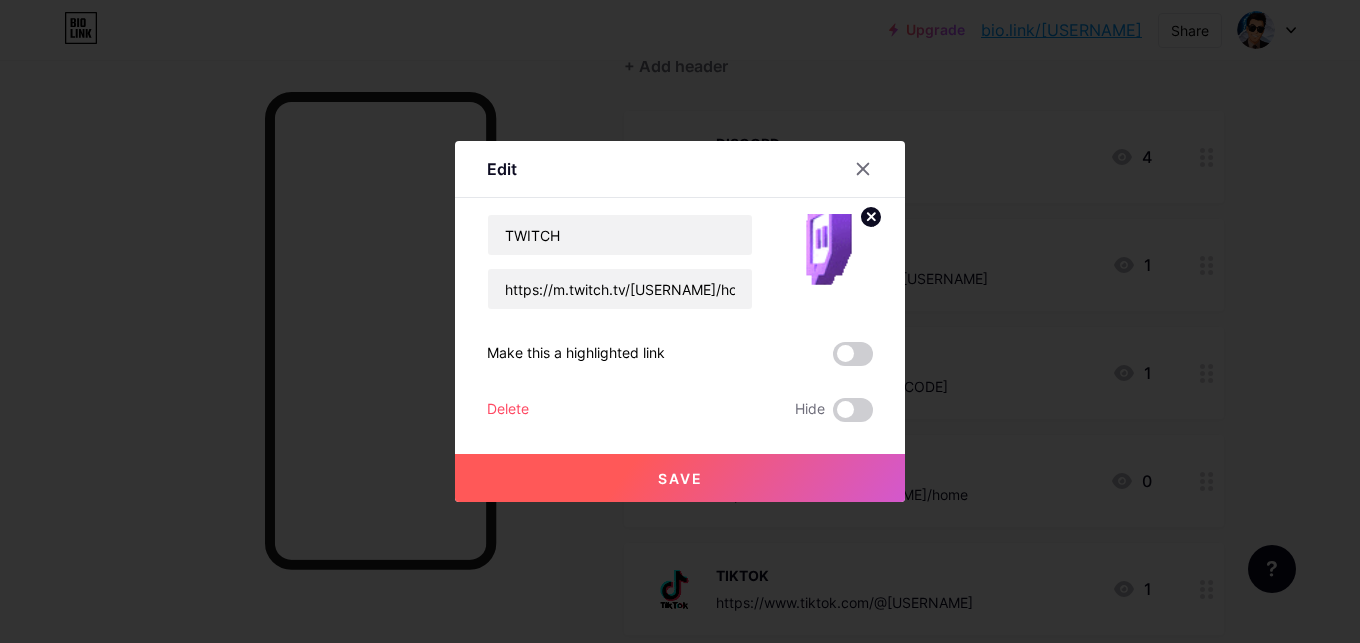 click on "Save" at bounding box center (680, 478) 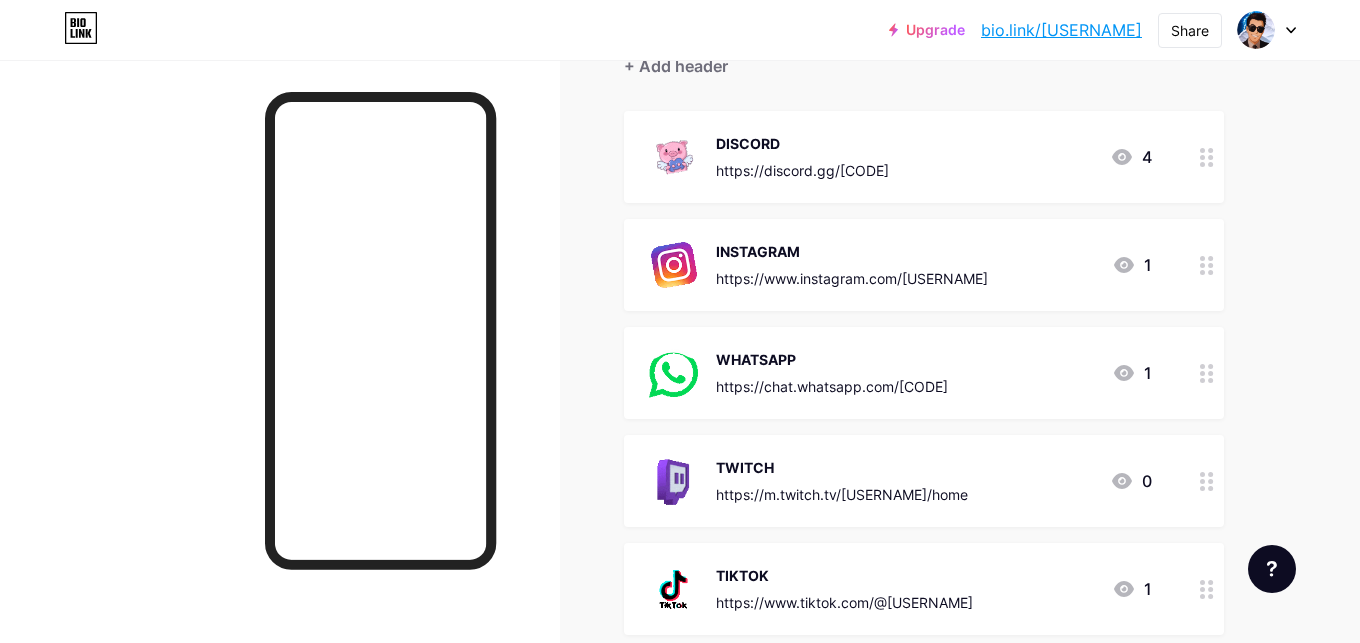 scroll, scrollTop: 306, scrollLeft: 0, axis: vertical 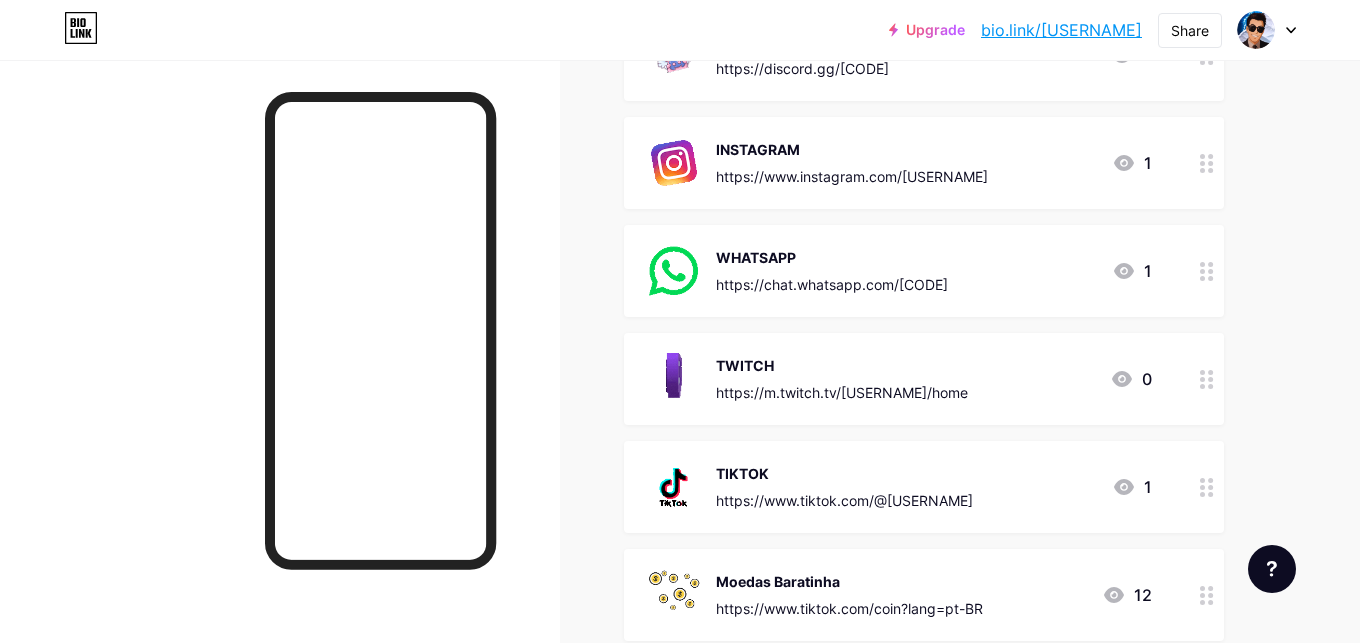 click on "TIKTOK
https://www.tiktok.com/@[USERNAME]
1" at bounding box center (900, 487) 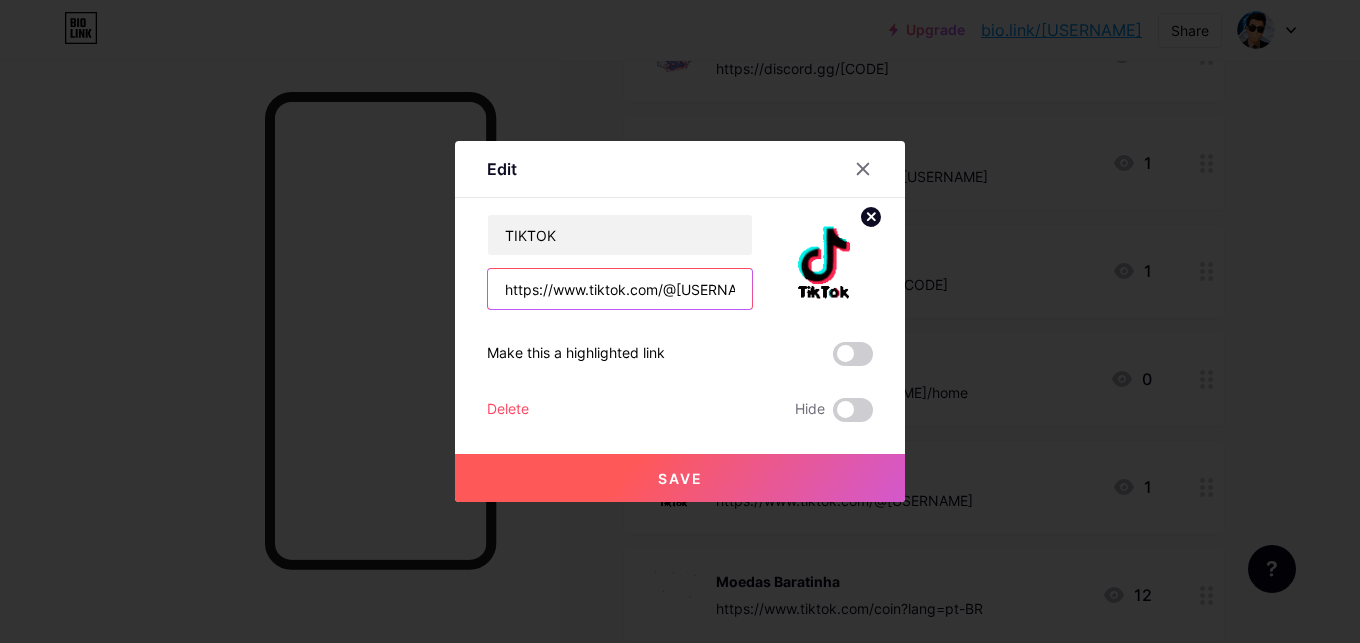 scroll, scrollTop: 0, scrollLeft: 2, axis: horizontal 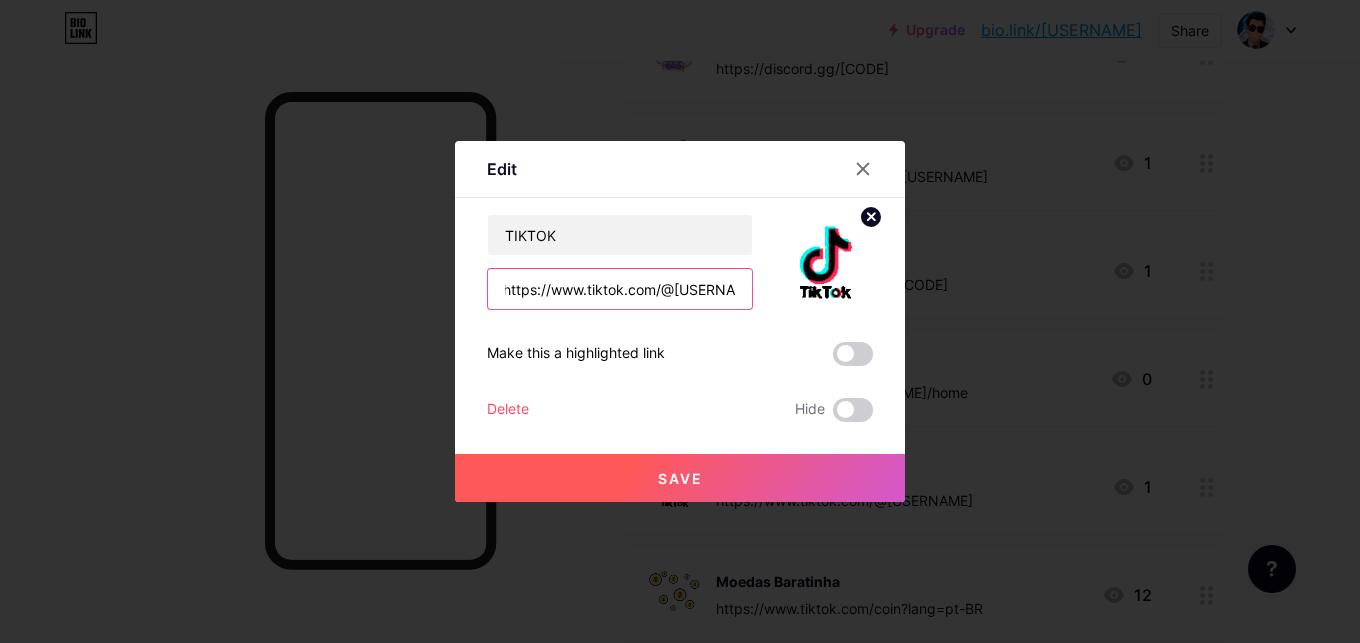 drag, startPoint x: 674, startPoint y: 291, endPoint x: 740, endPoint y: 292, distance: 66.007576 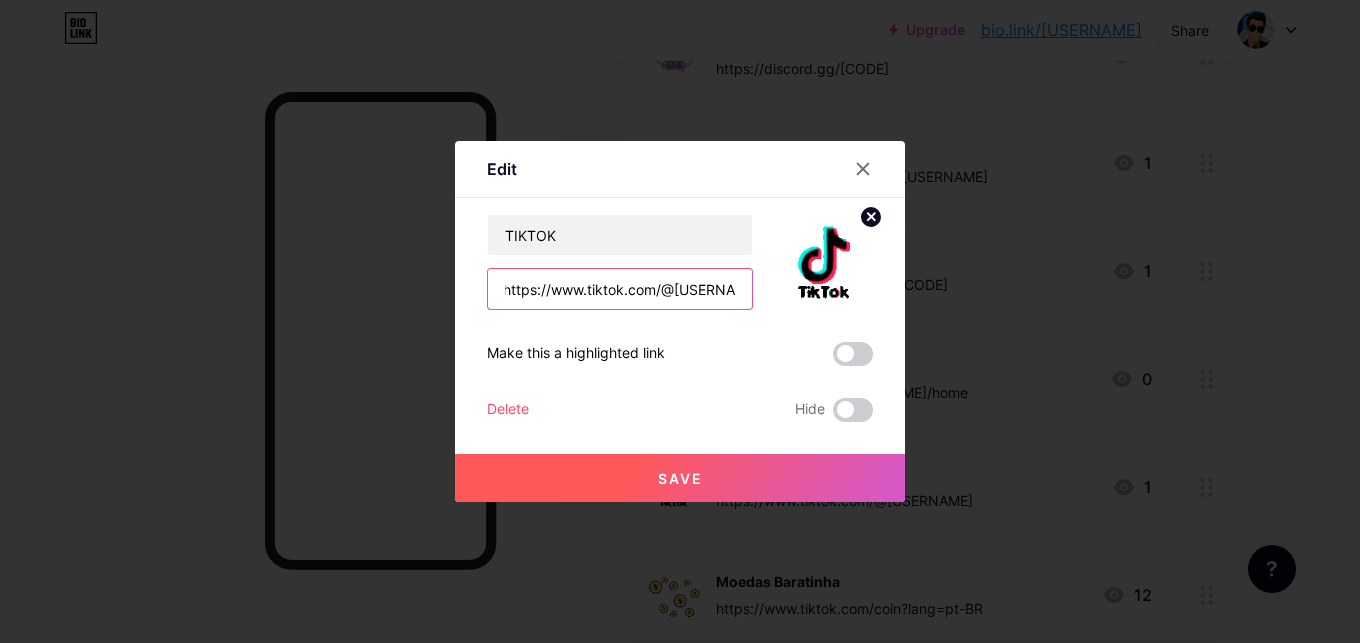 click on "https://www.tiktok.com/@[USERNAME]" at bounding box center (620, 289) 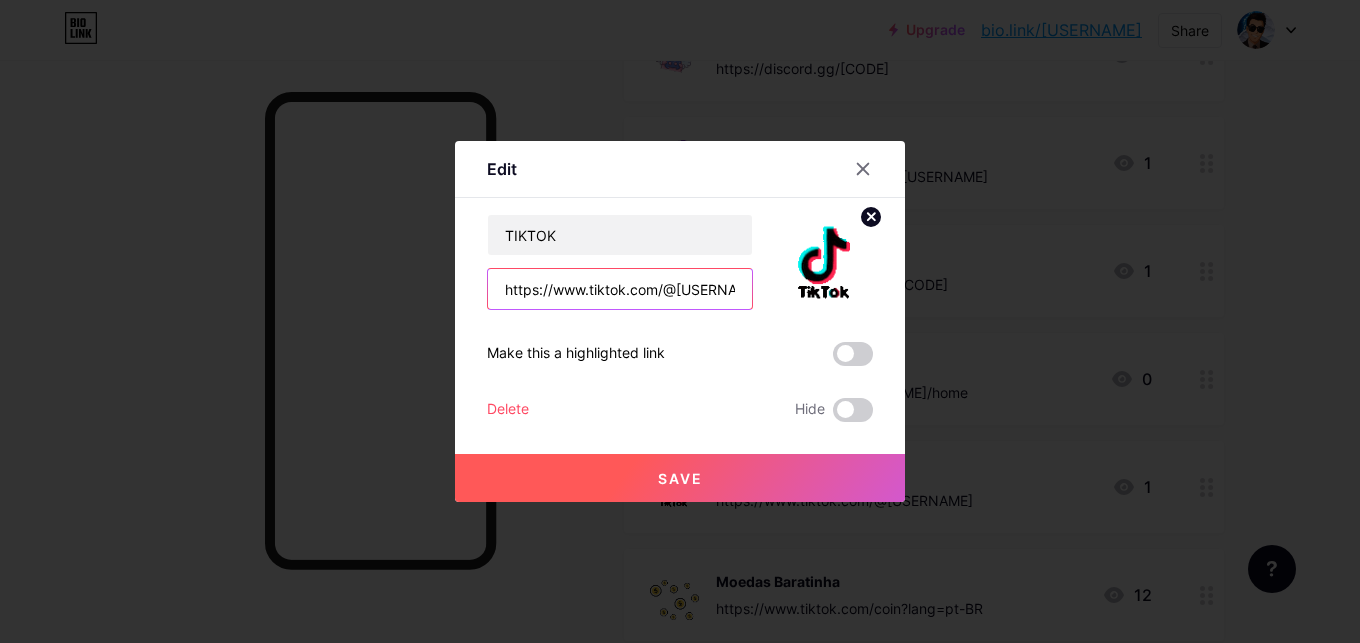 scroll, scrollTop: 0, scrollLeft: 4, axis: horizontal 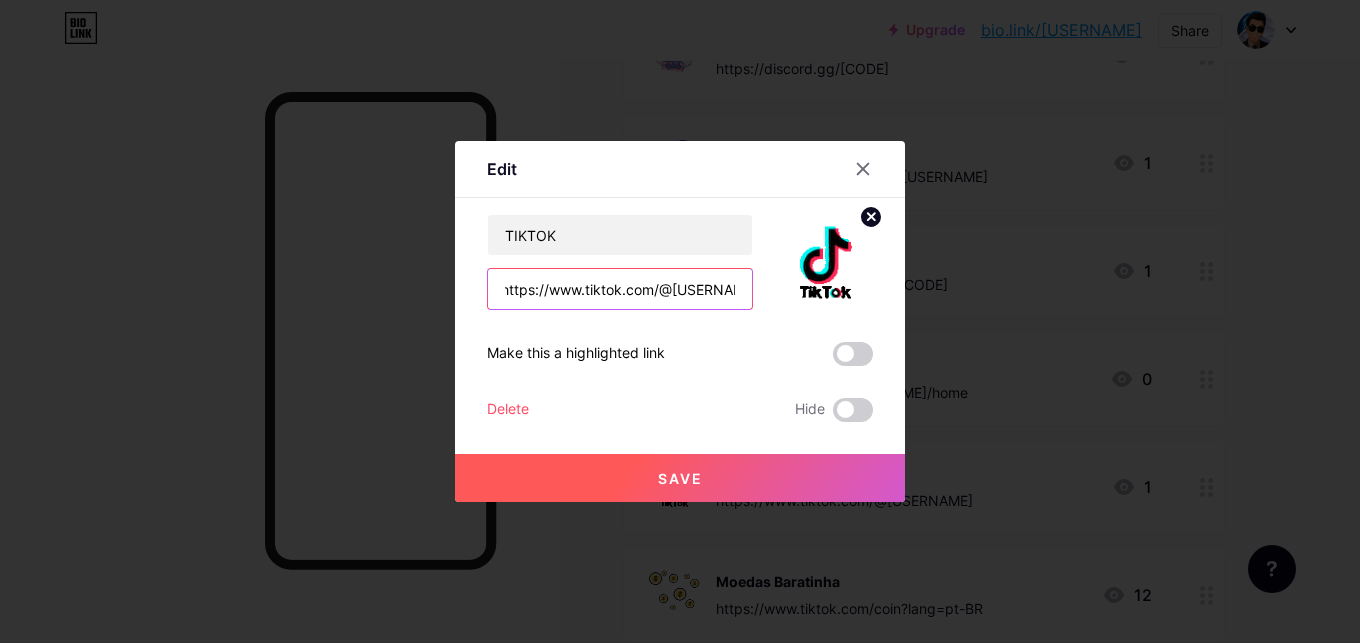 type on "https://www.tiktok.com/@[USERNAME]" 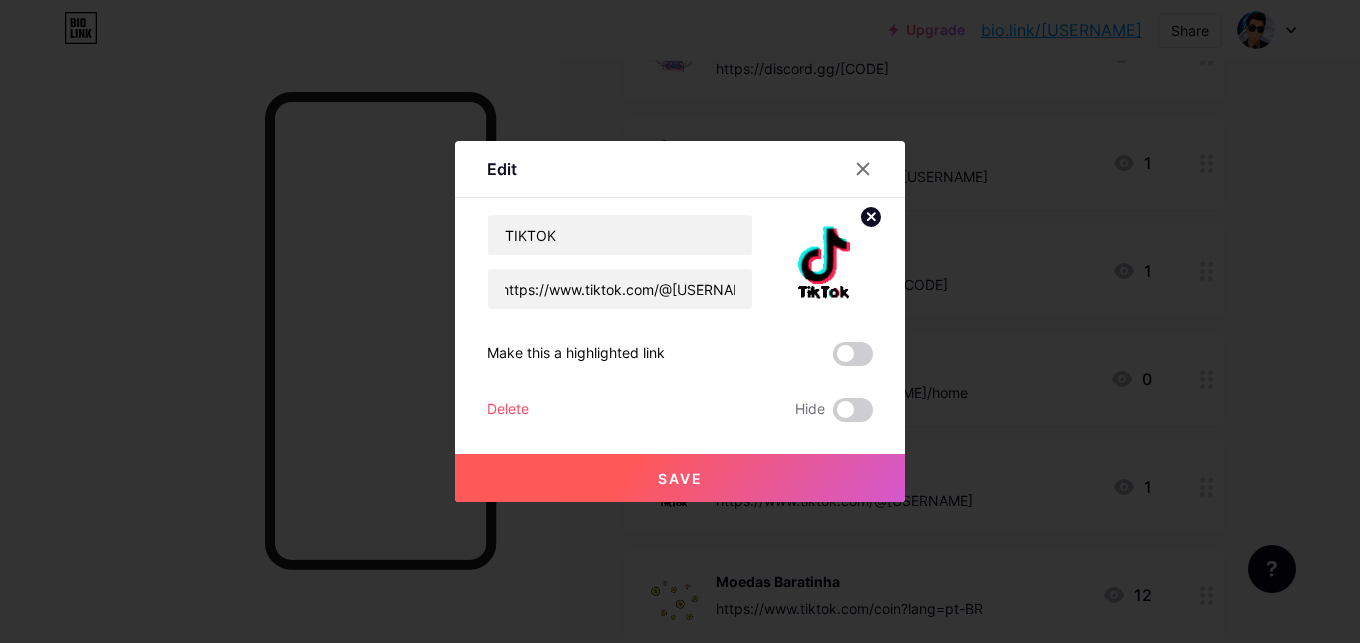 click on "Save" at bounding box center (680, 478) 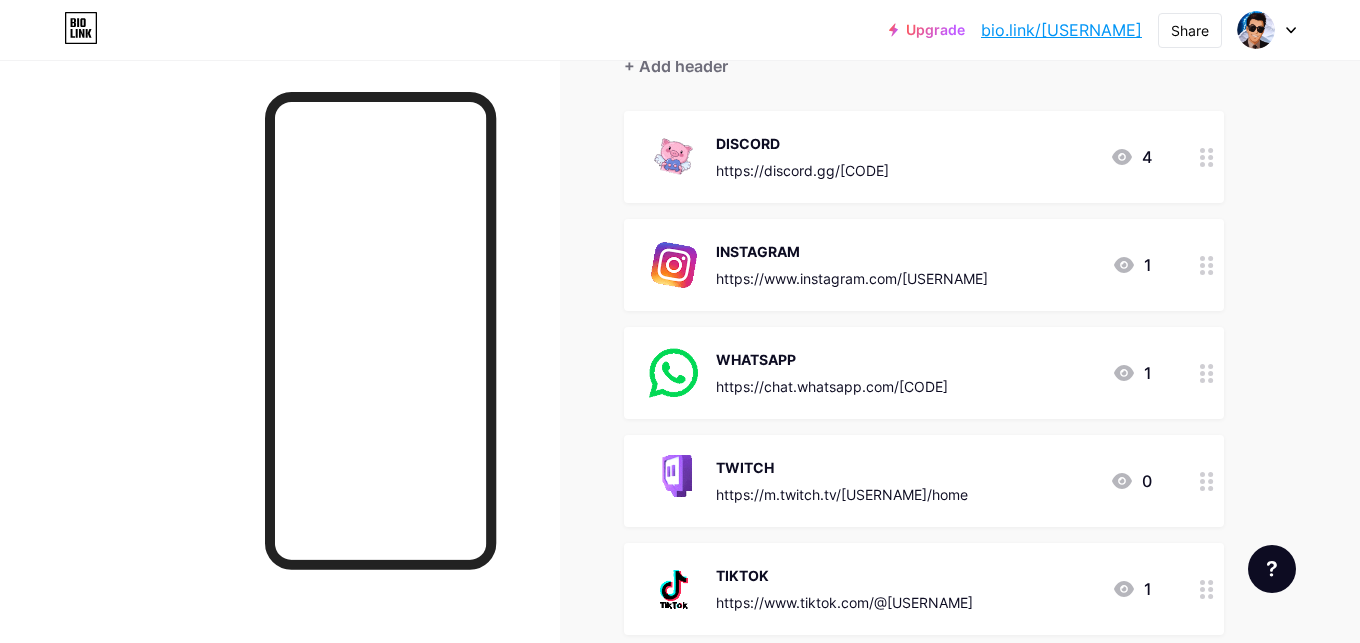 scroll, scrollTop: 102, scrollLeft: 0, axis: vertical 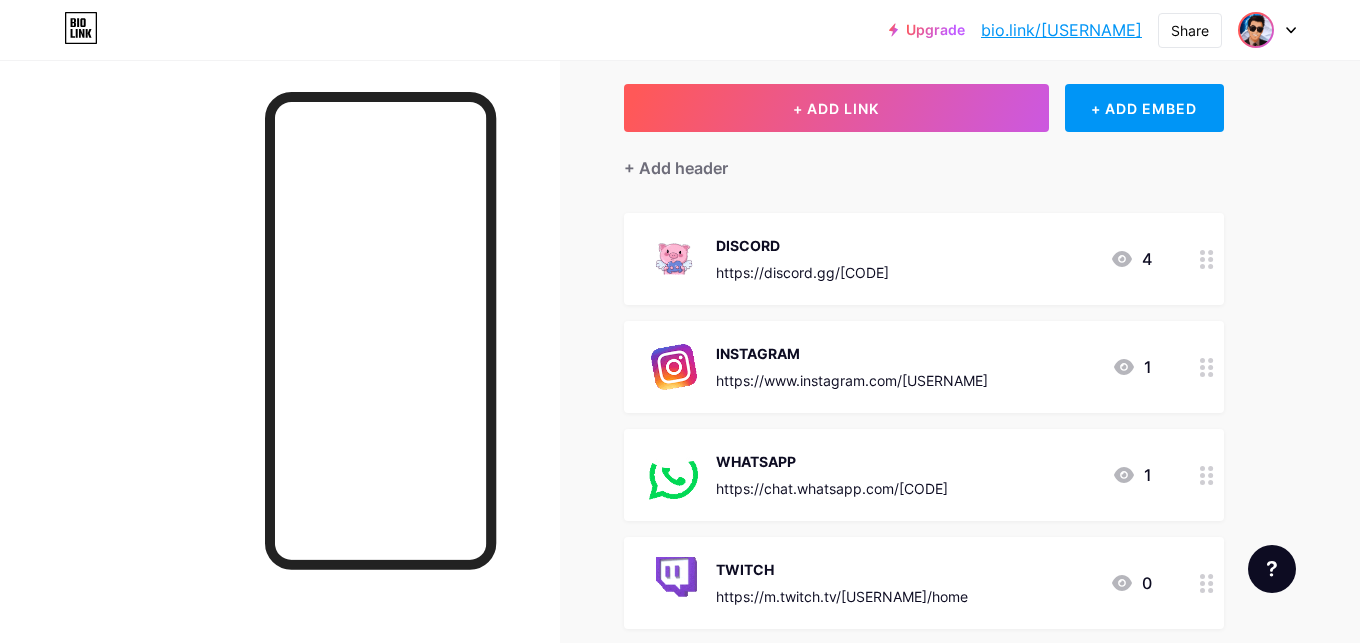 click at bounding box center [1256, 30] 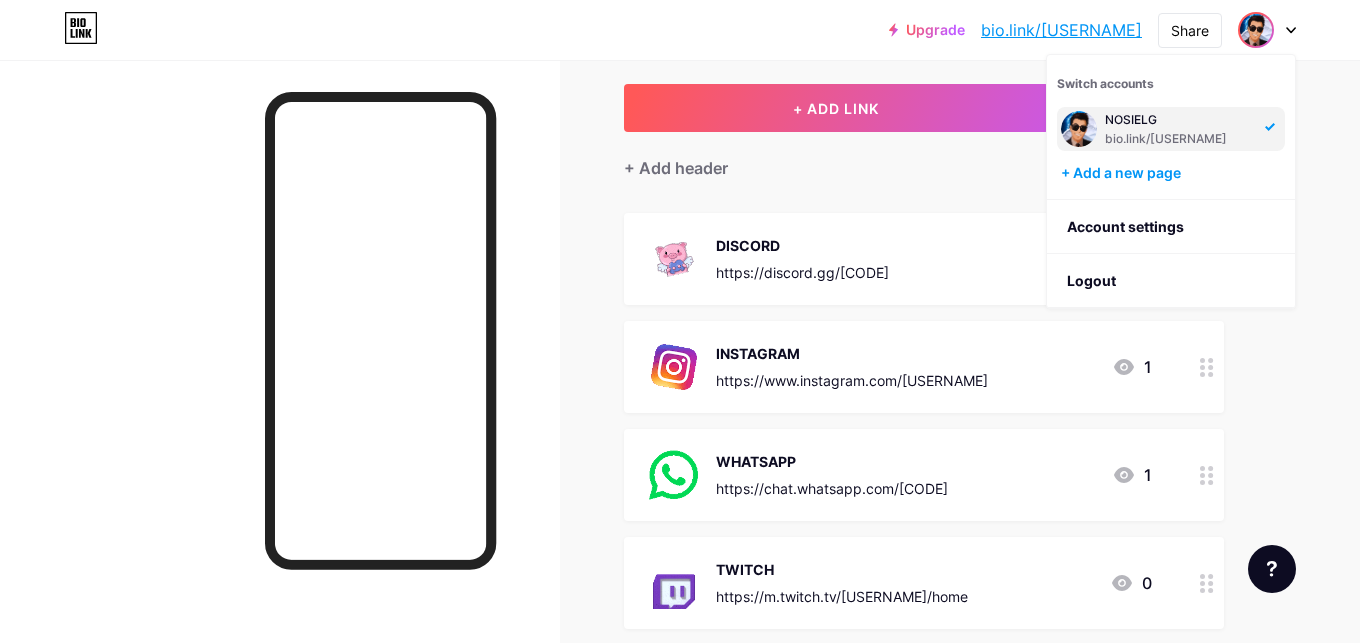 click on "bio.link/[USERNAME]" at bounding box center [1179, 139] 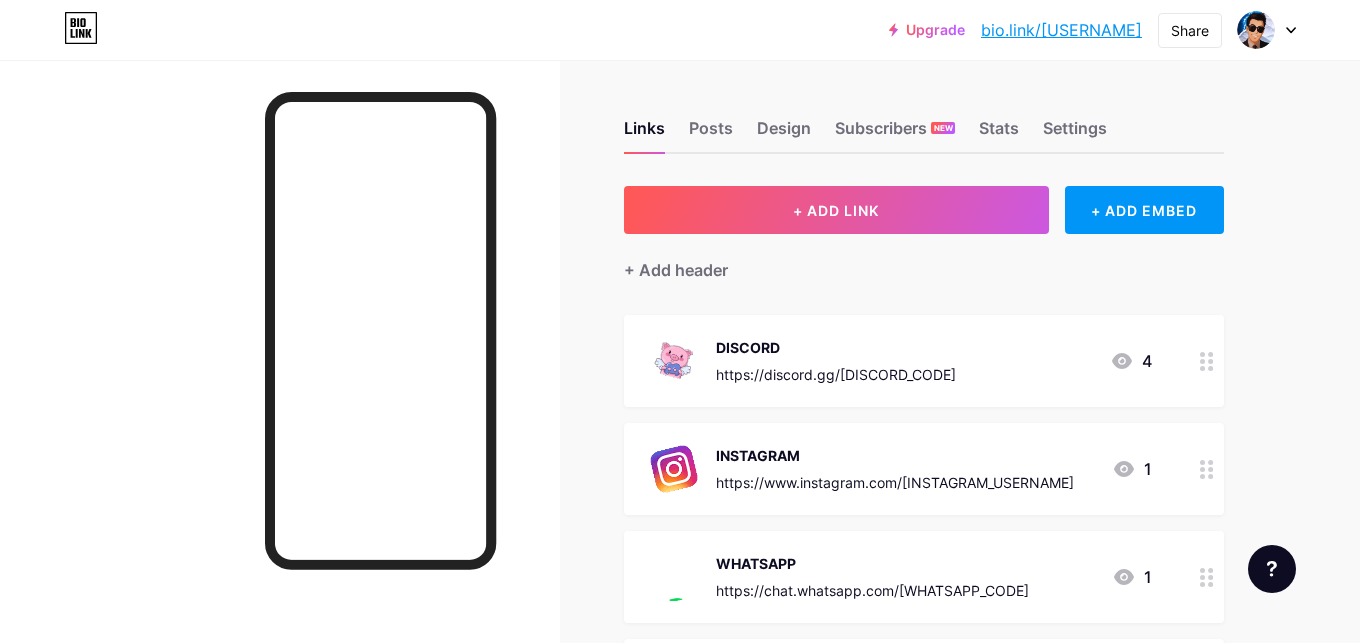scroll, scrollTop: 0, scrollLeft: 0, axis: both 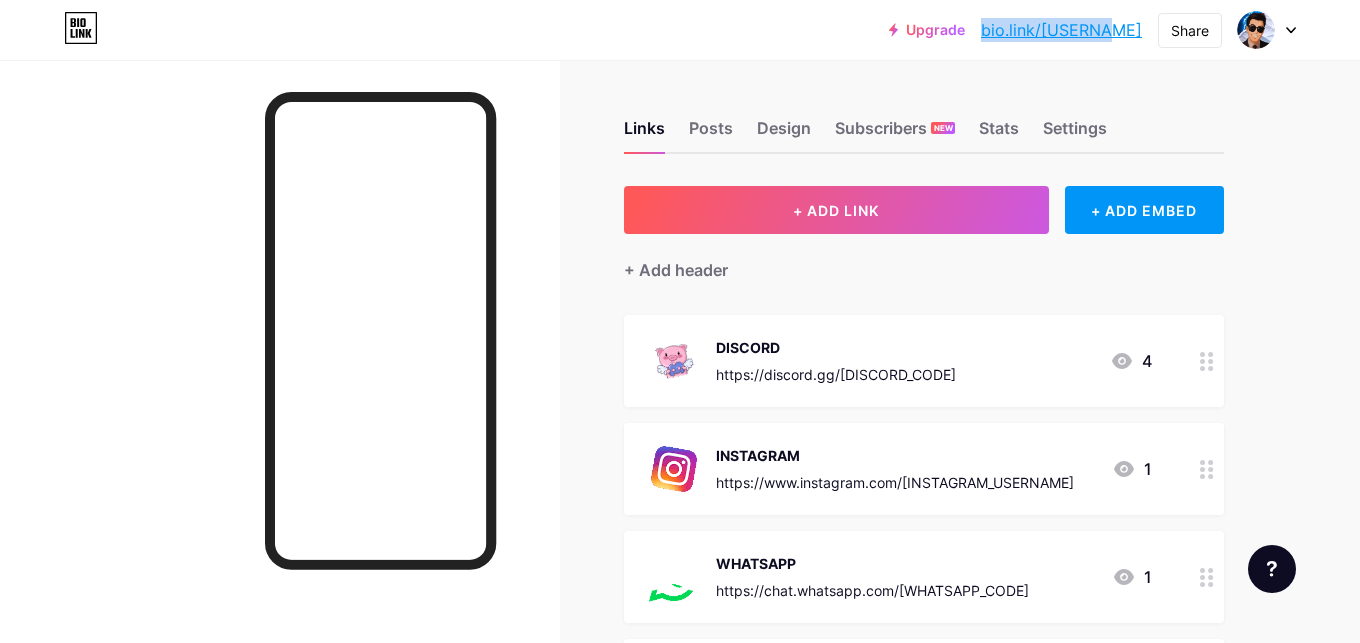 drag, startPoint x: 1026, startPoint y: 37, endPoint x: 1145, endPoint y: 59, distance: 121.016525 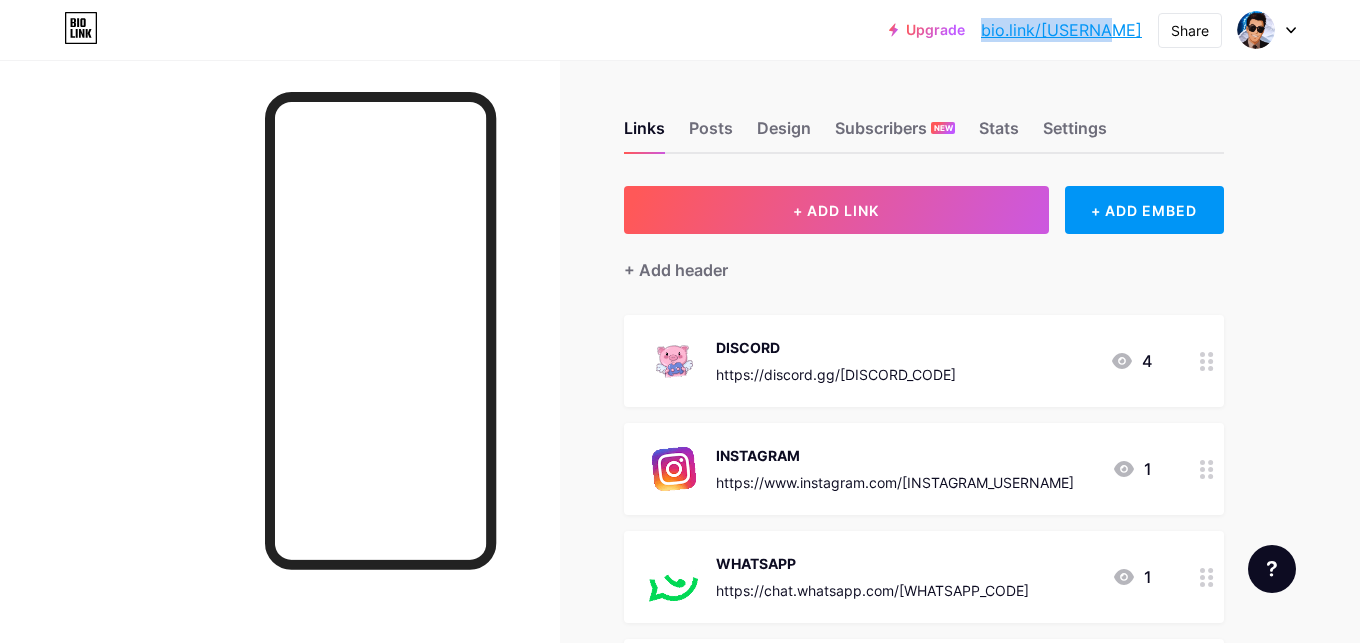 click on "Upgrade   bio.link/nosiel...   bio.link/nosielg   Share               Switch accounts     NOSIELG   bio.link/nosielg       + Add a new page        Account settings   Logout" at bounding box center (680, 30) 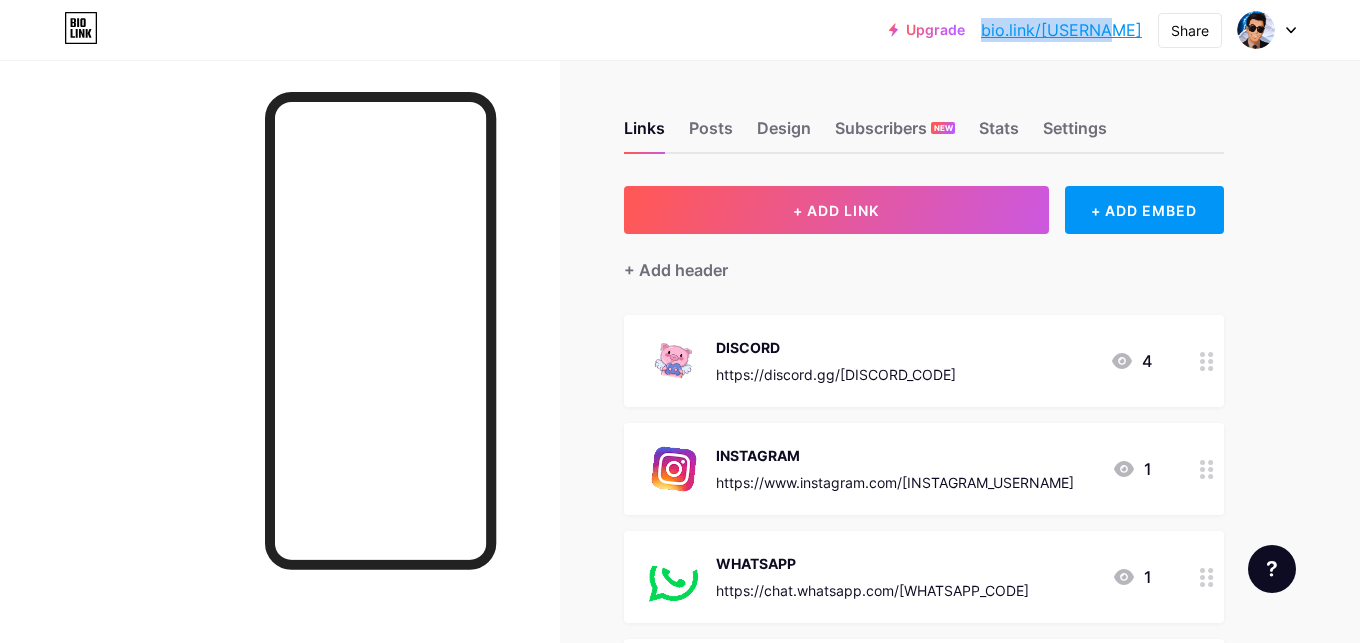 copy on "bio.link/[USERNAME]" 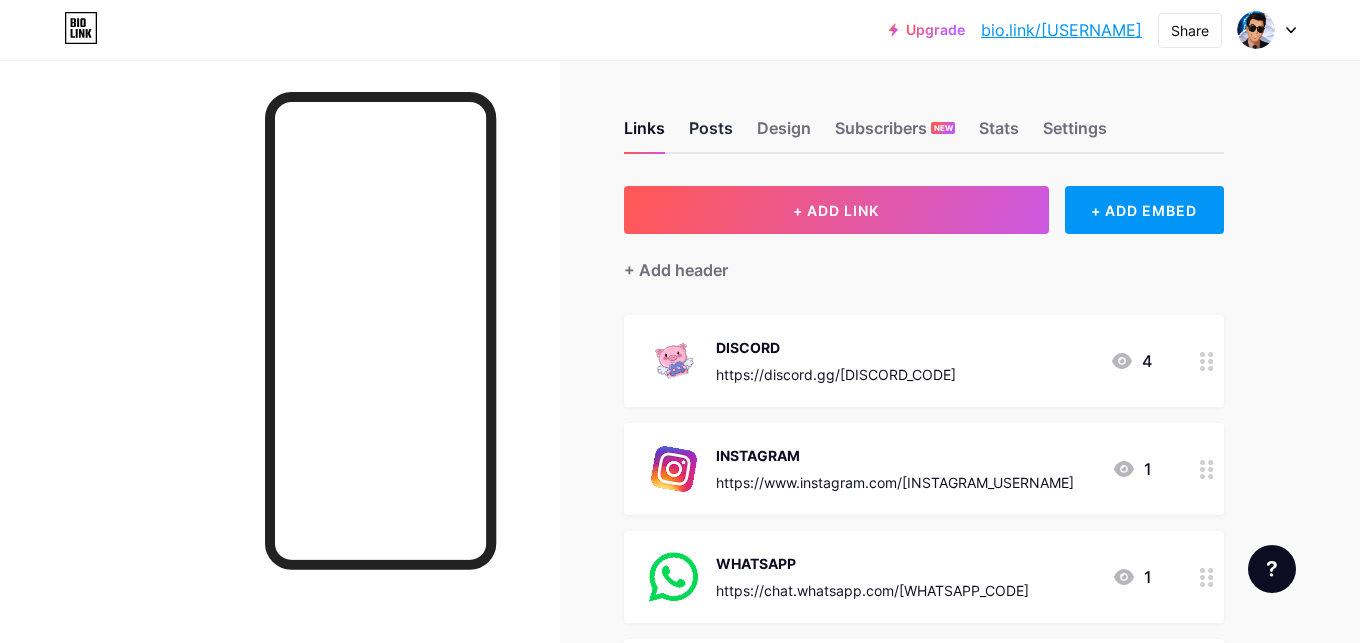 click on "Posts" at bounding box center (711, 134) 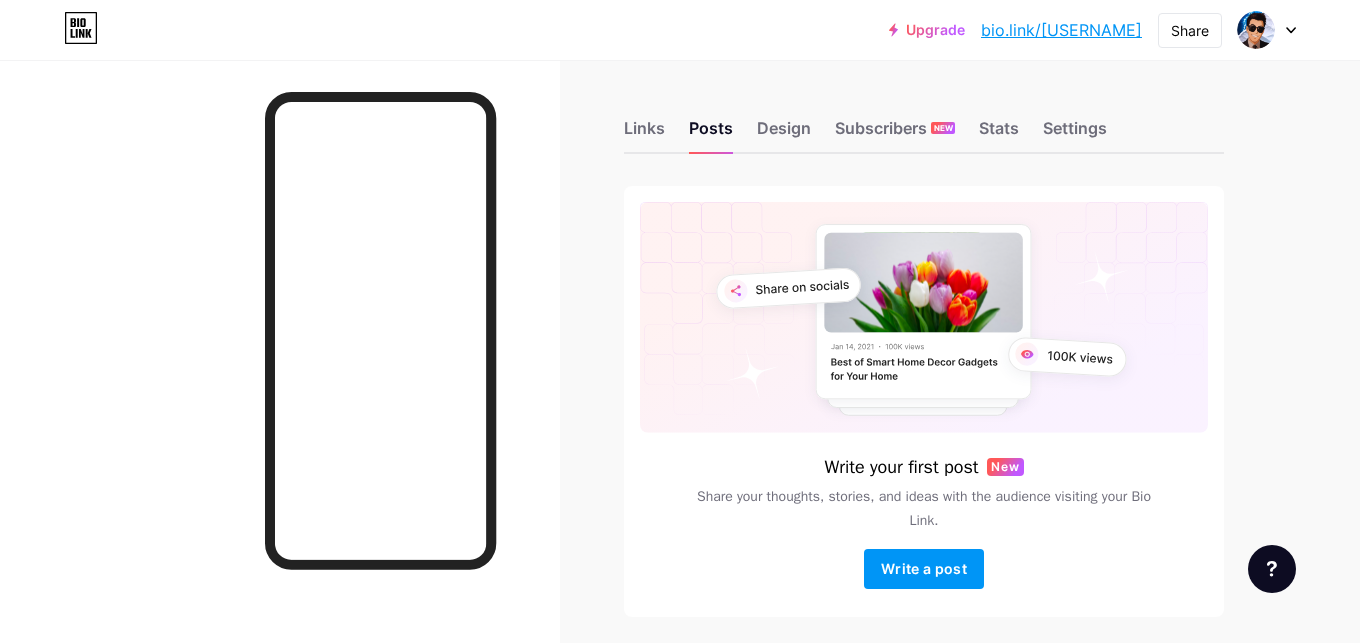 click at bounding box center (1267, 30) 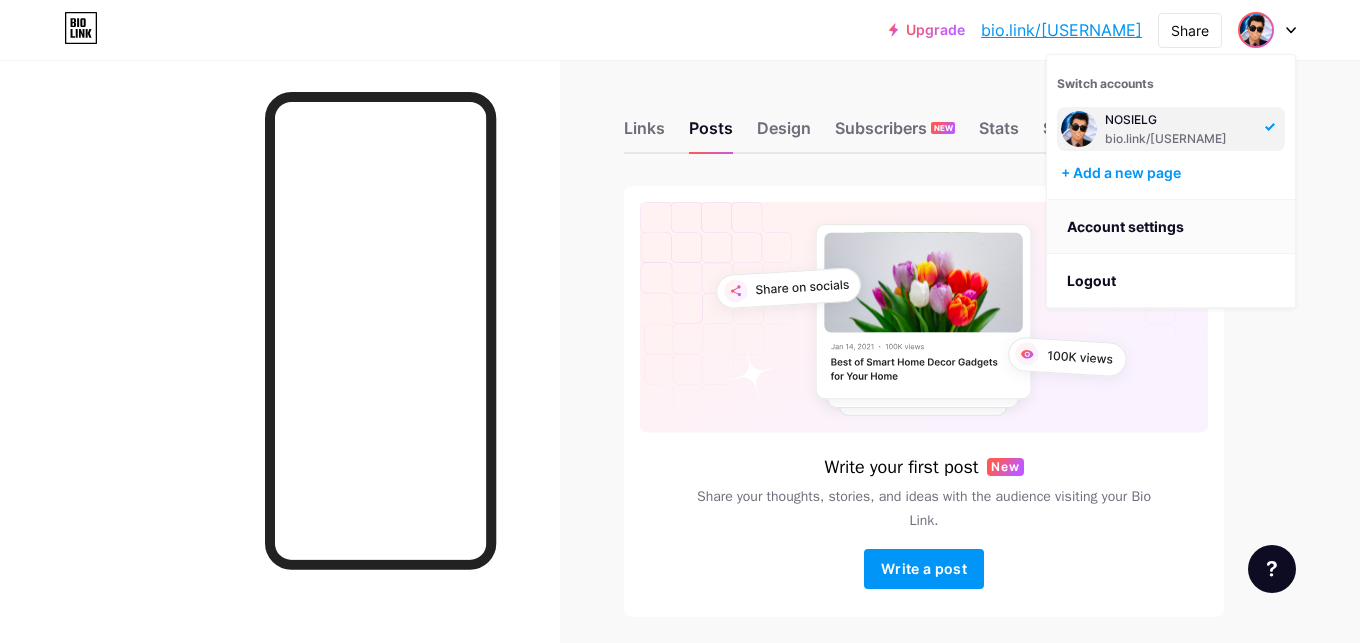 click on "Account settings" at bounding box center (1171, 227) 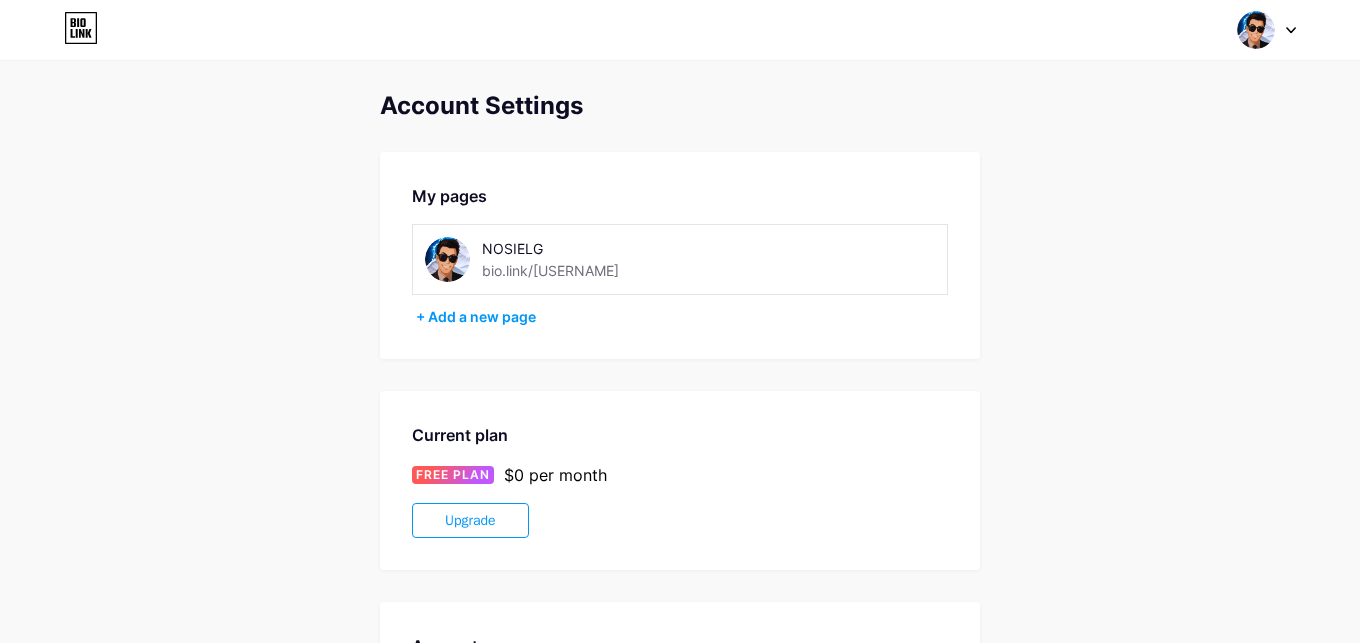 click on "bio.link/[USERNAME]" at bounding box center [550, 270] 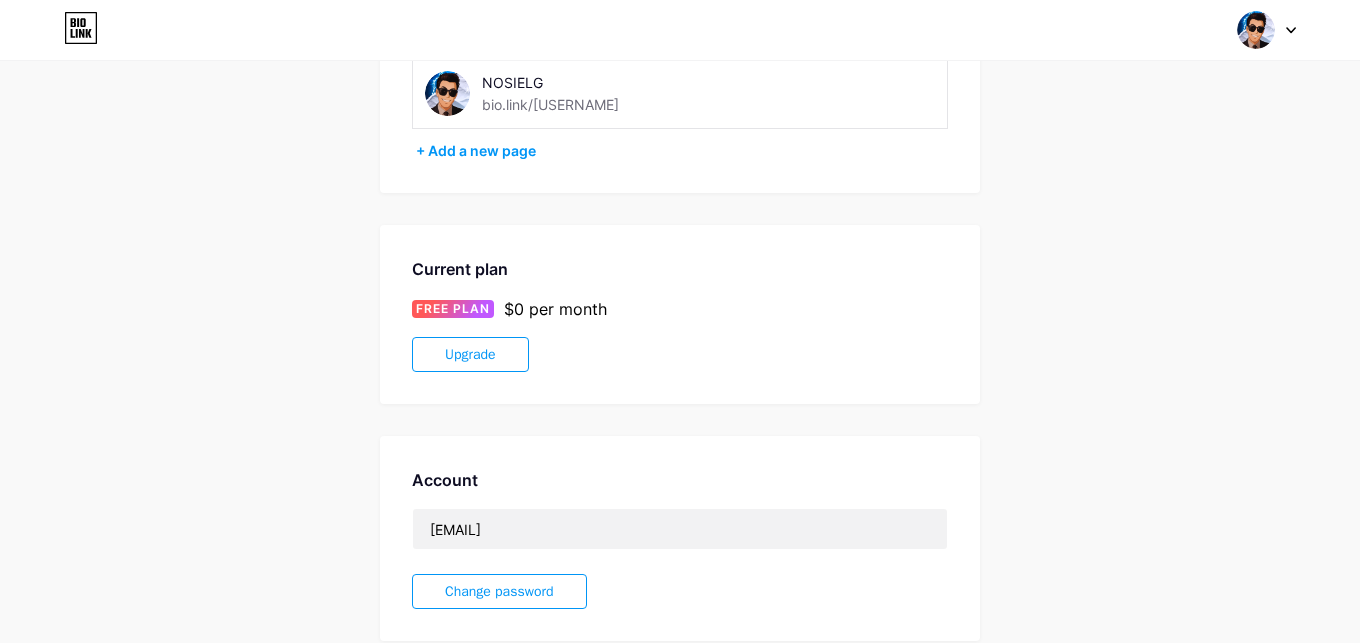 scroll, scrollTop: 0, scrollLeft: 0, axis: both 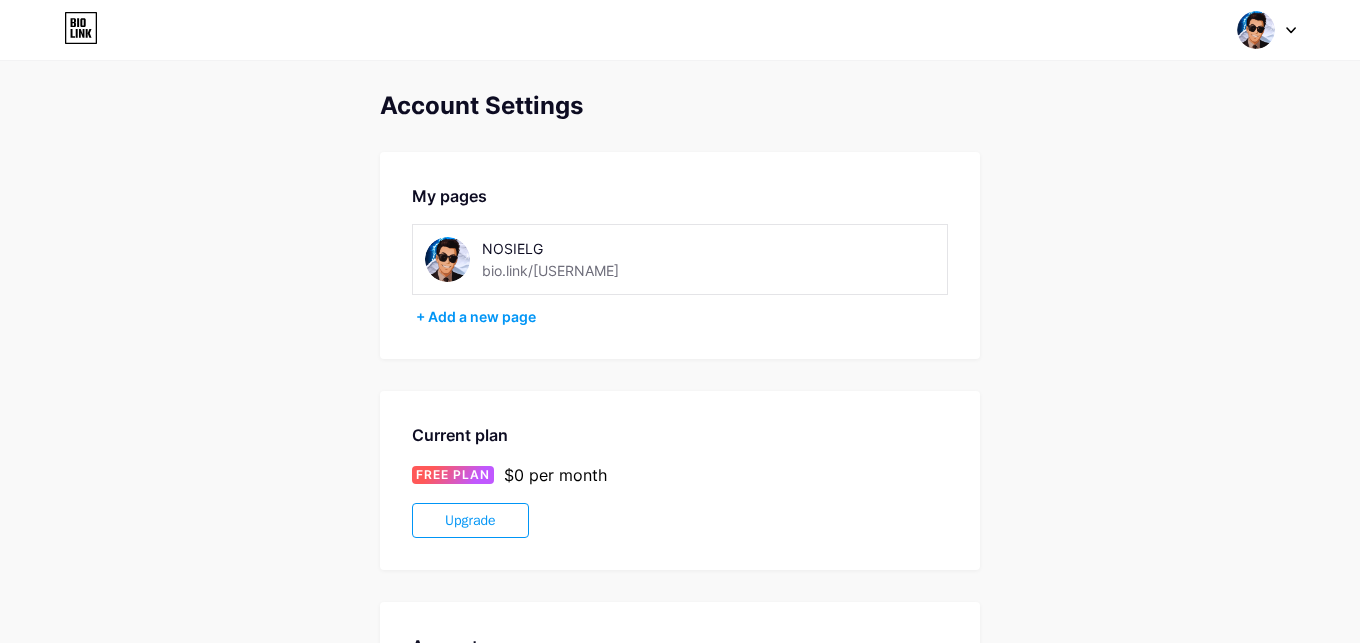 click at bounding box center (1256, 30) 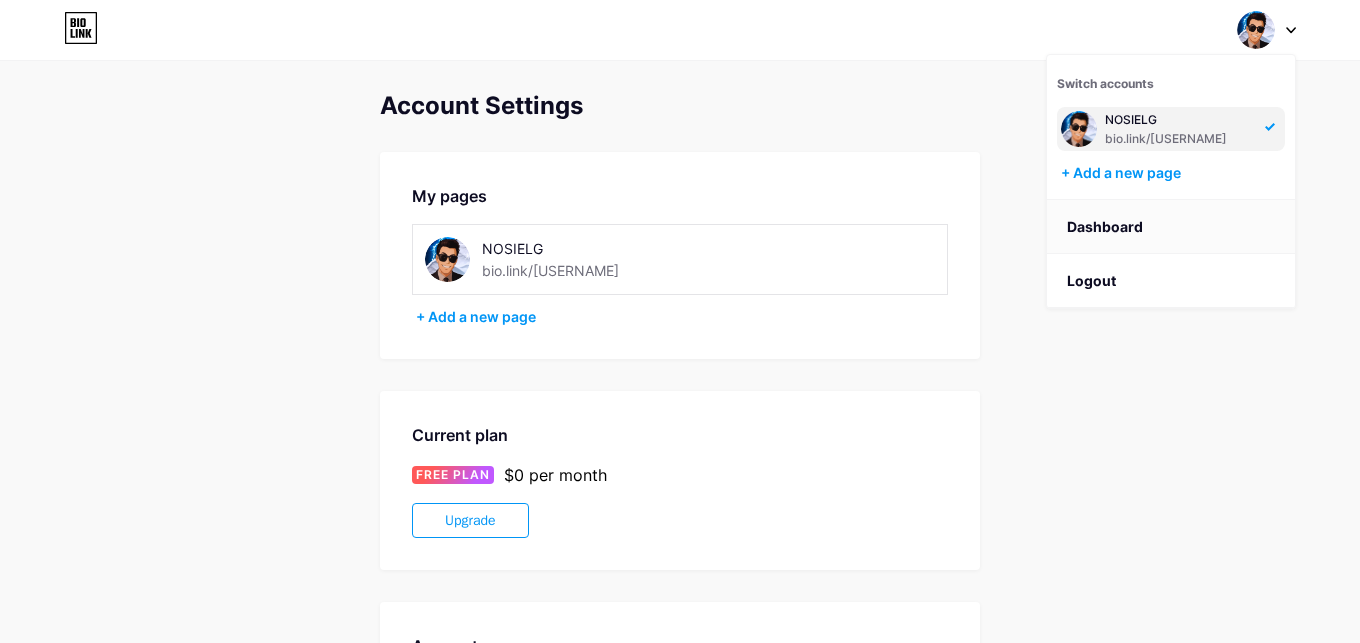 click on "Dashboard" at bounding box center [1171, 227] 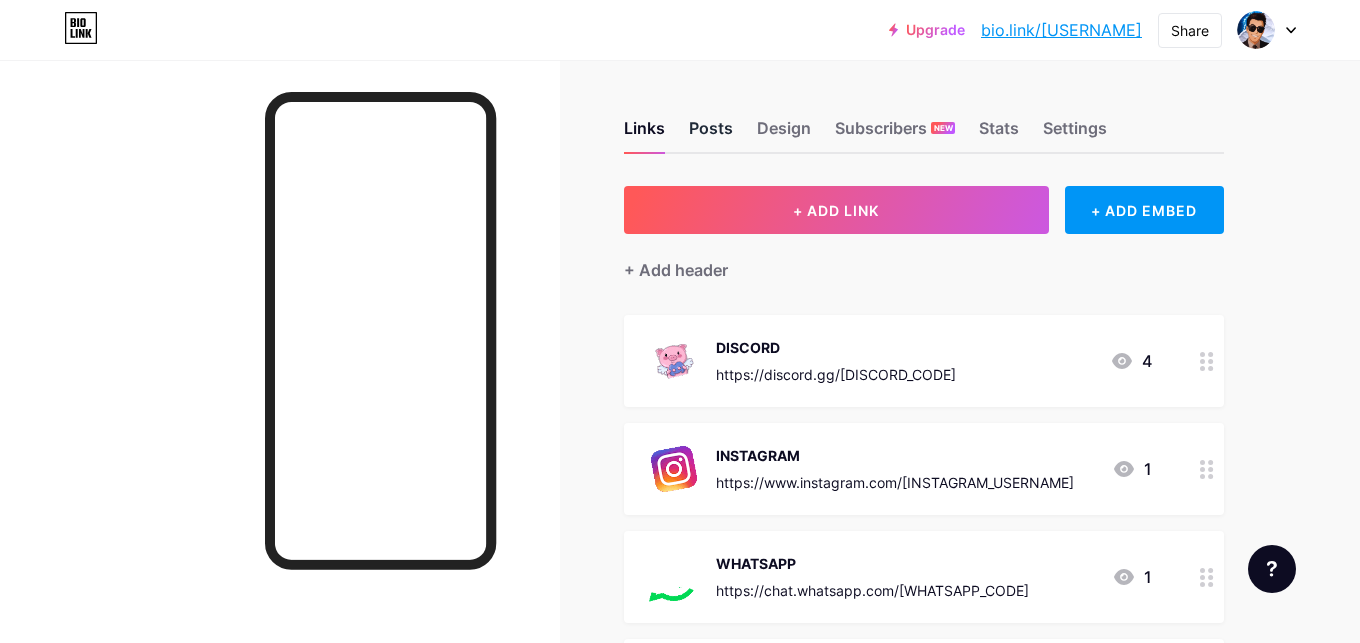 click on "Posts" at bounding box center [711, 134] 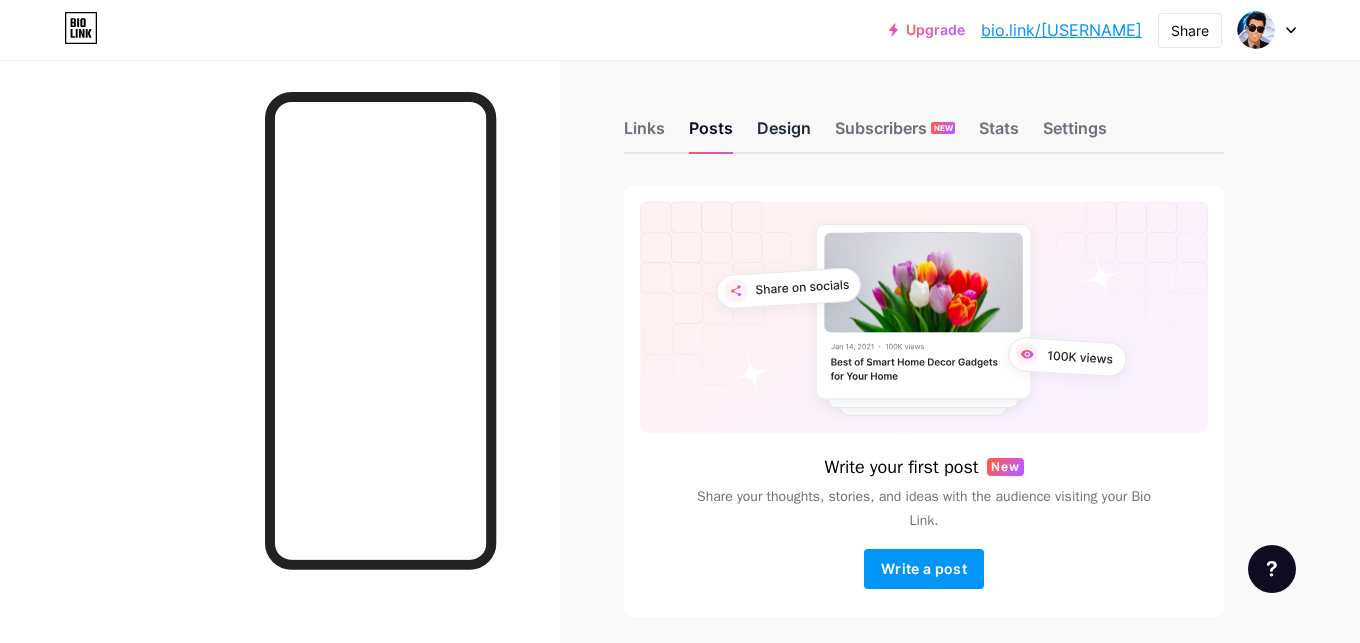 click on "Design" at bounding box center [784, 134] 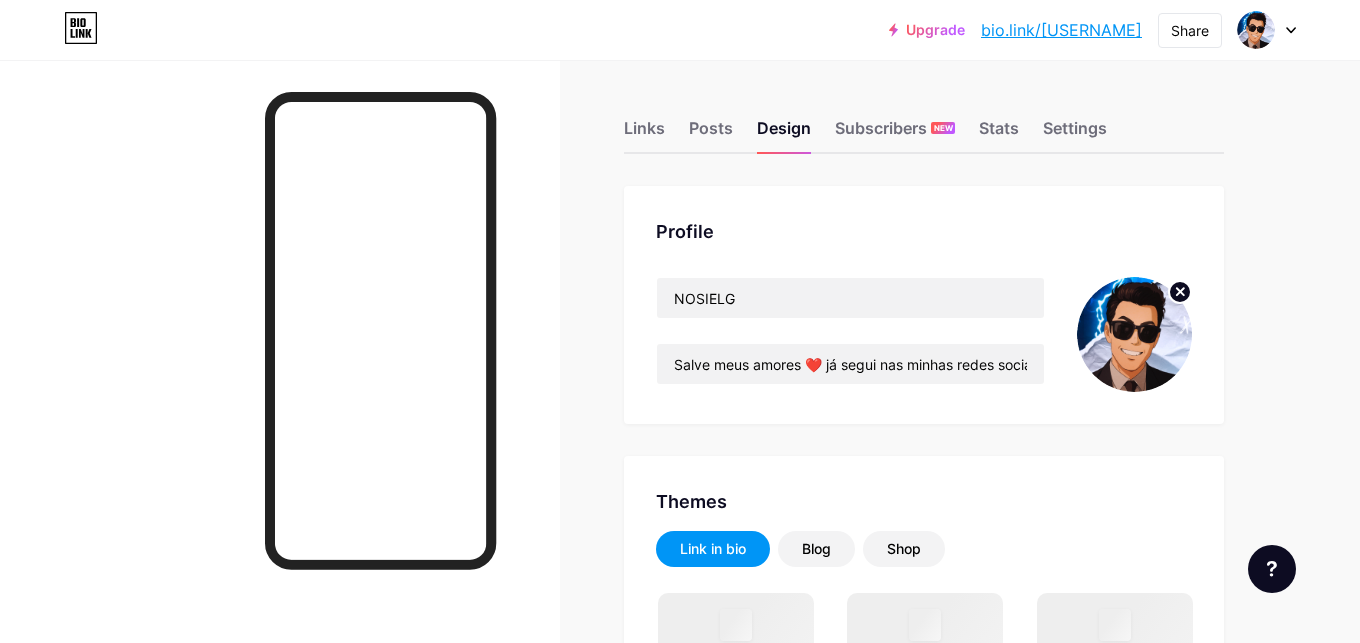 click at bounding box center [1134, 334] 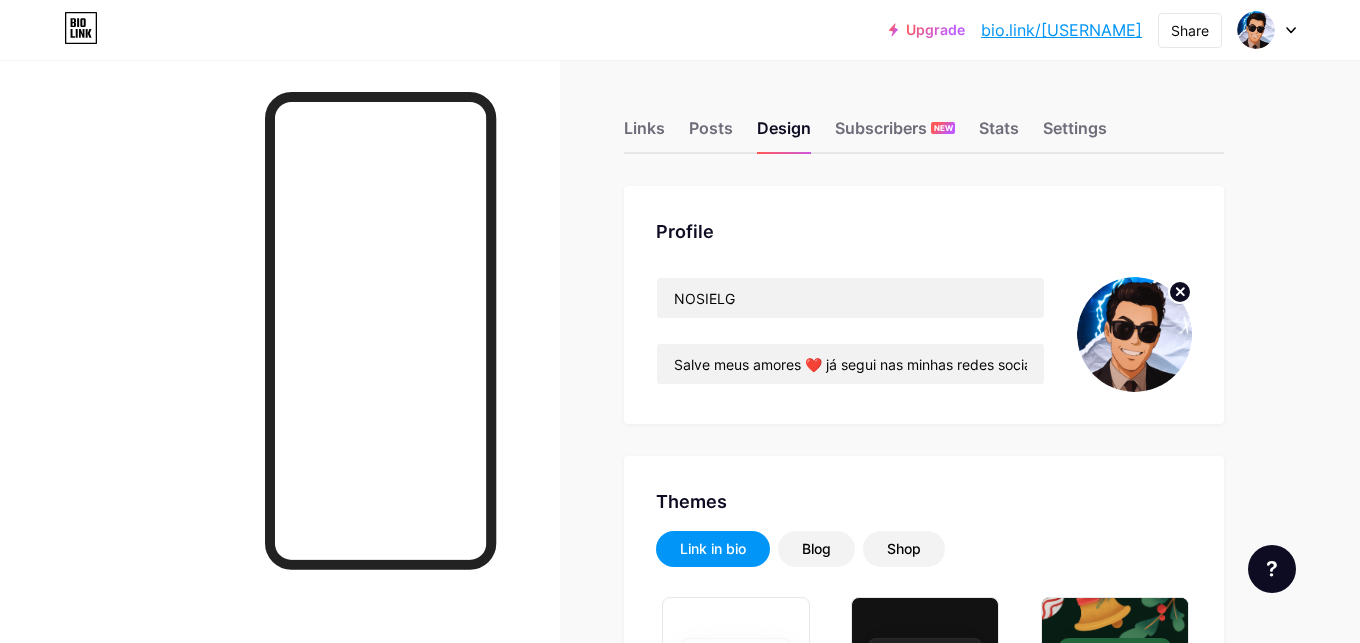 click 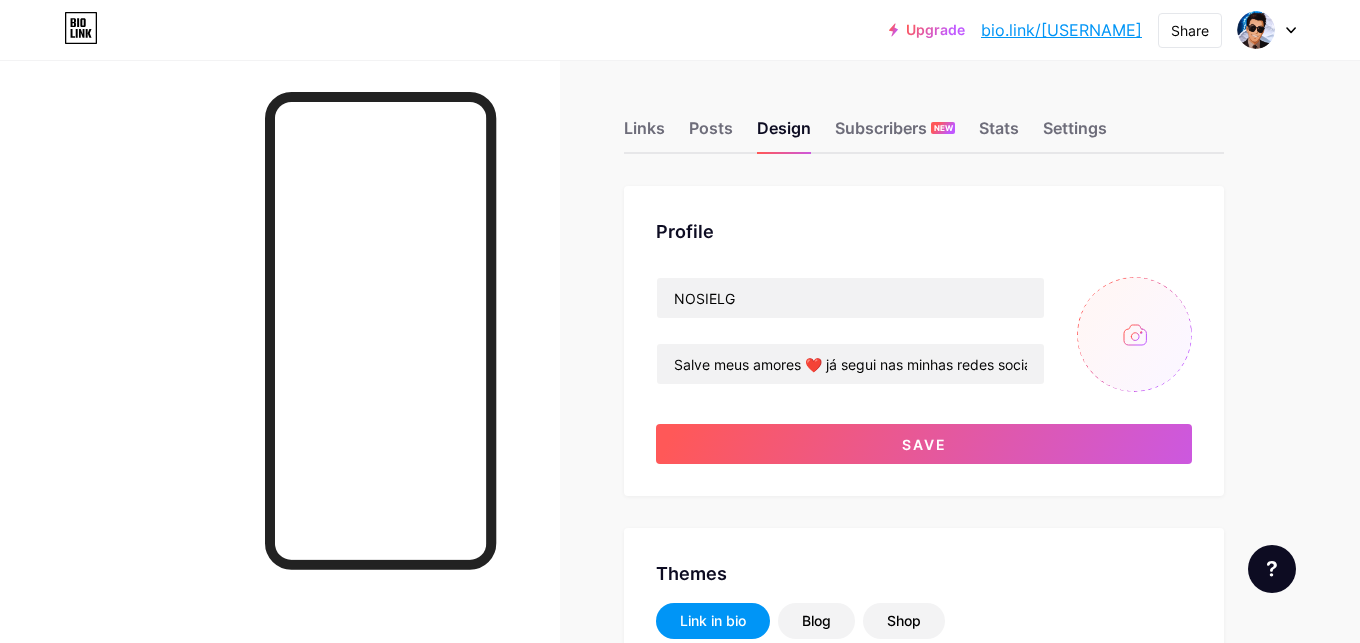 click at bounding box center [1134, 334] 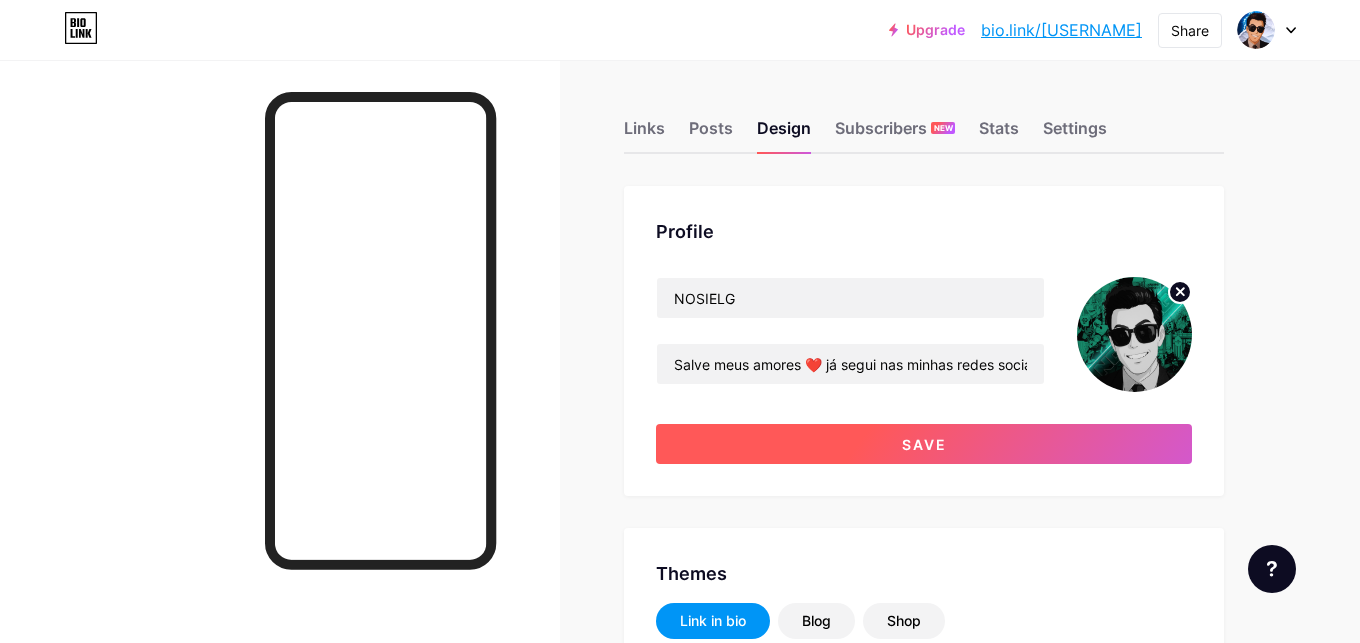 click on "Save" at bounding box center [924, 444] 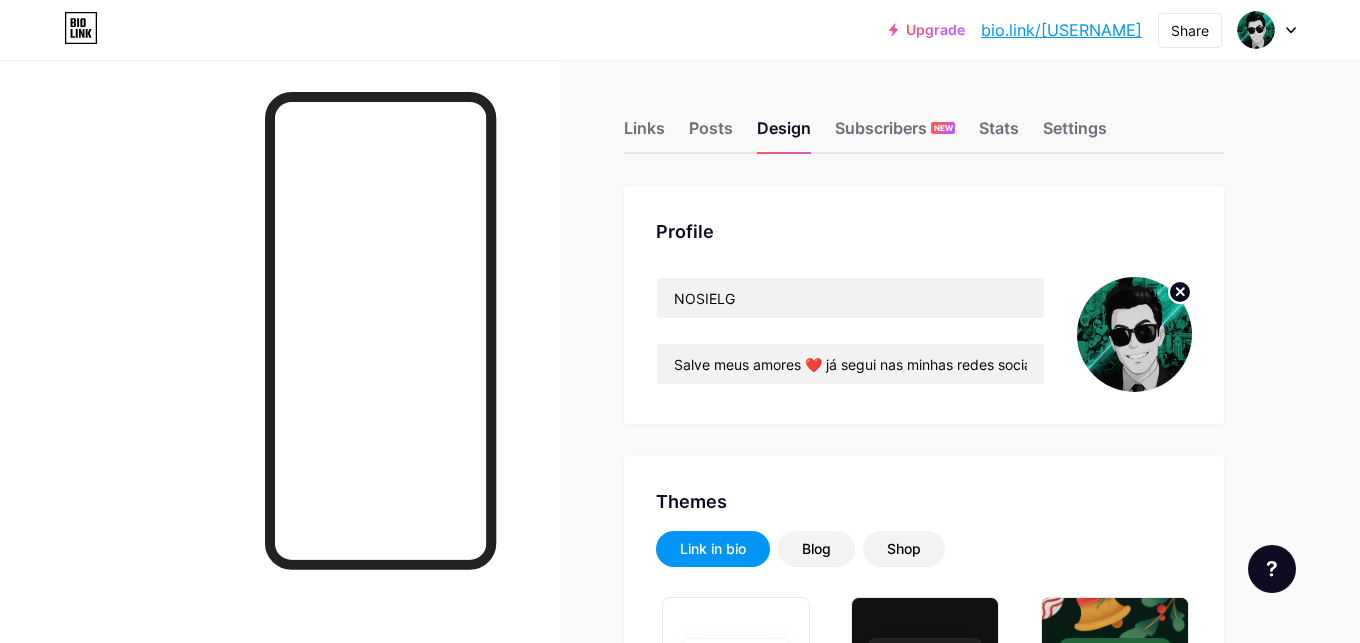 click on "Upgrade   bio.link/nosiel...   bio.link/nosielg   Share               Switch accounts     NOSIELG   bio.link/nosielg       + Add a new page        Account settings   Logout   Link Copied
Links
Posts
Design
Subscribers
NEW
Stats
Settings     Profile   NOSIELG     Salve meus amores ❤️ já segui nas minhas redes sociais aí  seus lindos e lindas 🫡                   Themes   Link in bio   Blog   Shop       Basics       Carbon       Xmas 23       Pride       Glitch       Winter · Live       Glassy · Live       Chameleon · Live       Rainy Night · Live       Neon · Live       Summer       Retro       Strawberry · Live       Desert       Sunny       Autumn       Leaf       Clear Sky       Blush       Unicorn       Minimal       Cloudy       Shadow     Create your own           Changes saved       Position to display socials                 Top                     Bottom" at bounding box center (680, 1698) 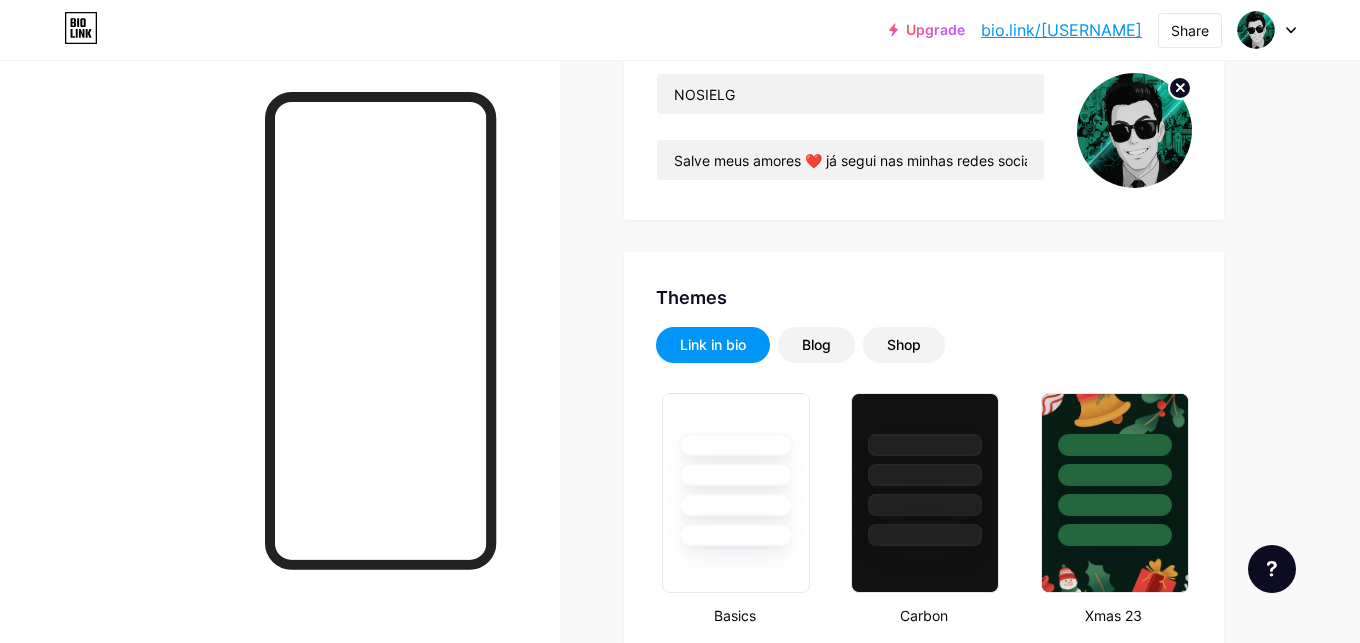 scroll, scrollTop: 0, scrollLeft: 0, axis: both 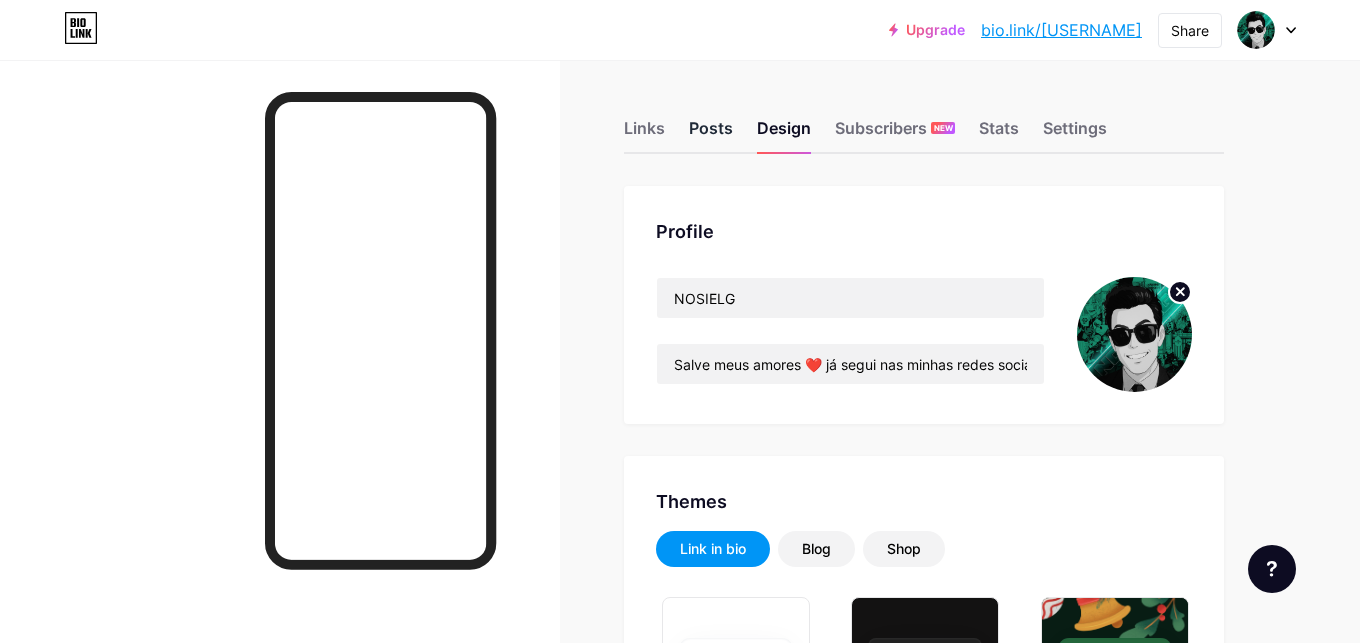click on "Posts" at bounding box center (711, 134) 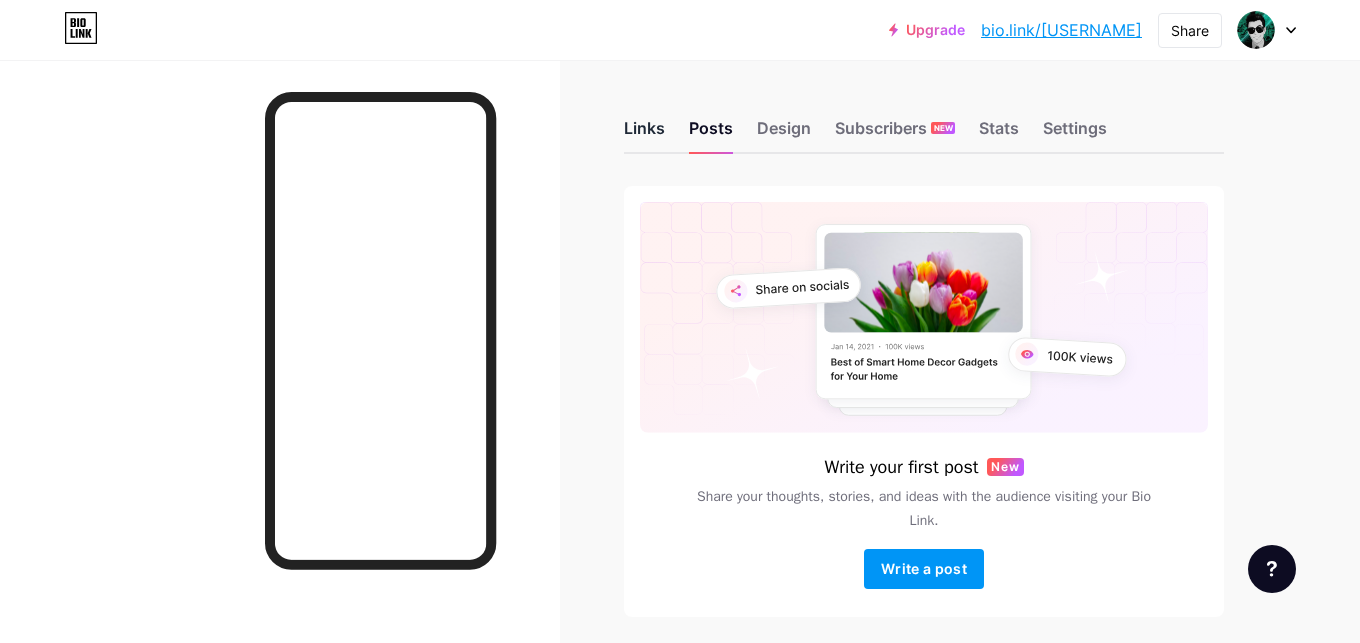 click on "Links" at bounding box center (644, 134) 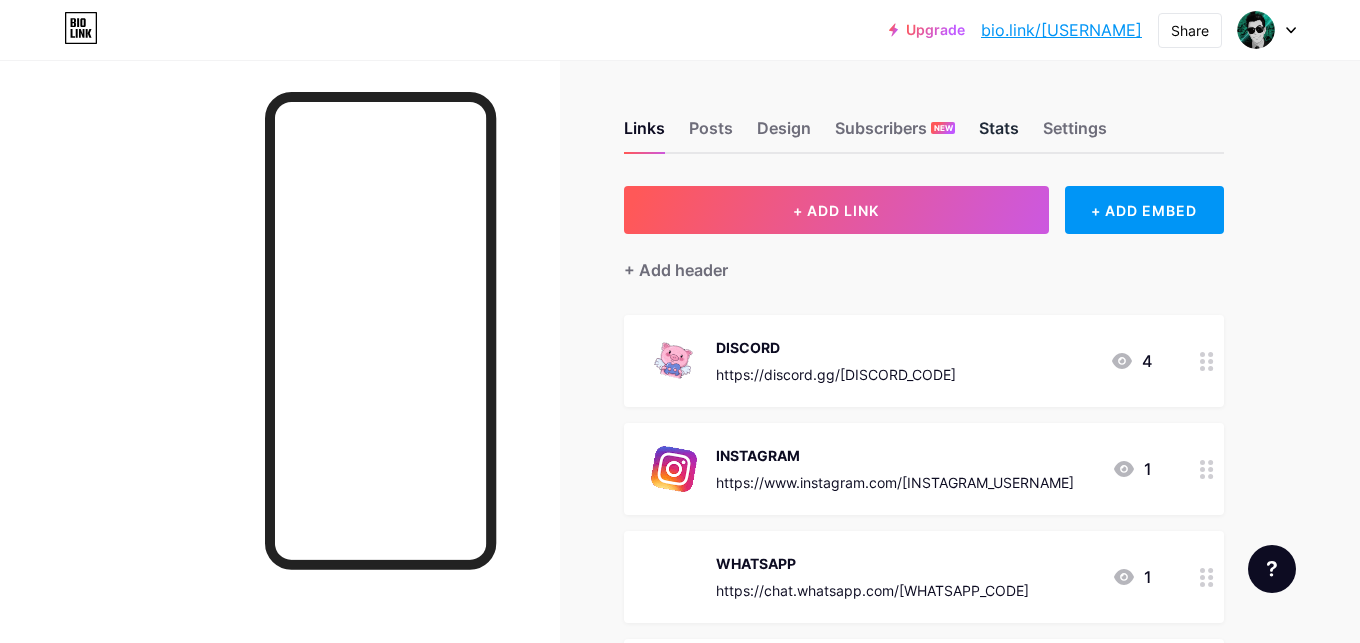 click on "Stats" at bounding box center [999, 134] 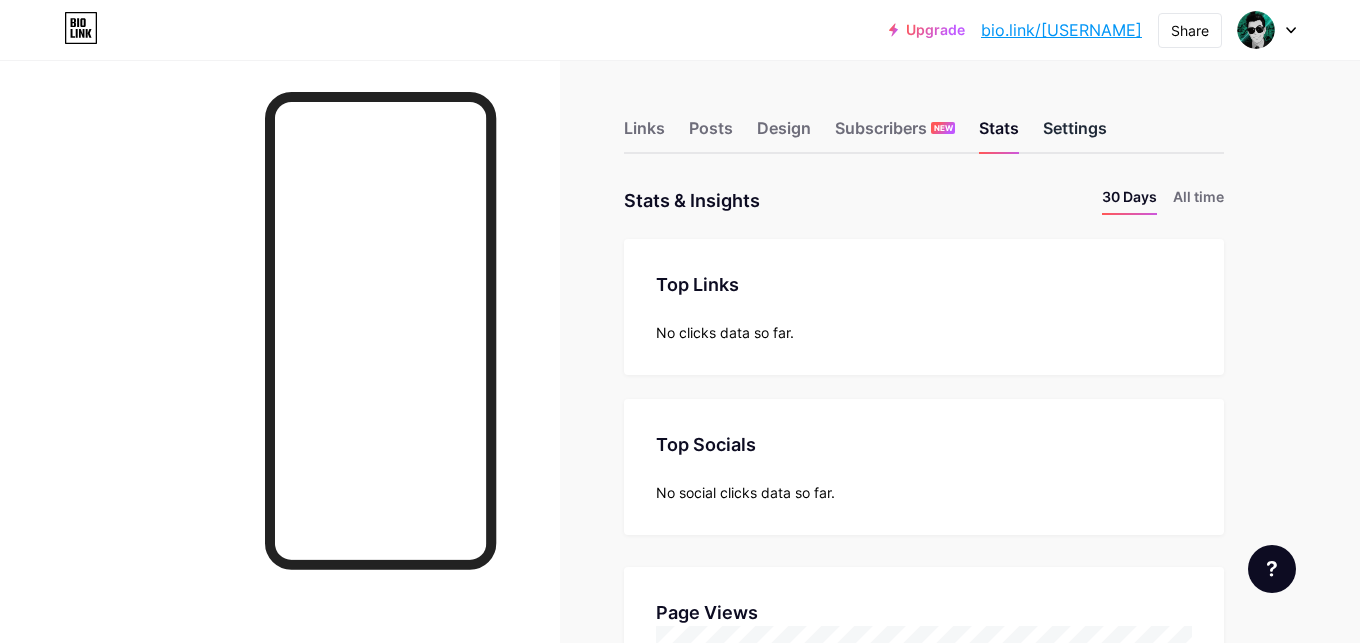 scroll, scrollTop: 999357, scrollLeft: 998640, axis: both 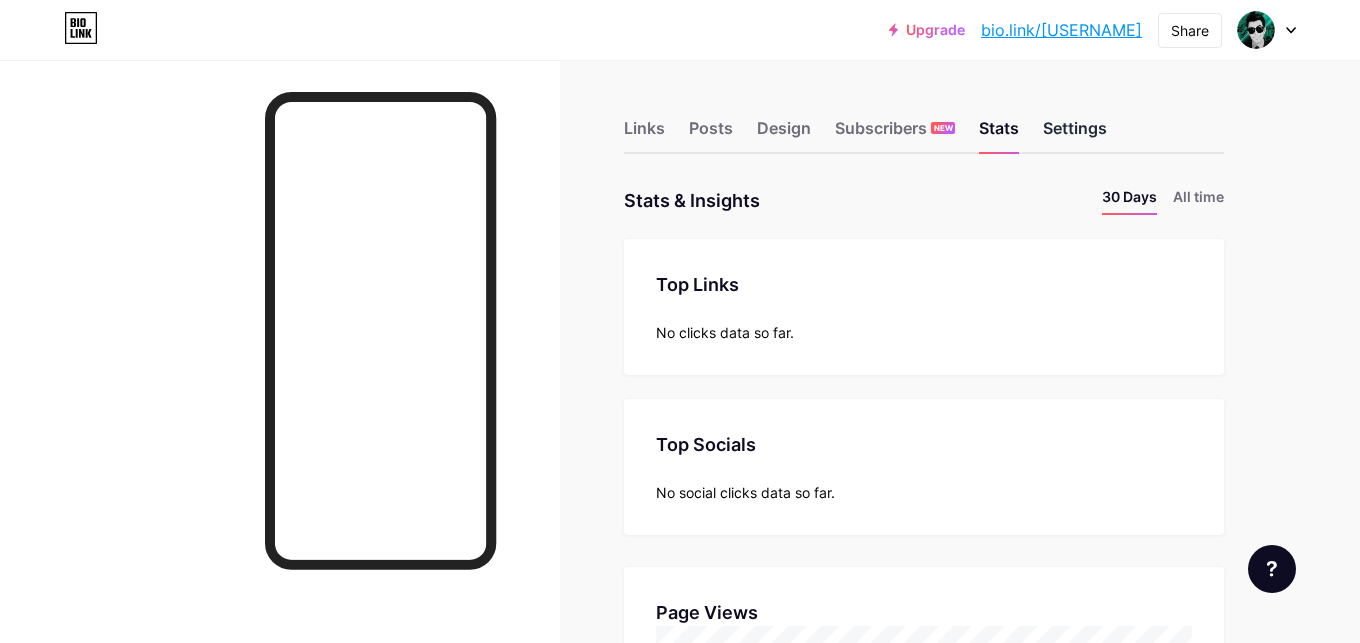 click on "Settings" at bounding box center (1075, 134) 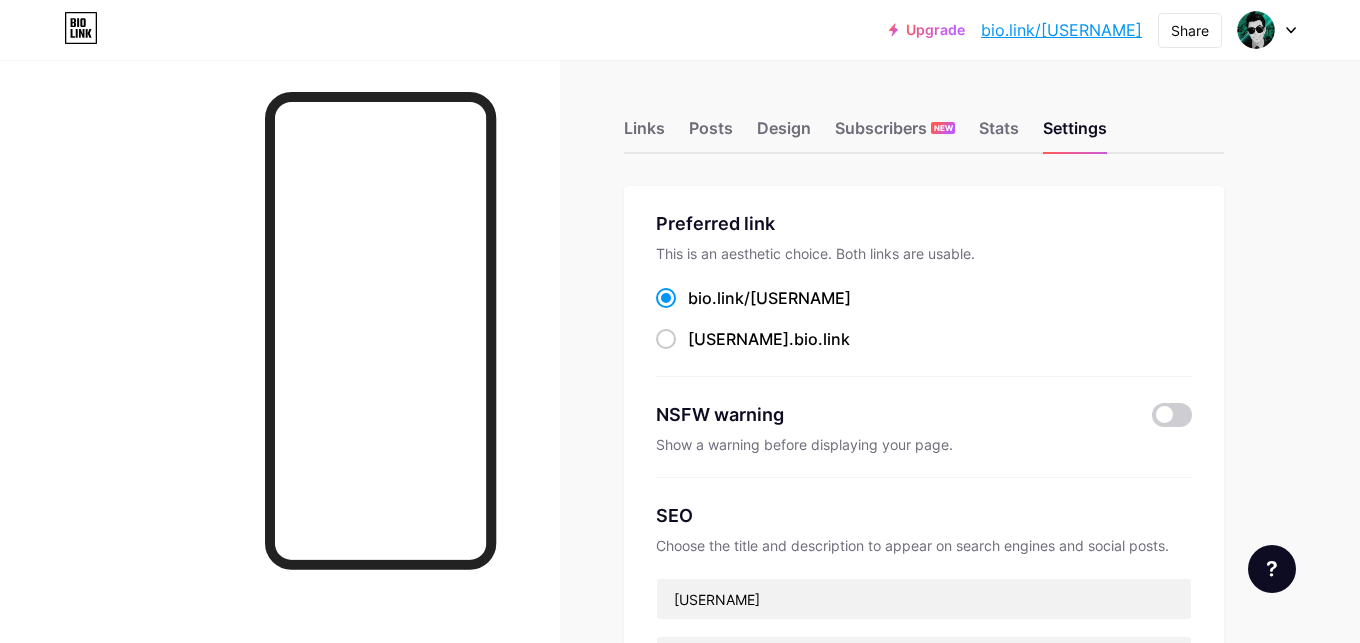 click on "Links
Posts
Design
Subscribers
NEW
Stats
Settings" at bounding box center [924, 119] 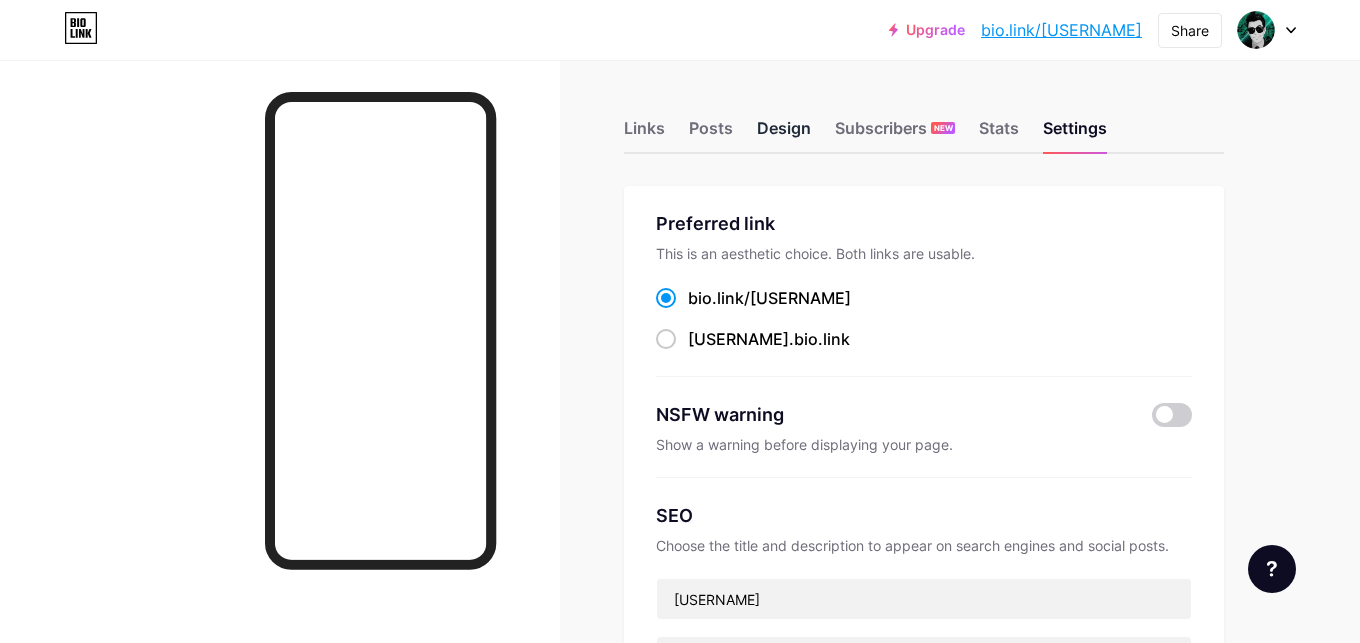 click on "Design" at bounding box center (784, 134) 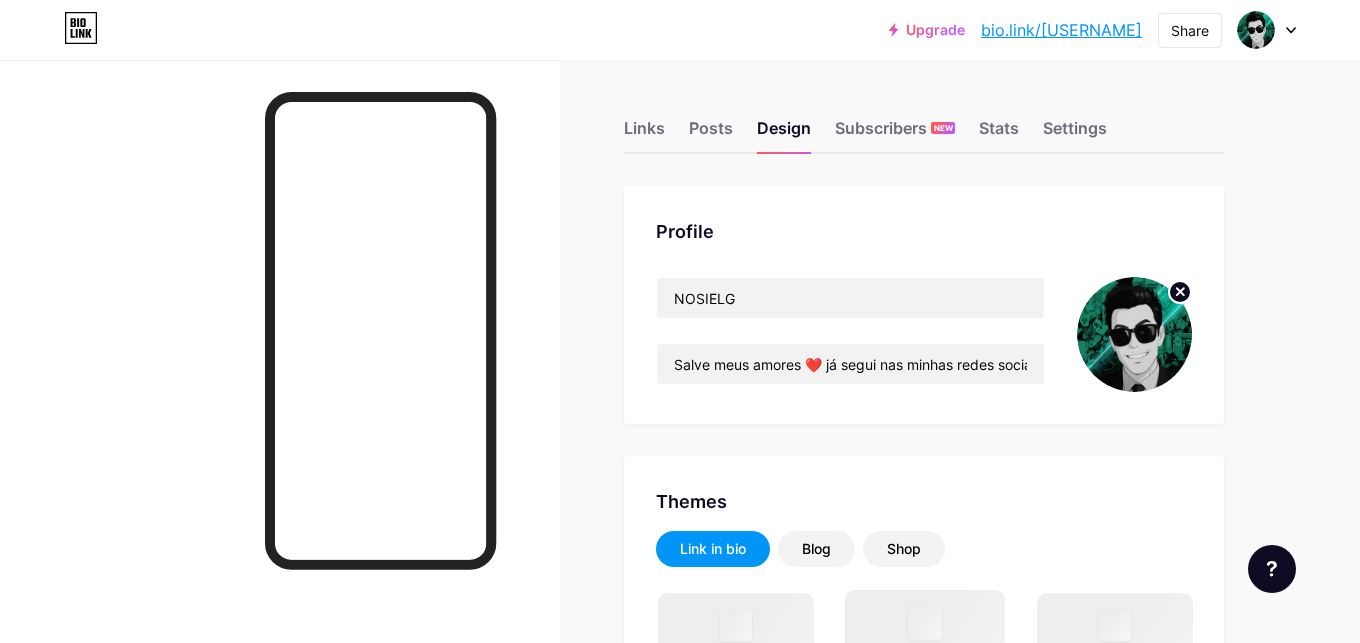 scroll, scrollTop: 408, scrollLeft: 0, axis: vertical 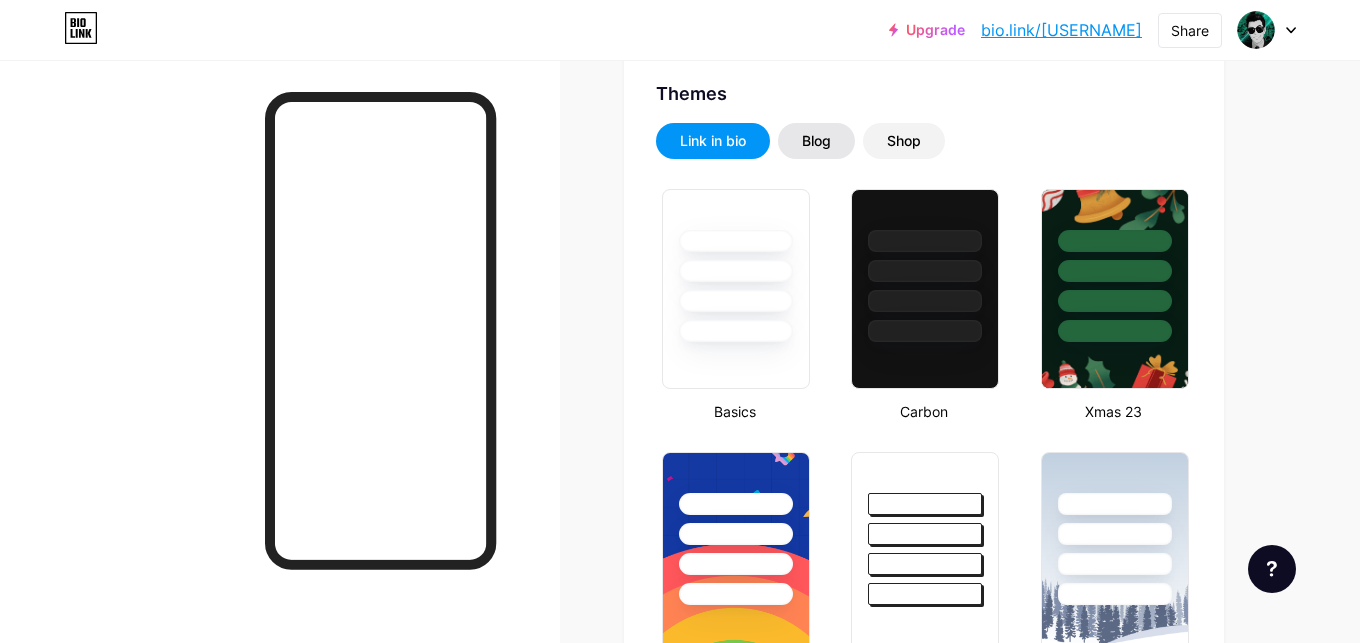 click on "Blog" at bounding box center (816, 141) 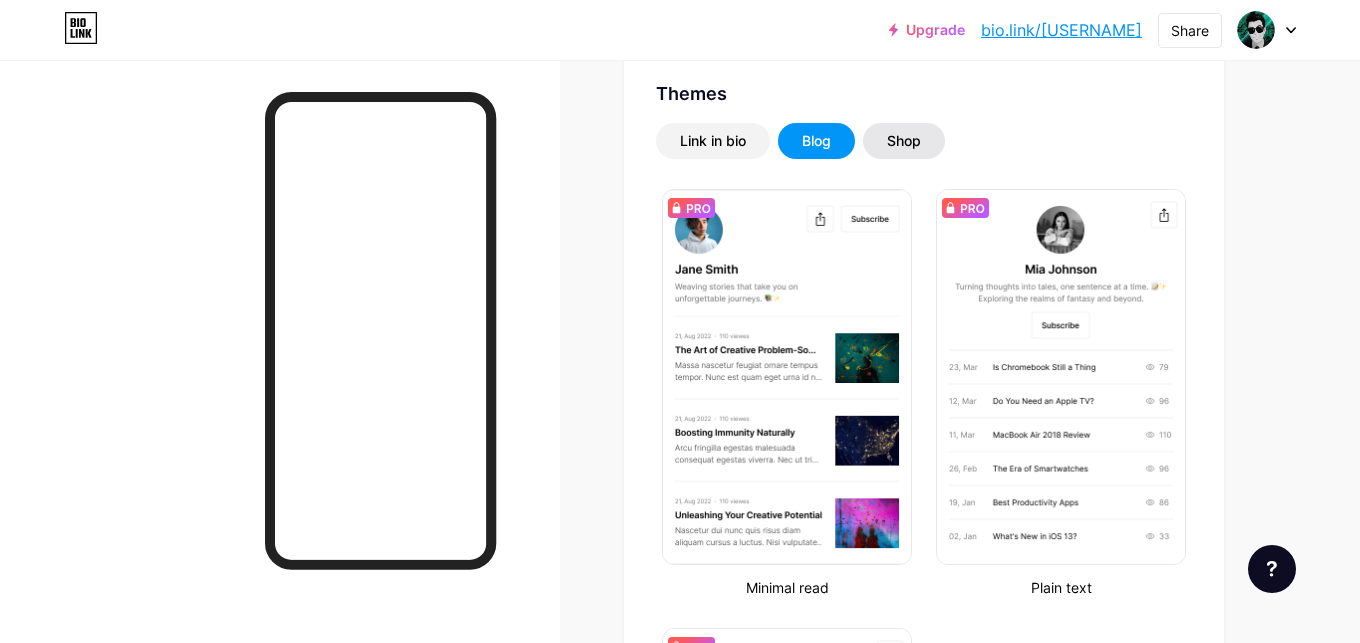click on "Shop" at bounding box center [904, 141] 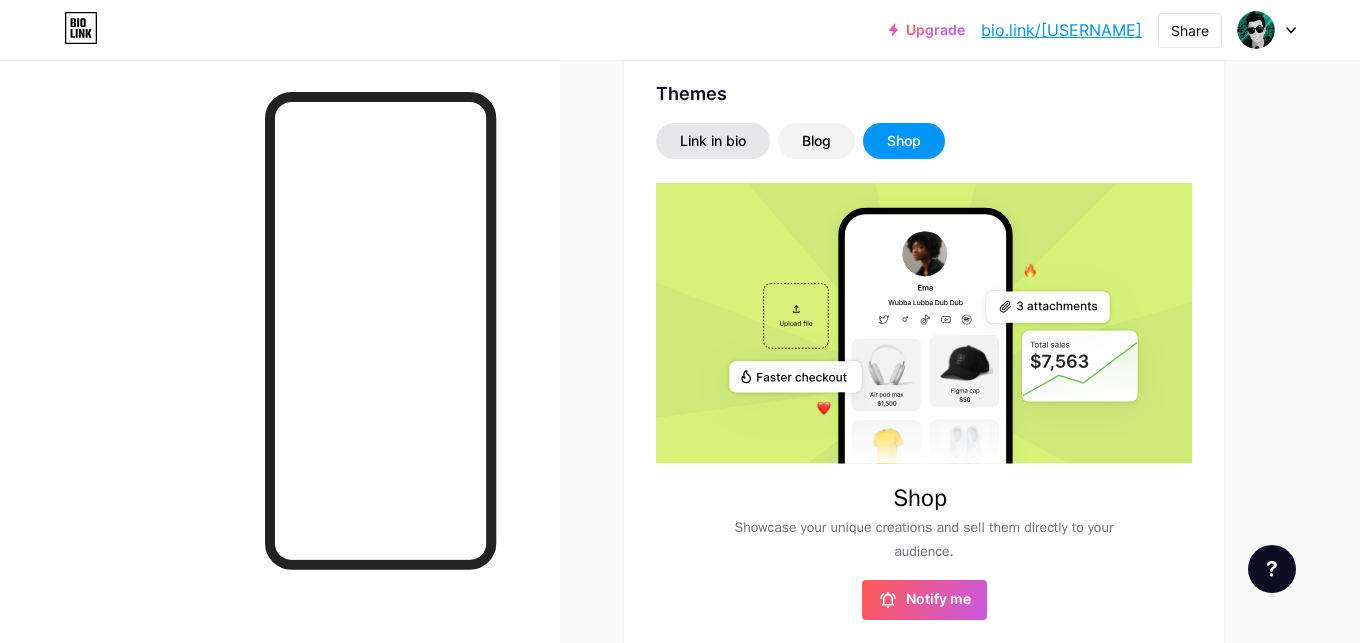 click on "Link in bio" at bounding box center (713, 141) 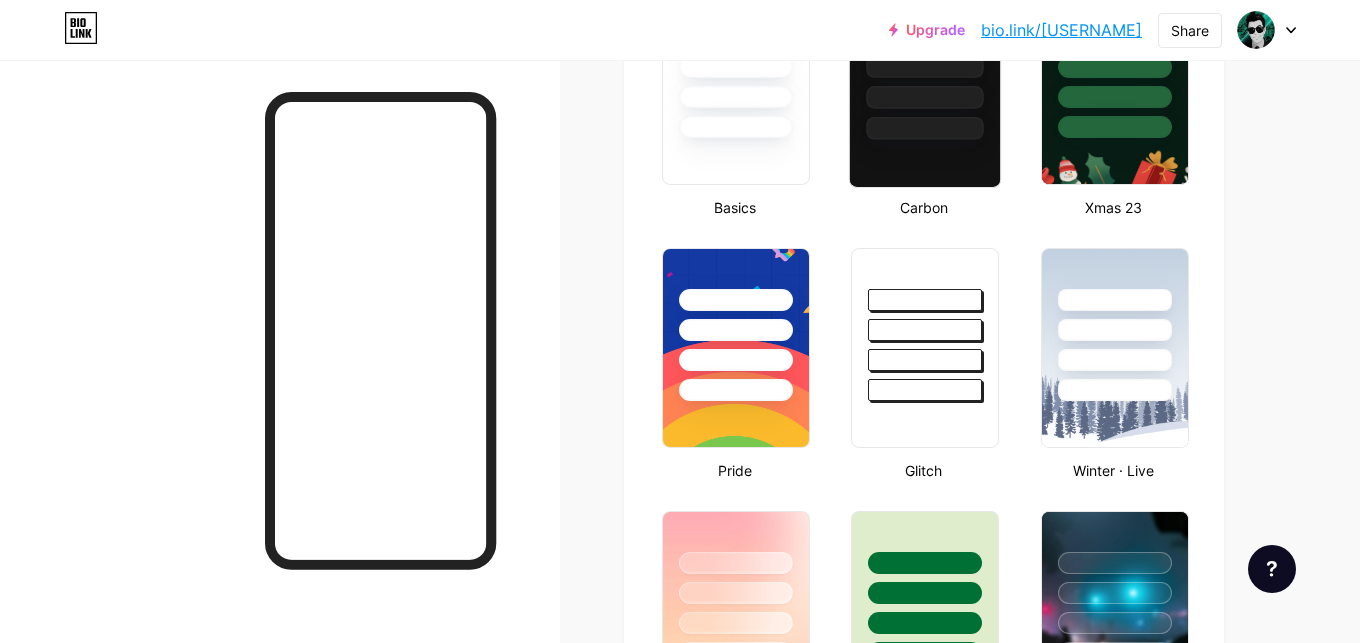 scroll, scrollTop: 408, scrollLeft: 0, axis: vertical 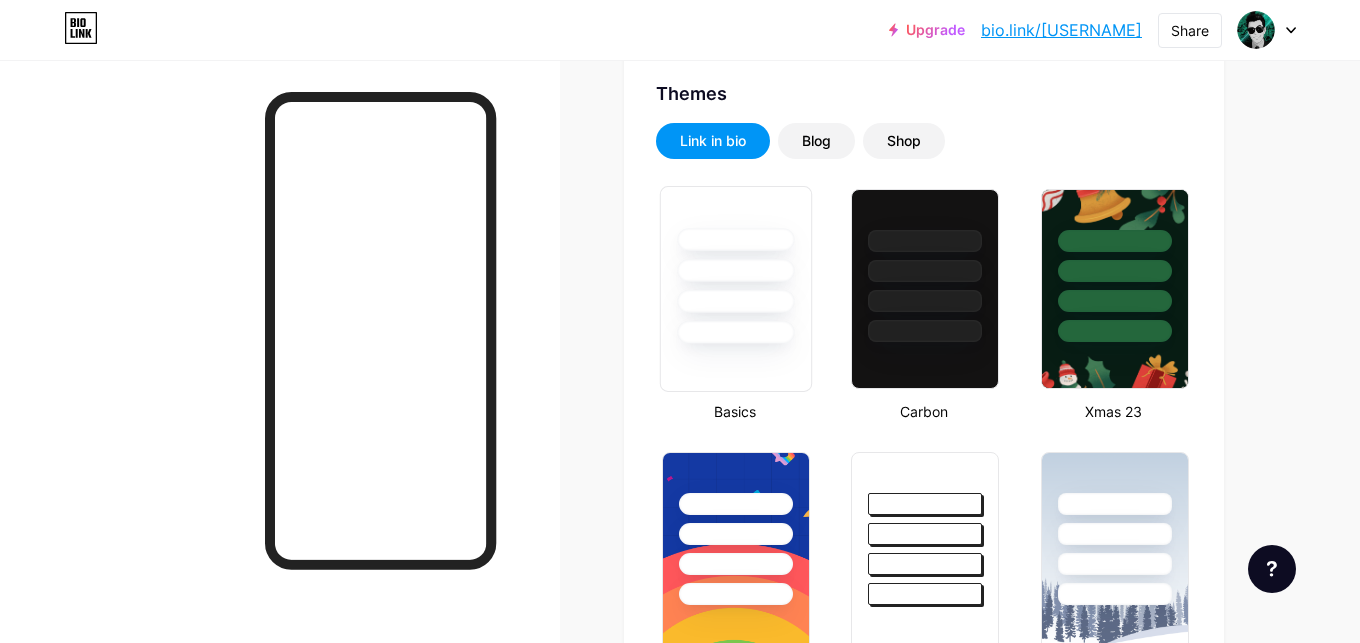 click at bounding box center (735, 301) 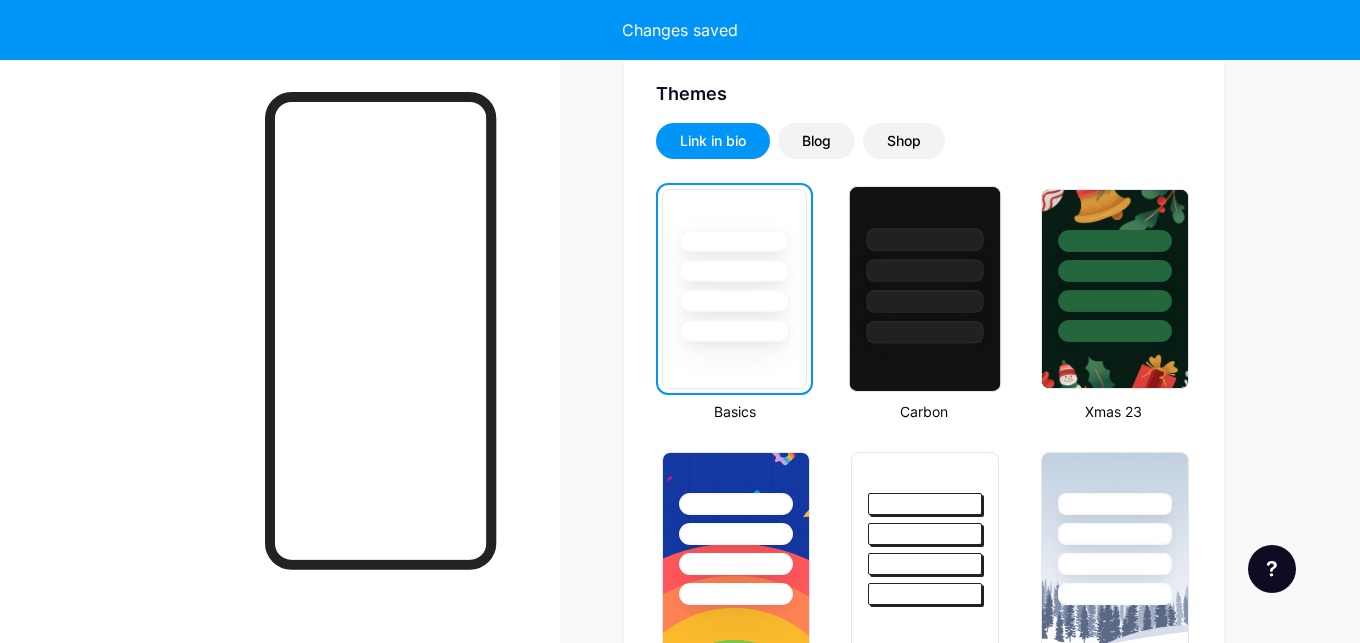 click at bounding box center [925, 332] 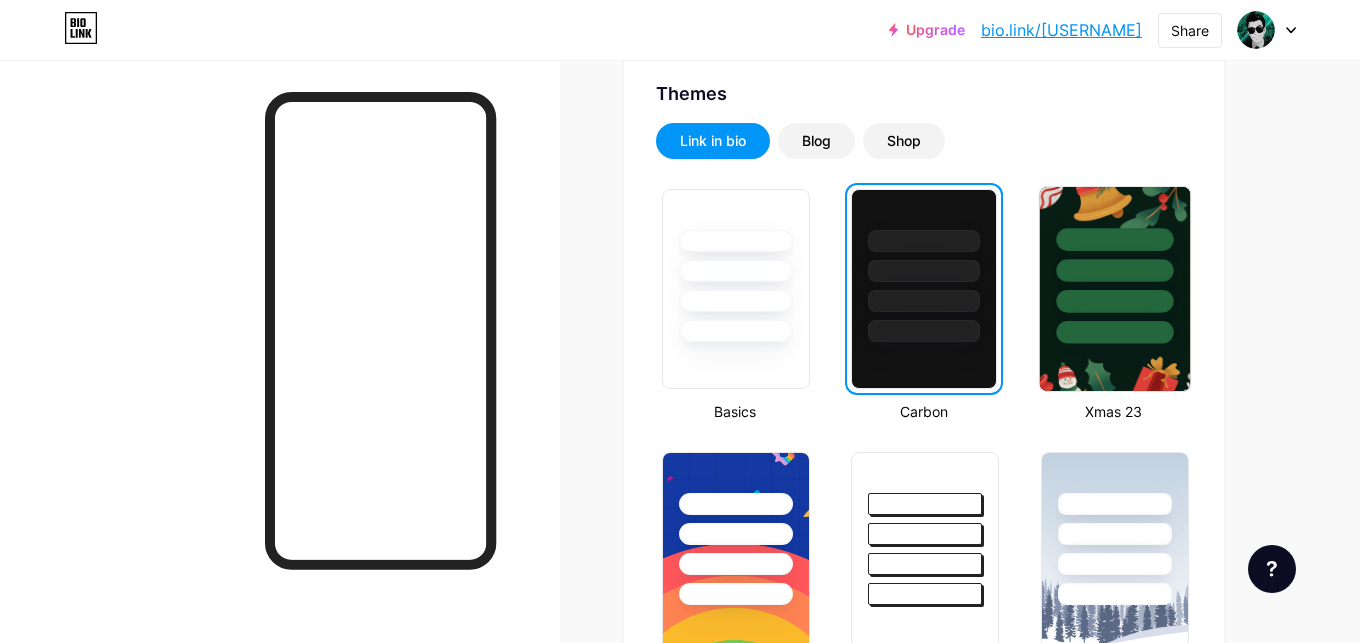 click at bounding box center [1114, 301] 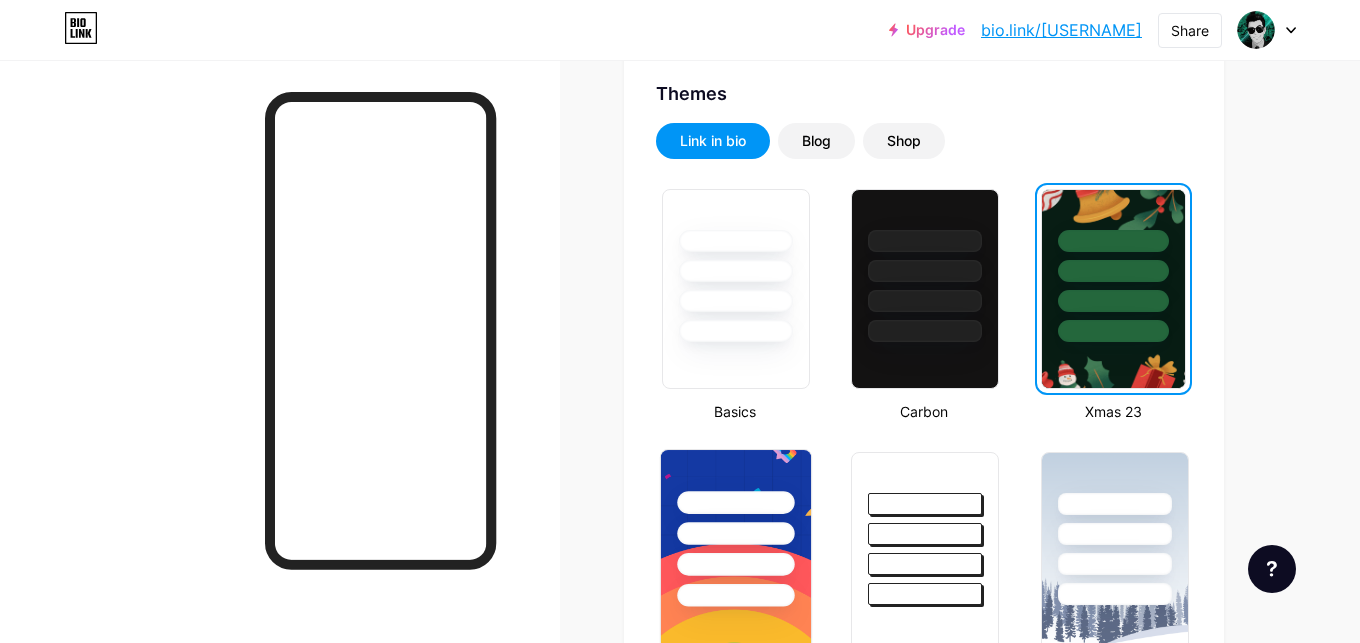 click at bounding box center [735, 533] 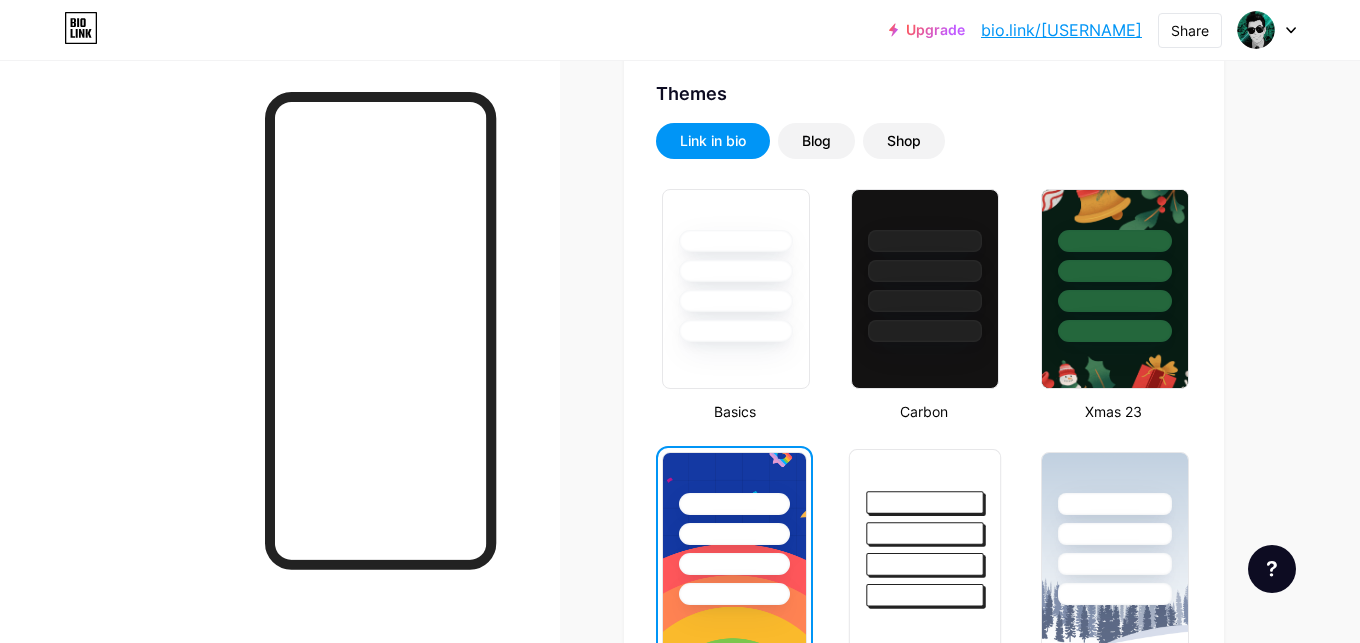 click at bounding box center (925, 564) 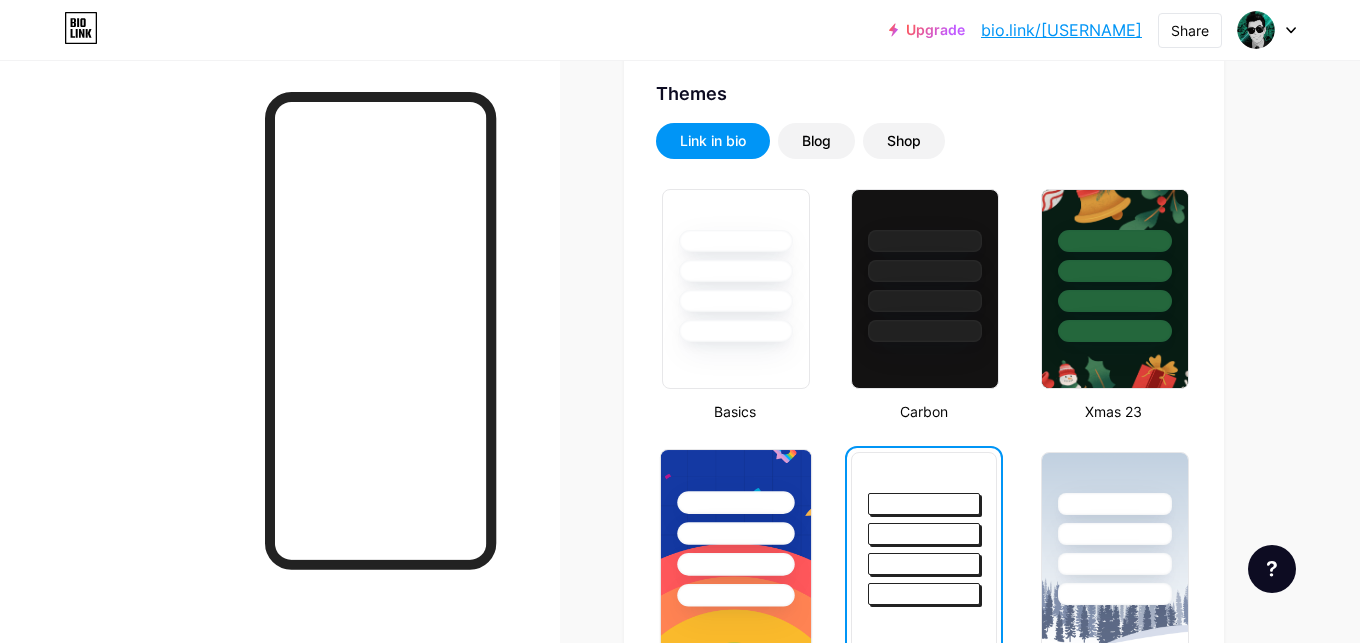scroll, scrollTop: 510, scrollLeft: 0, axis: vertical 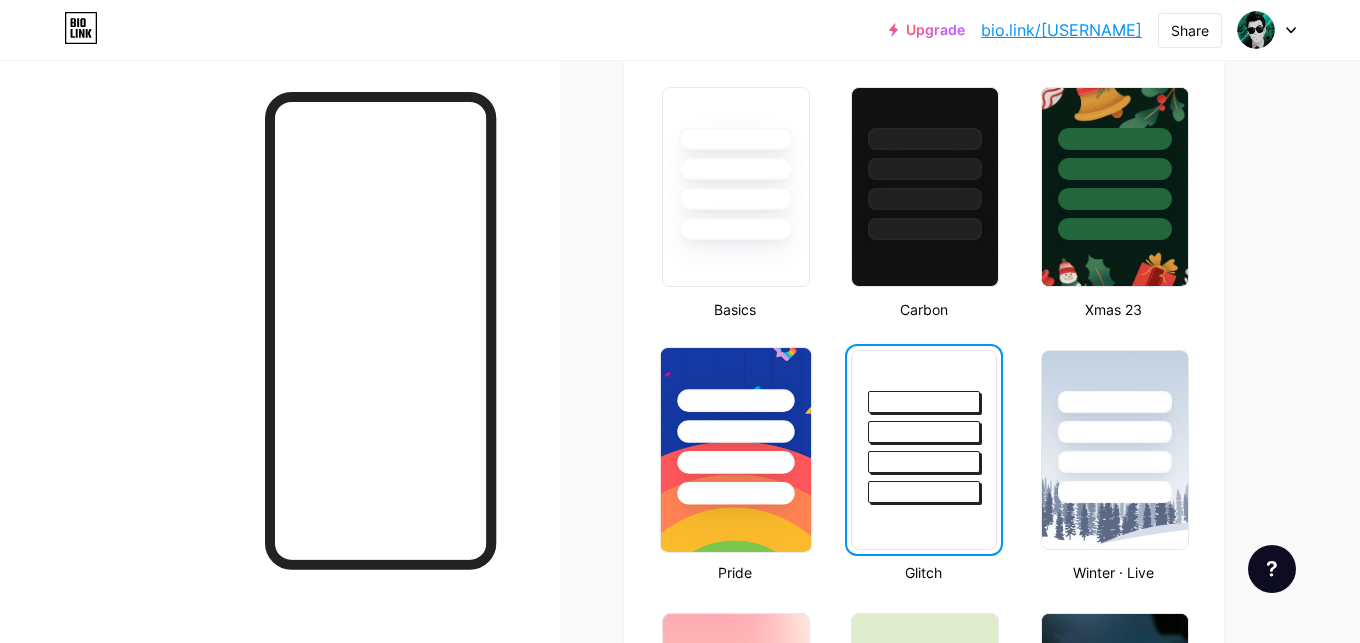 click at bounding box center (736, 450) 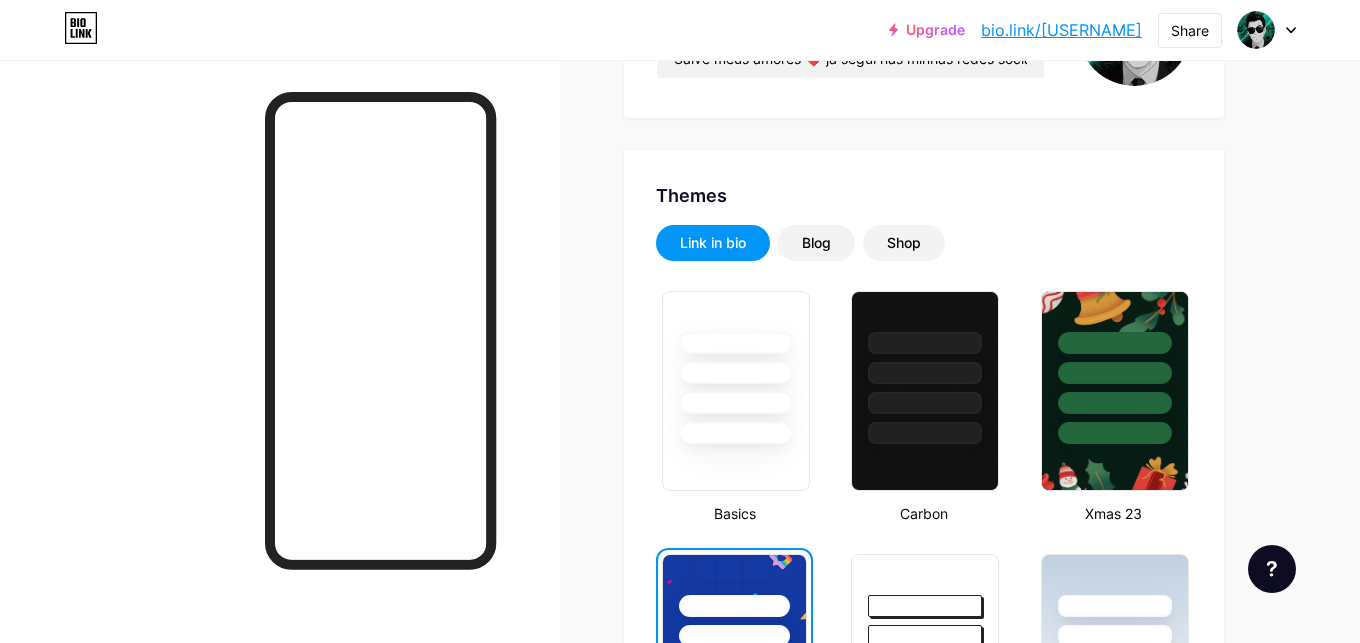 scroll, scrollTop: 510, scrollLeft: 0, axis: vertical 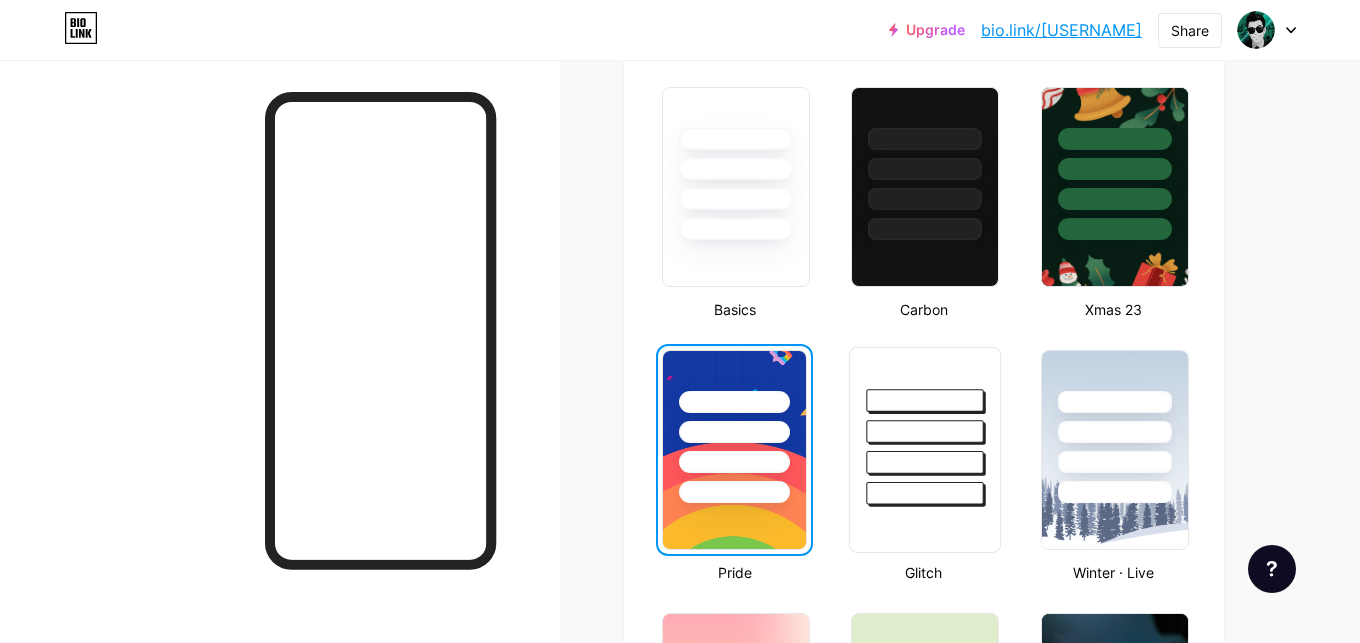 click at bounding box center [925, 462] 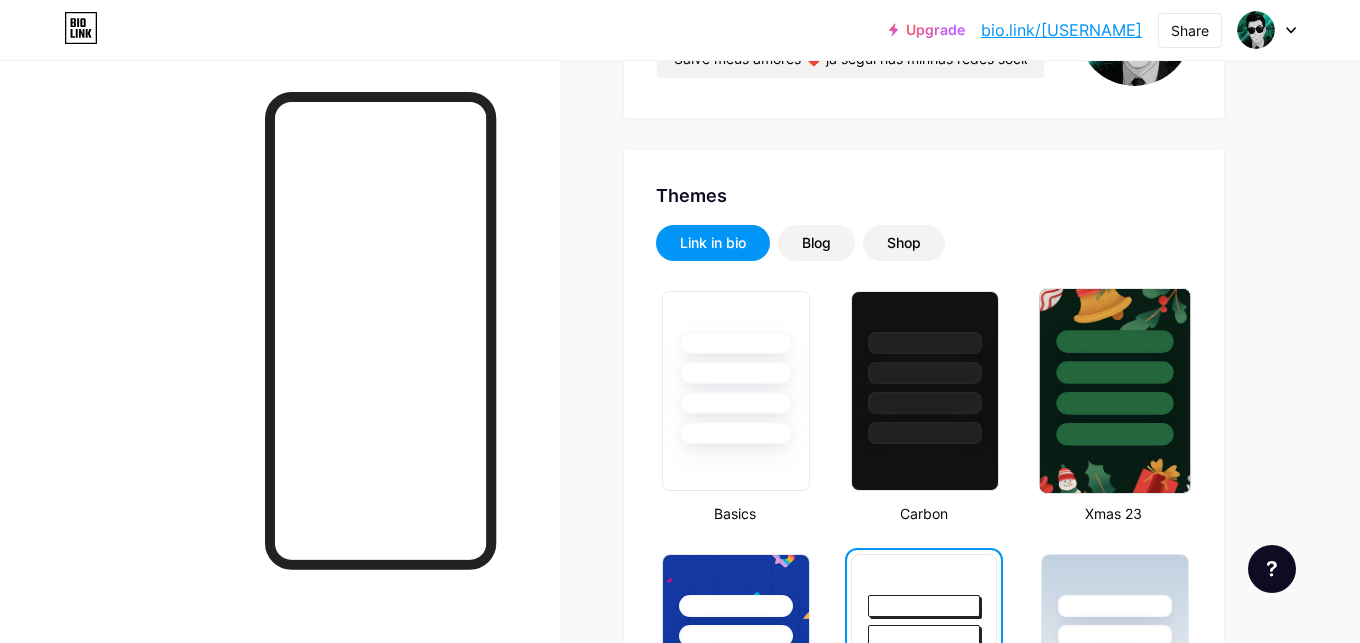 scroll, scrollTop: 510, scrollLeft: 0, axis: vertical 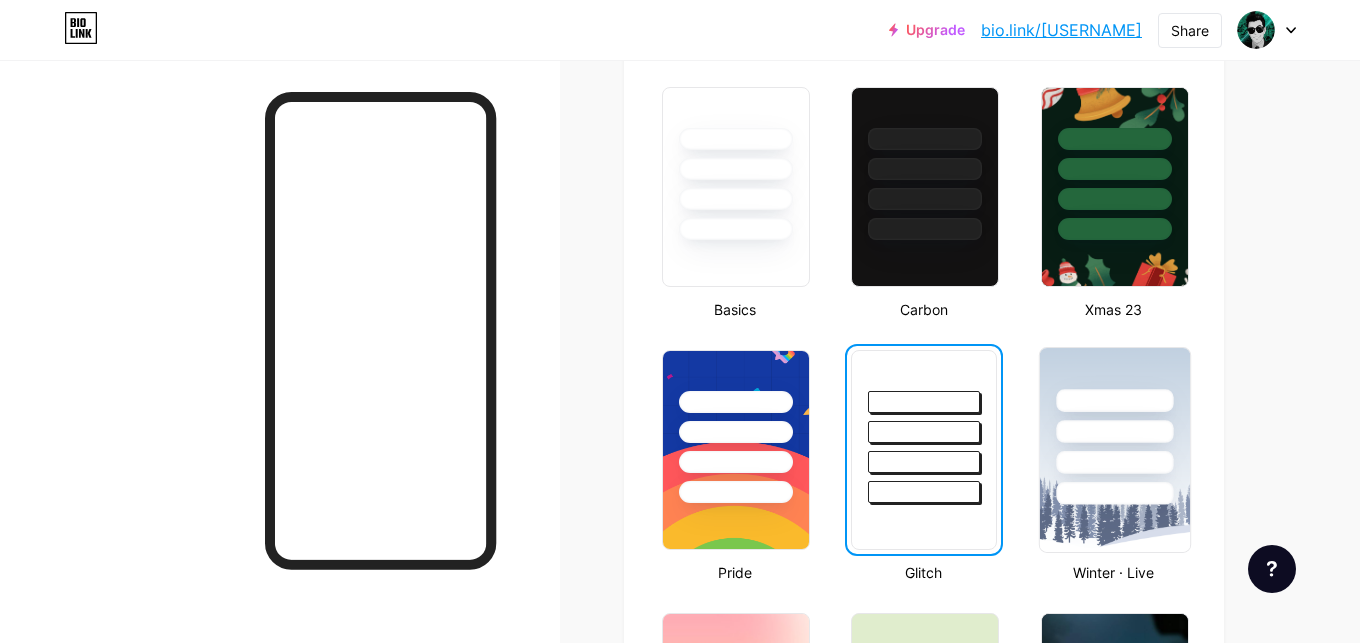 click at bounding box center [1114, 493] 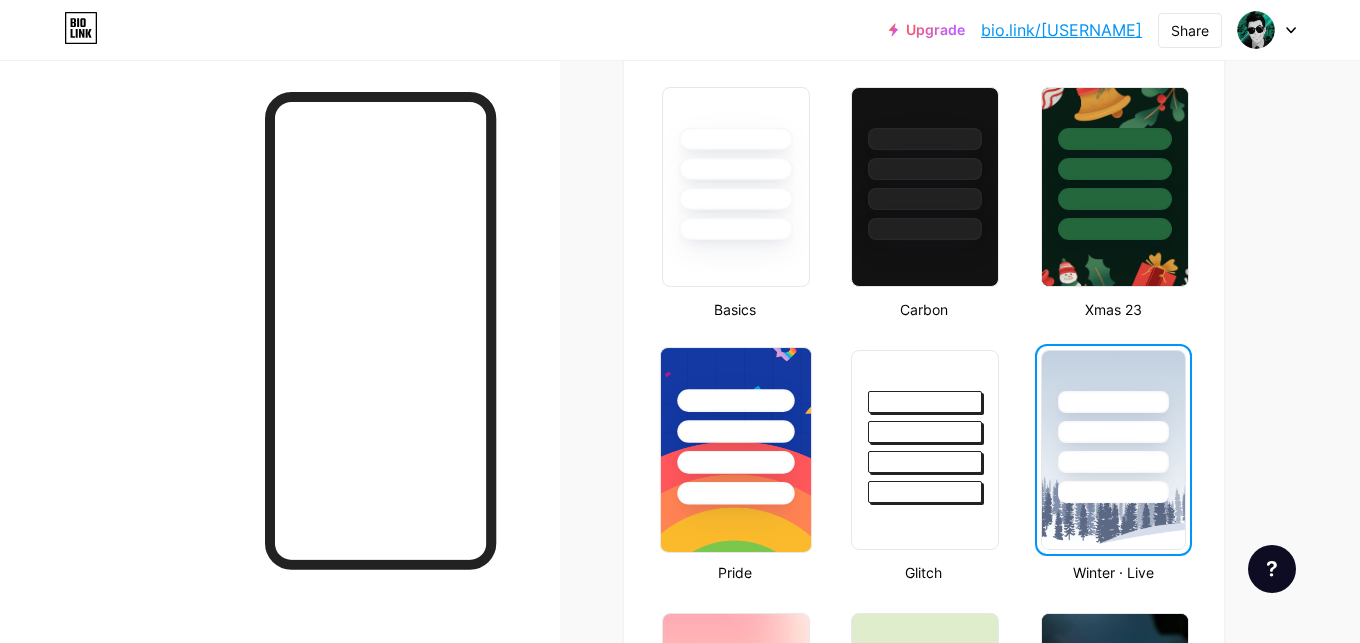scroll, scrollTop: 714, scrollLeft: 0, axis: vertical 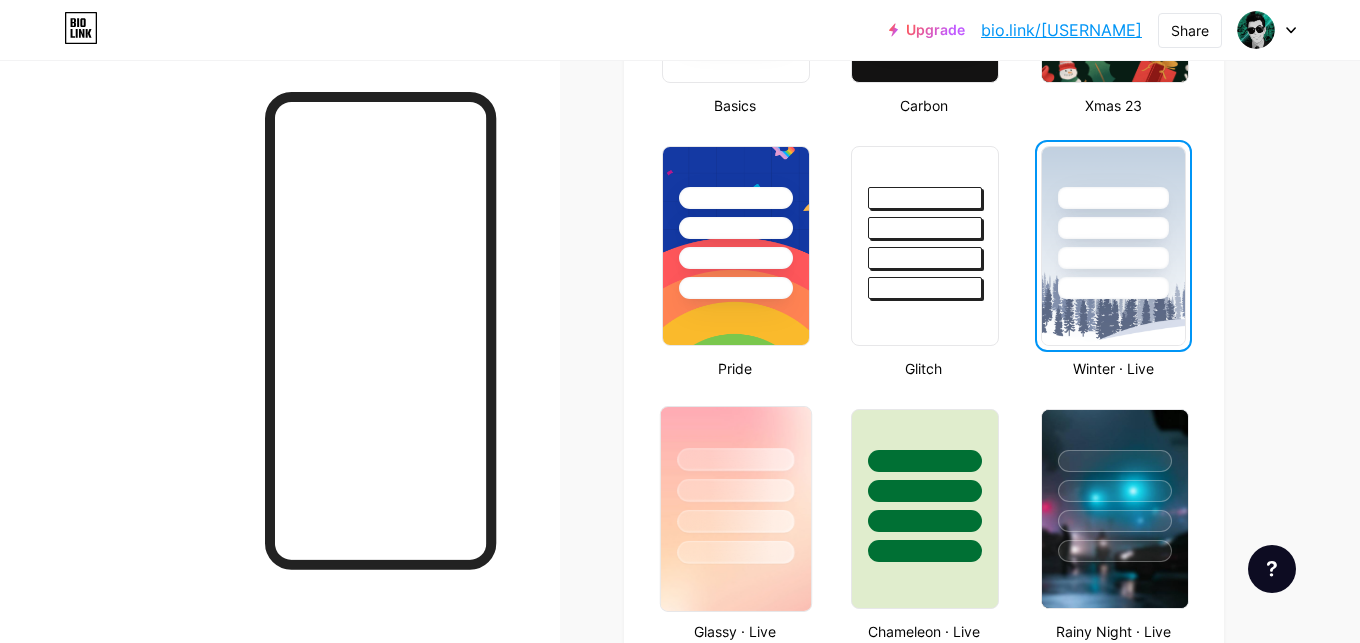 click at bounding box center [736, 485] 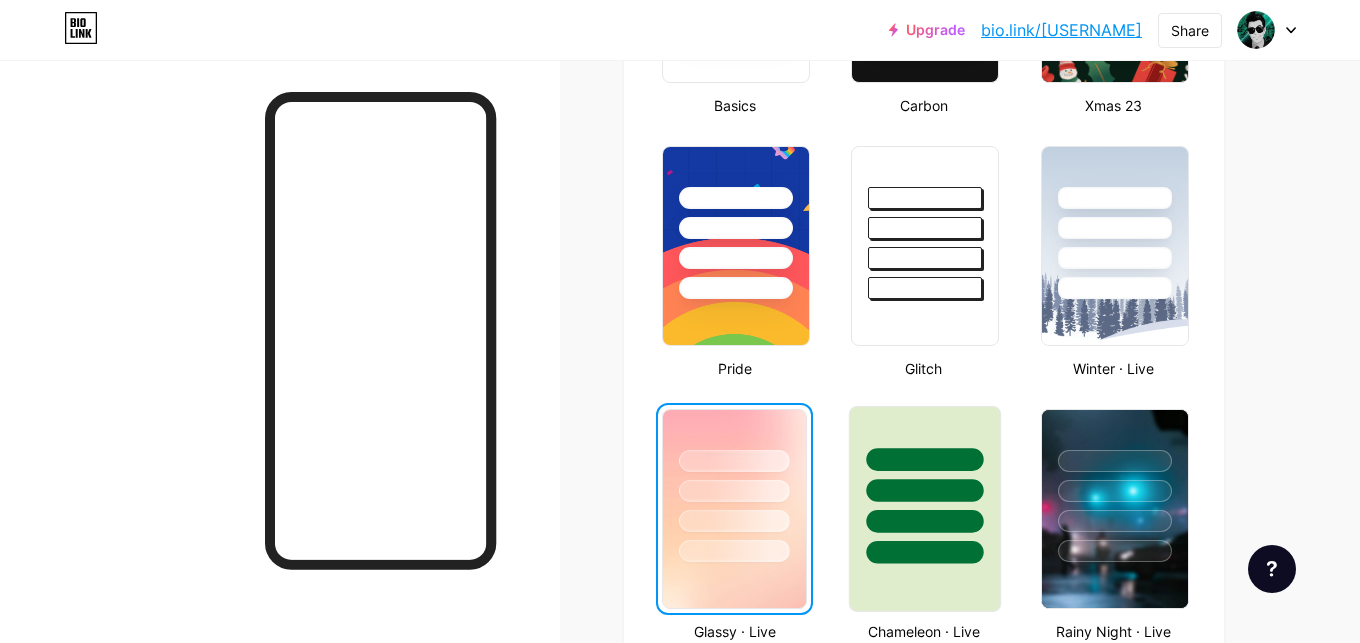 click at bounding box center (925, 490) 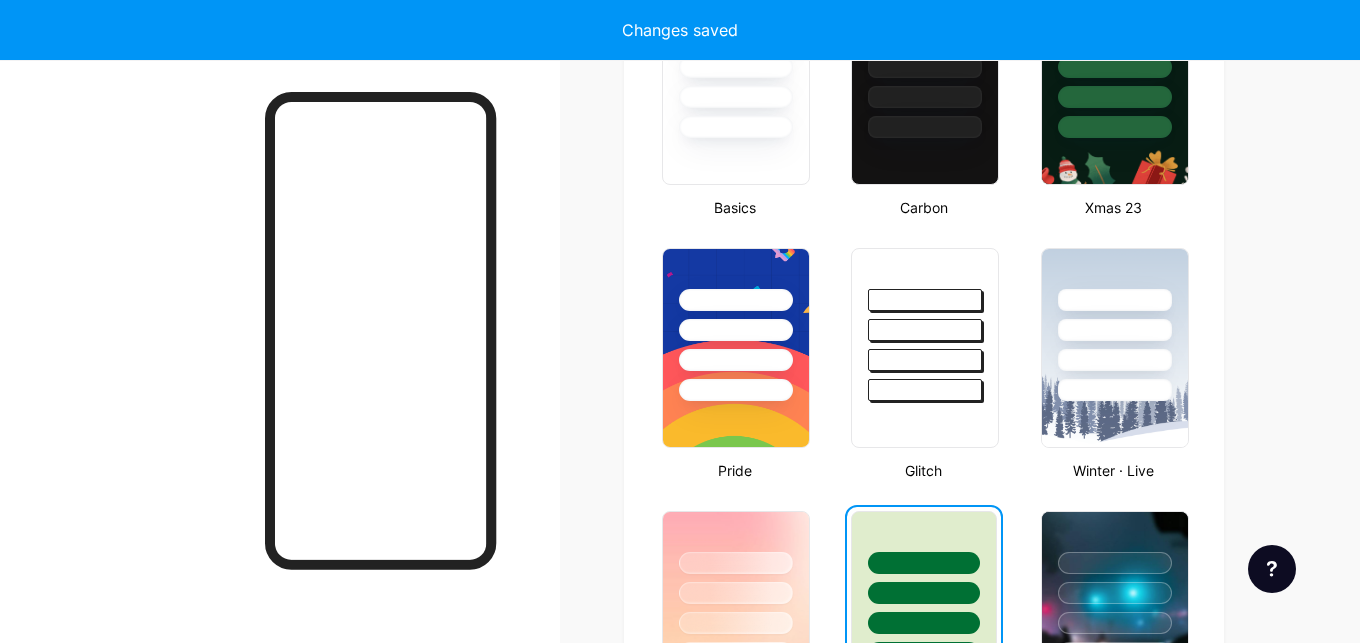 scroll, scrollTop: 816, scrollLeft: 0, axis: vertical 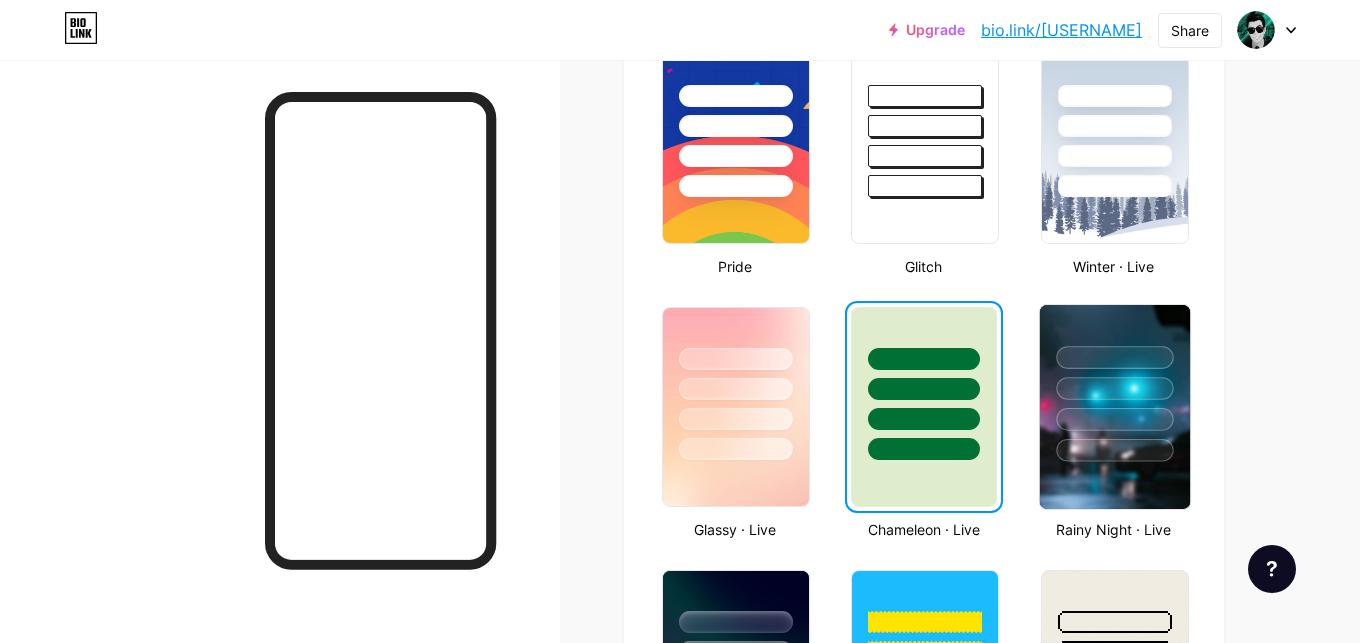 click at bounding box center (1114, 383) 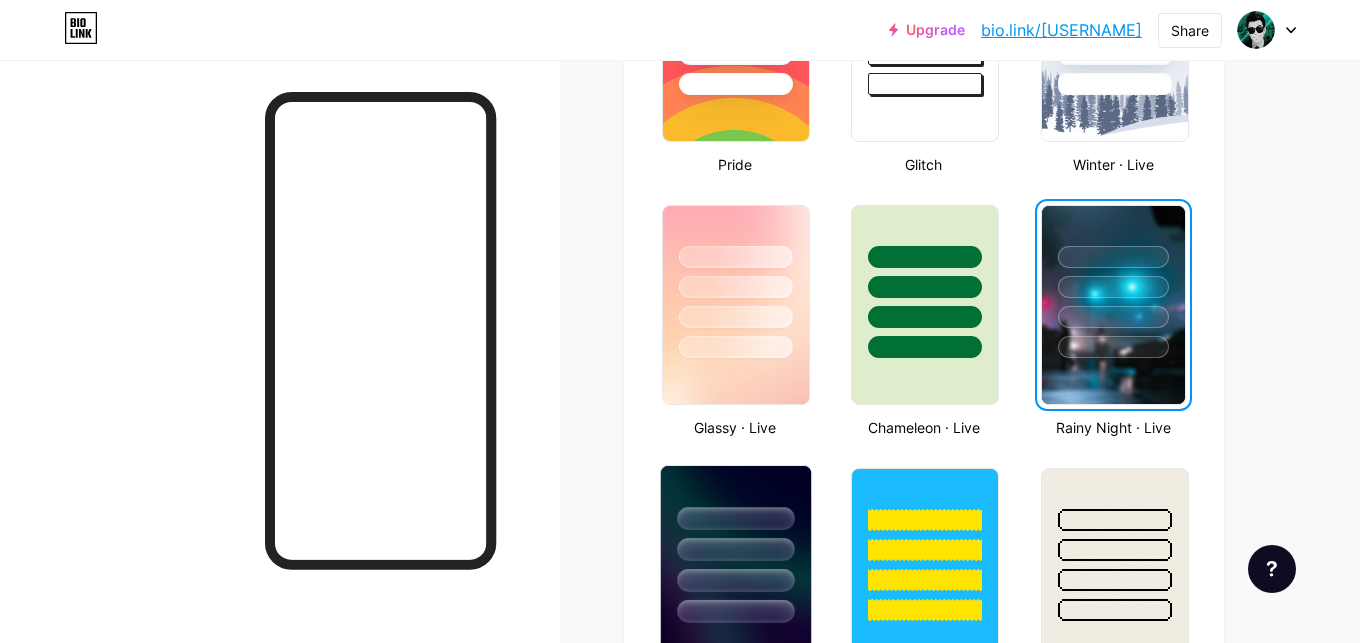 scroll, scrollTop: 1020, scrollLeft: 0, axis: vertical 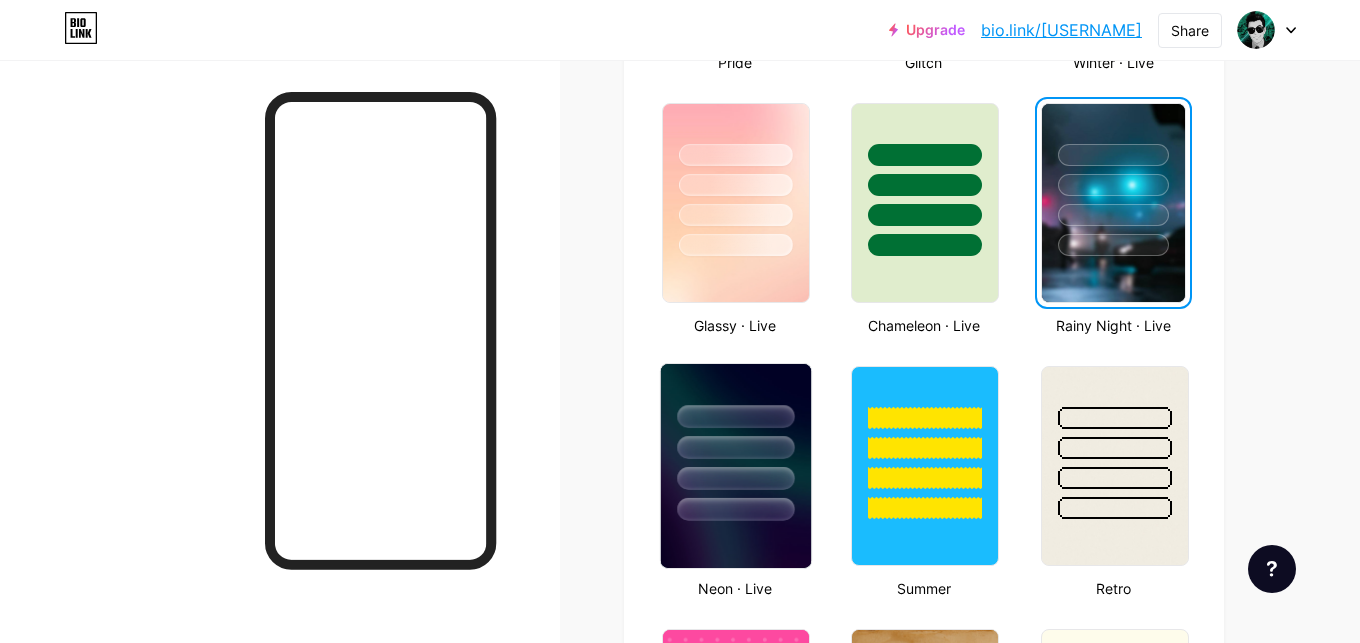 click at bounding box center [735, 447] 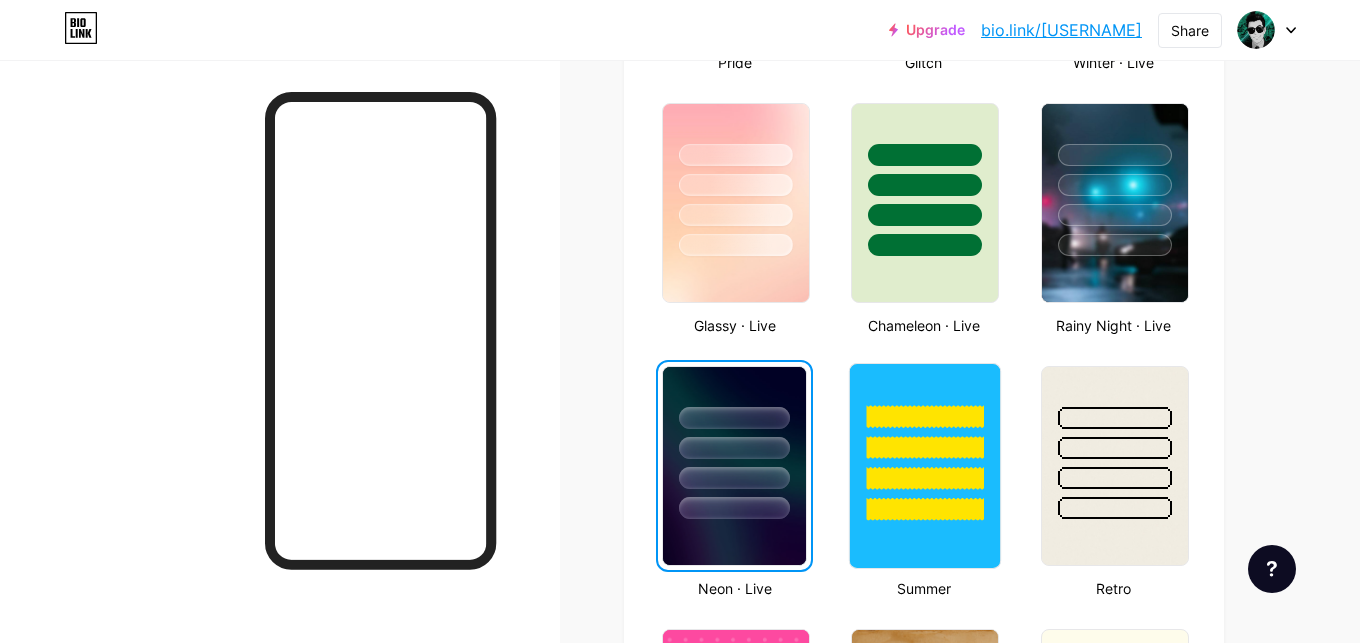 click at bounding box center [925, 442] 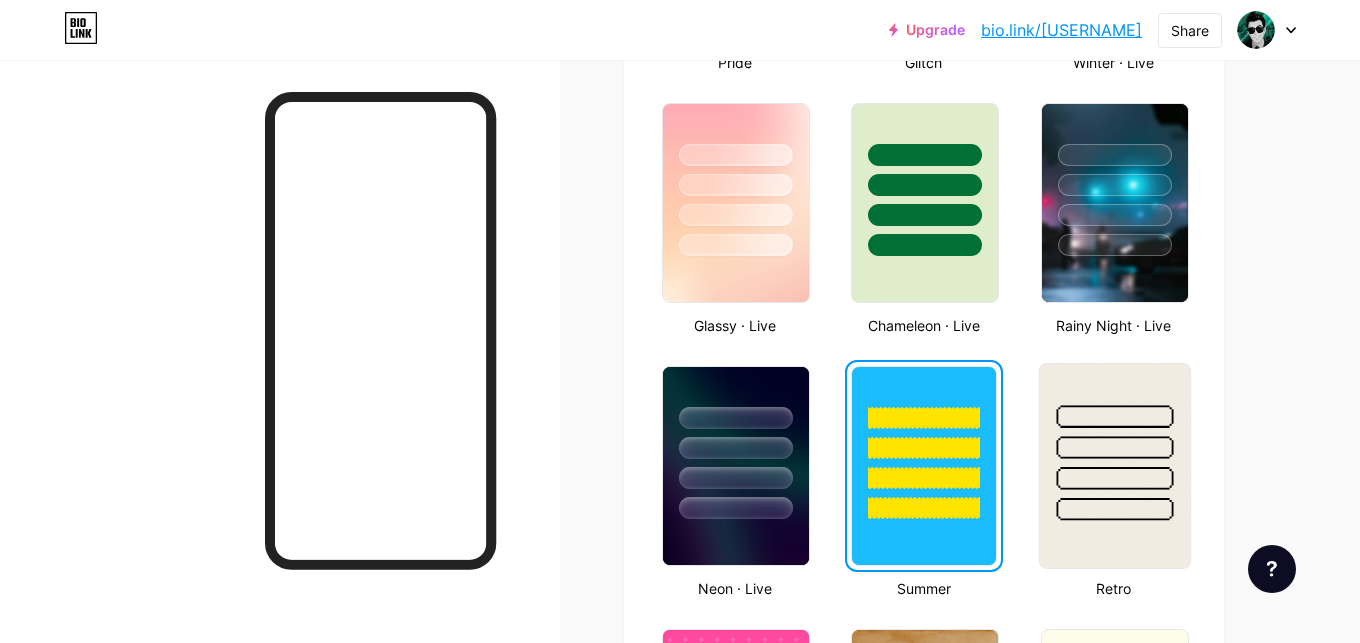 click at bounding box center [1114, 478] 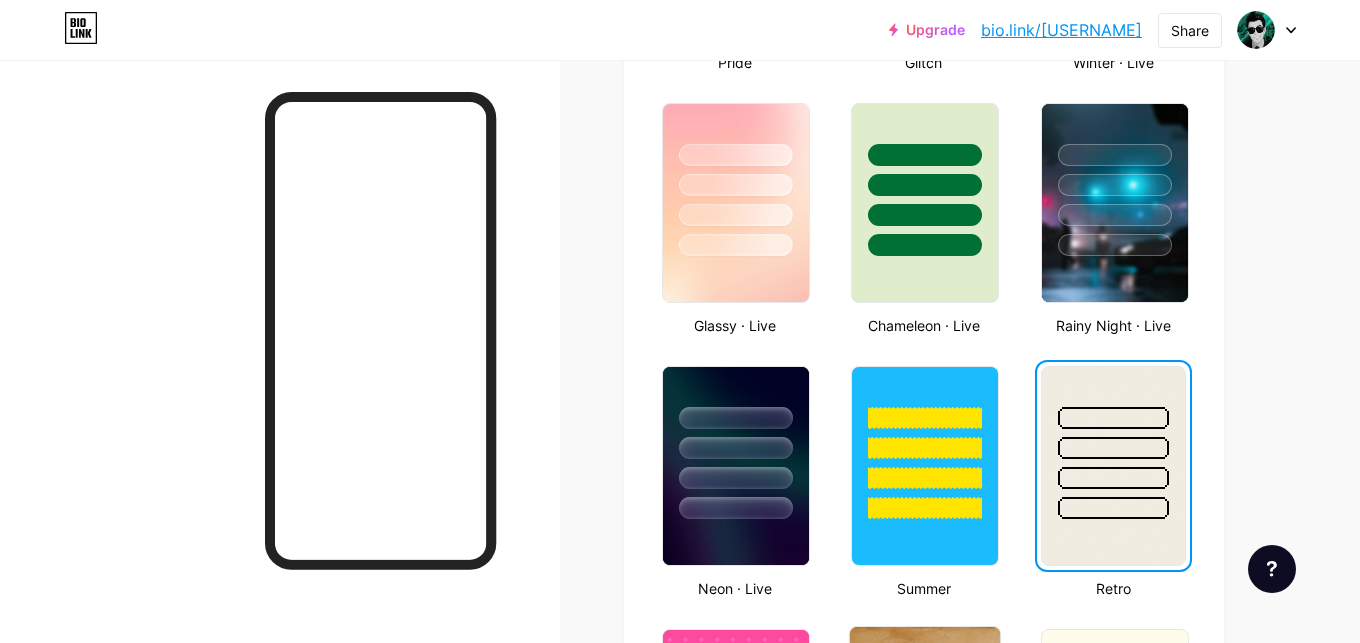 scroll, scrollTop: 1224, scrollLeft: 0, axis: vertical 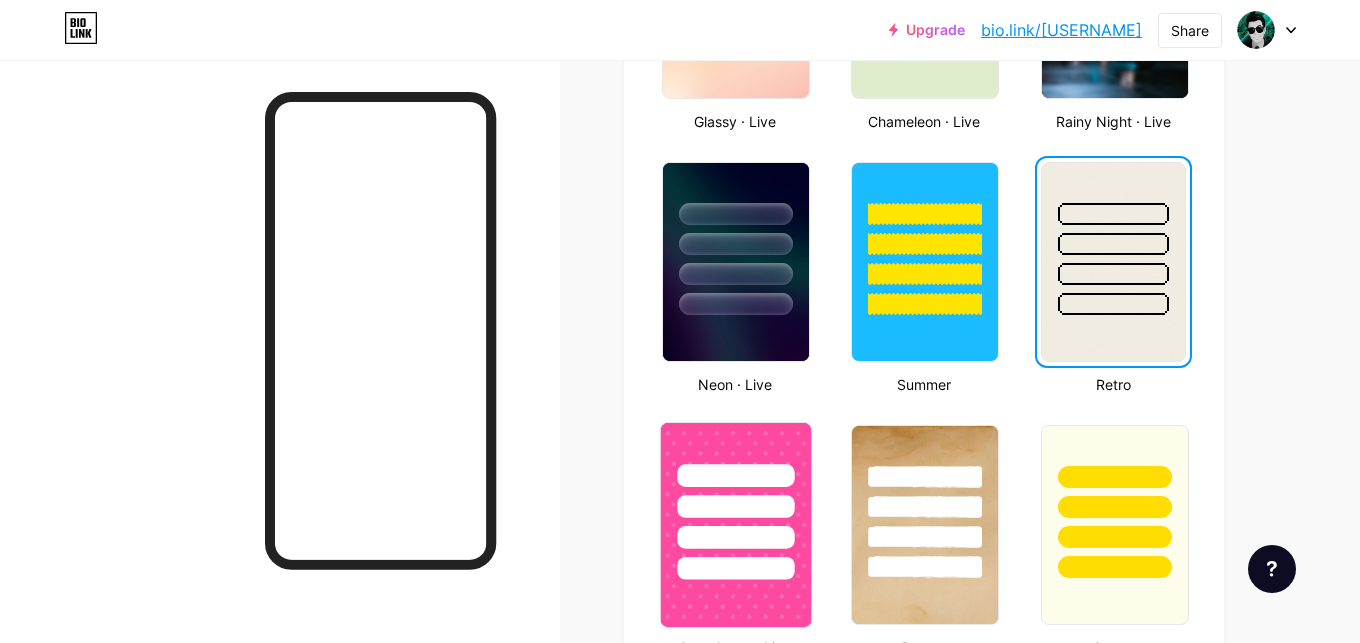 click at bounding box center (736, 501) 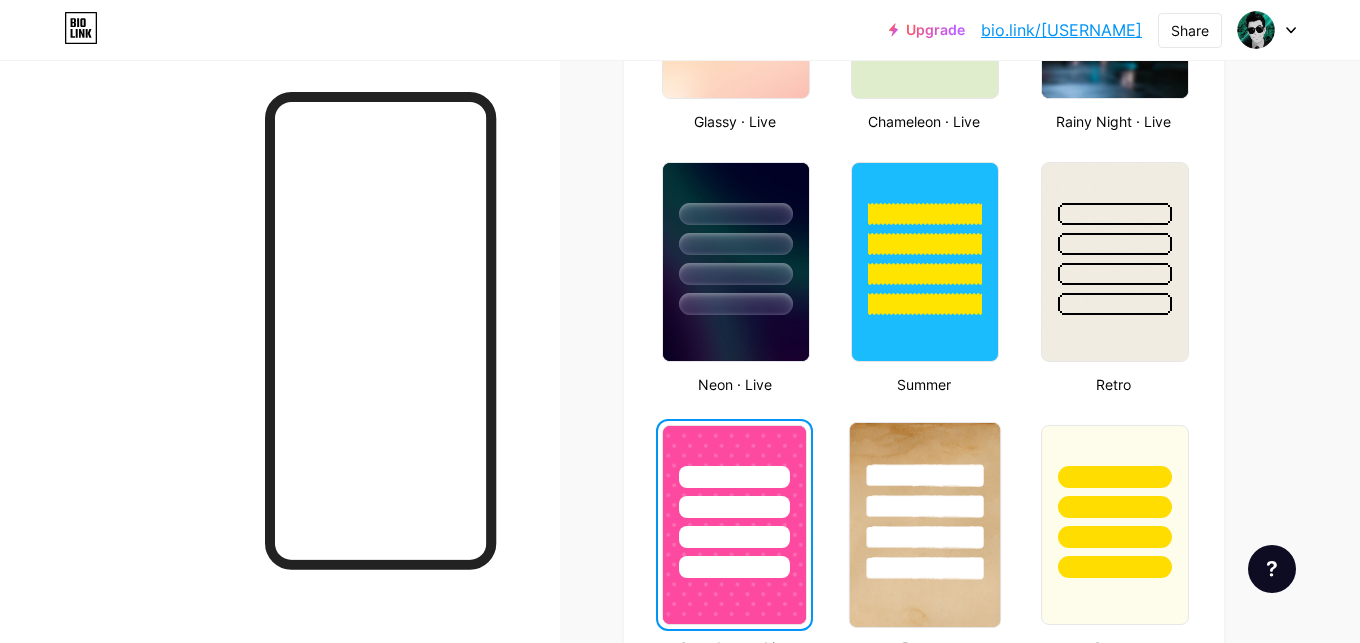 click at bounding box center [925, 506] 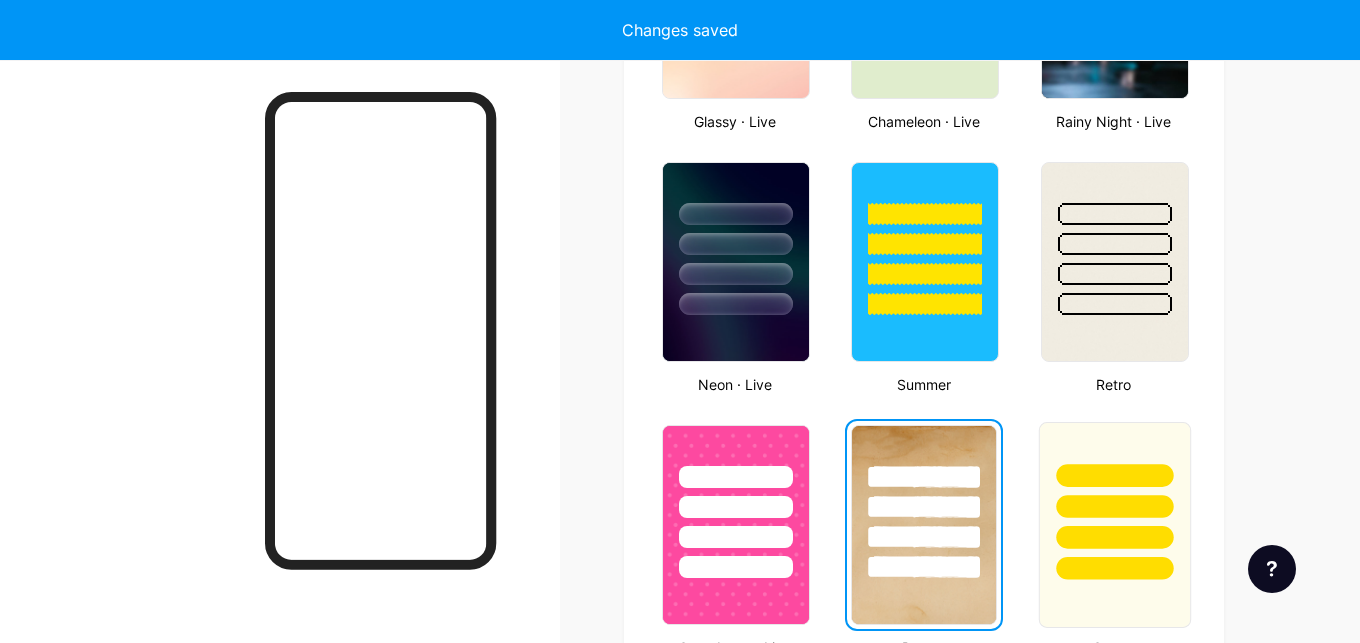 click at bounding box center [1114, 537] 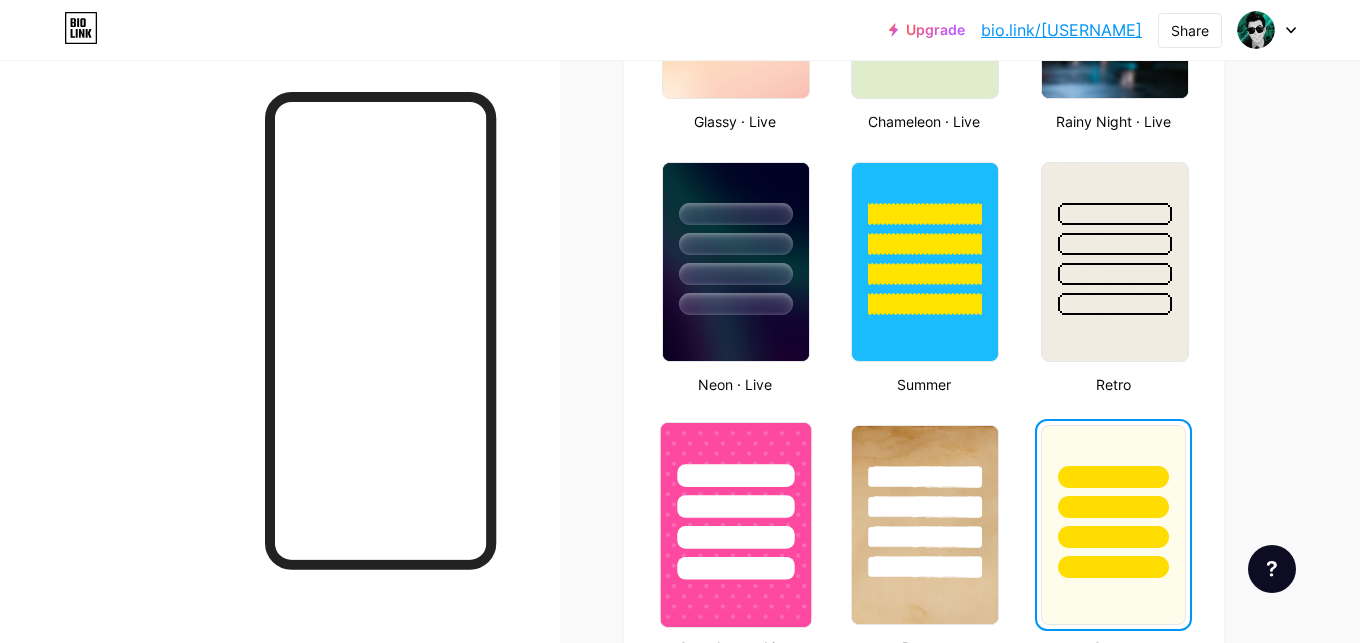 scroll, scrollTop: 1428, scrollLeft: 0, axis: vertical 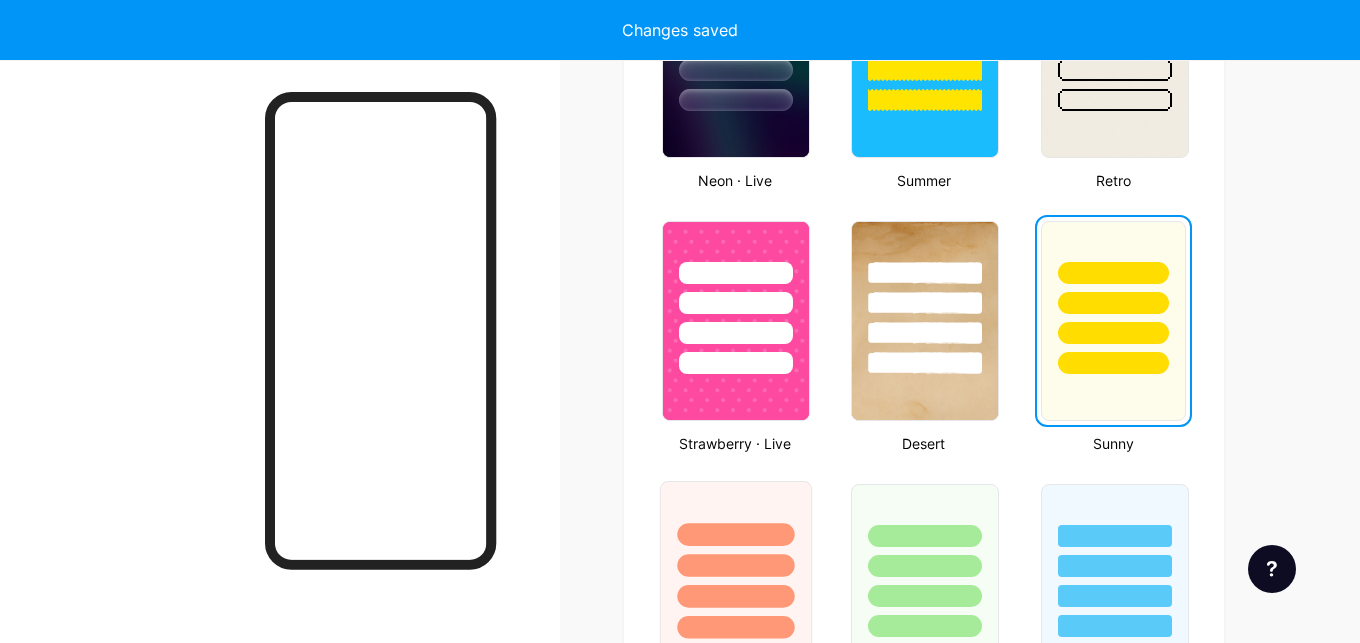 click at bounding box center [736, 560] 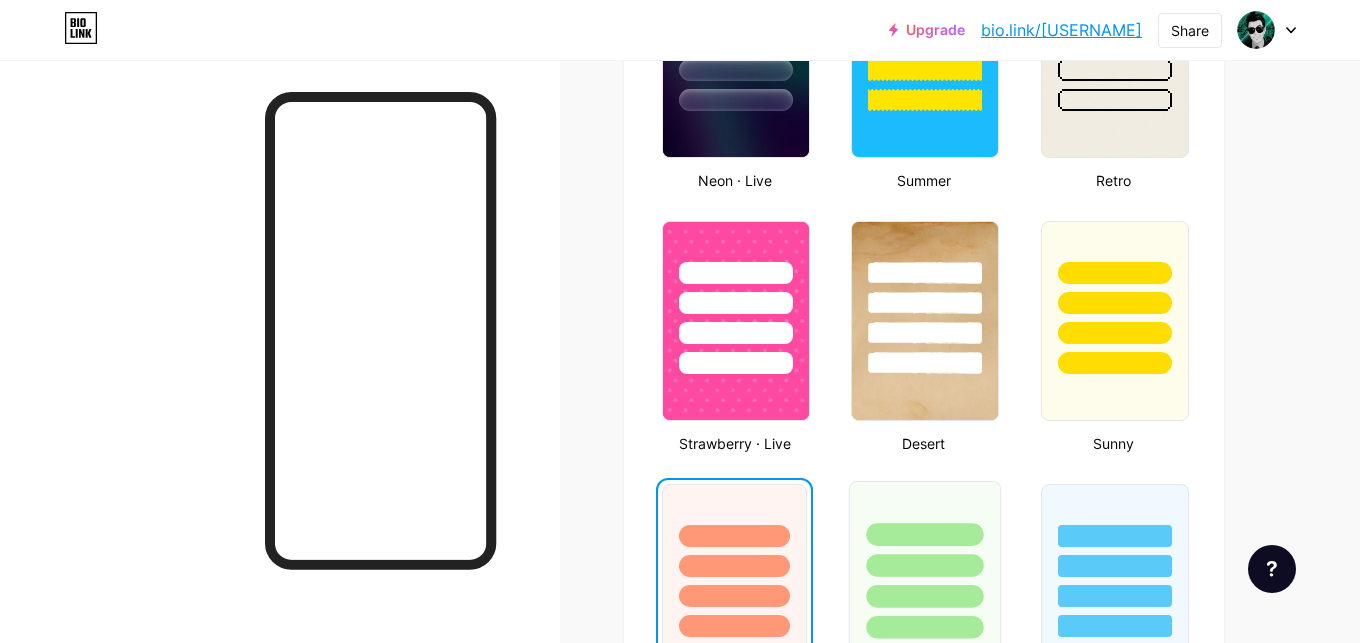 click at bounding box center [925, 565] 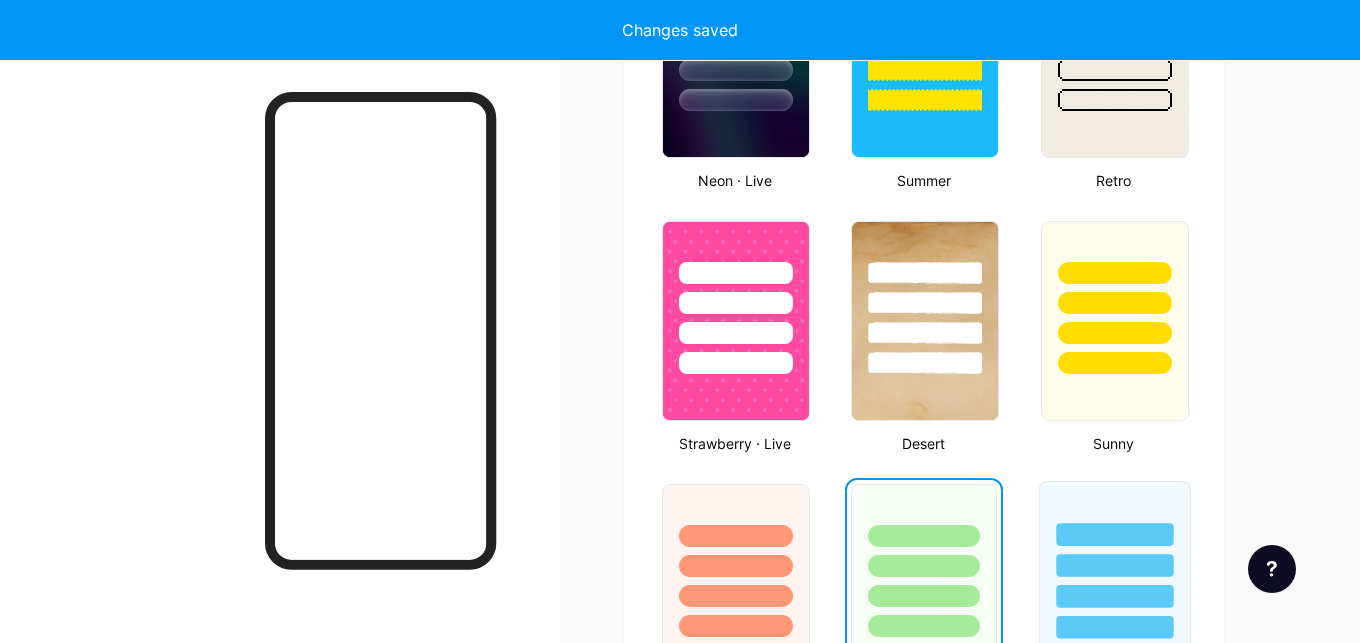 click at bounding box center [1114, 565] 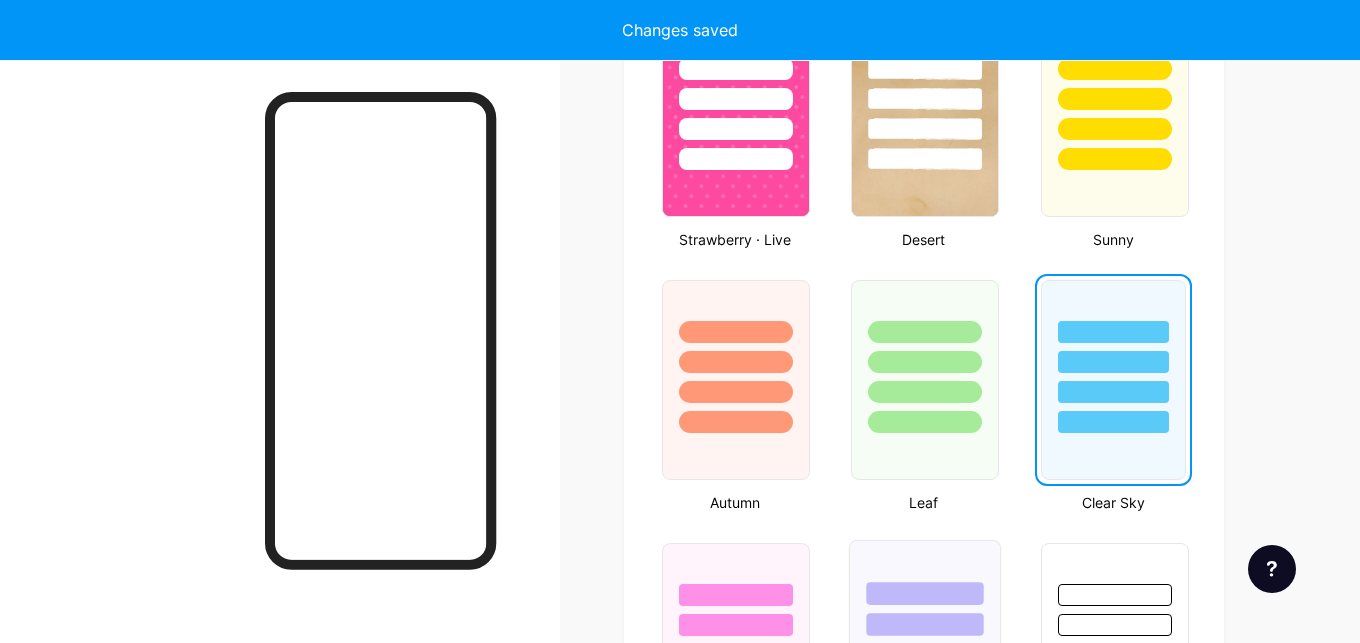 scroll, scrollTop: 1836, scrollLeft: 0, axis: vertical 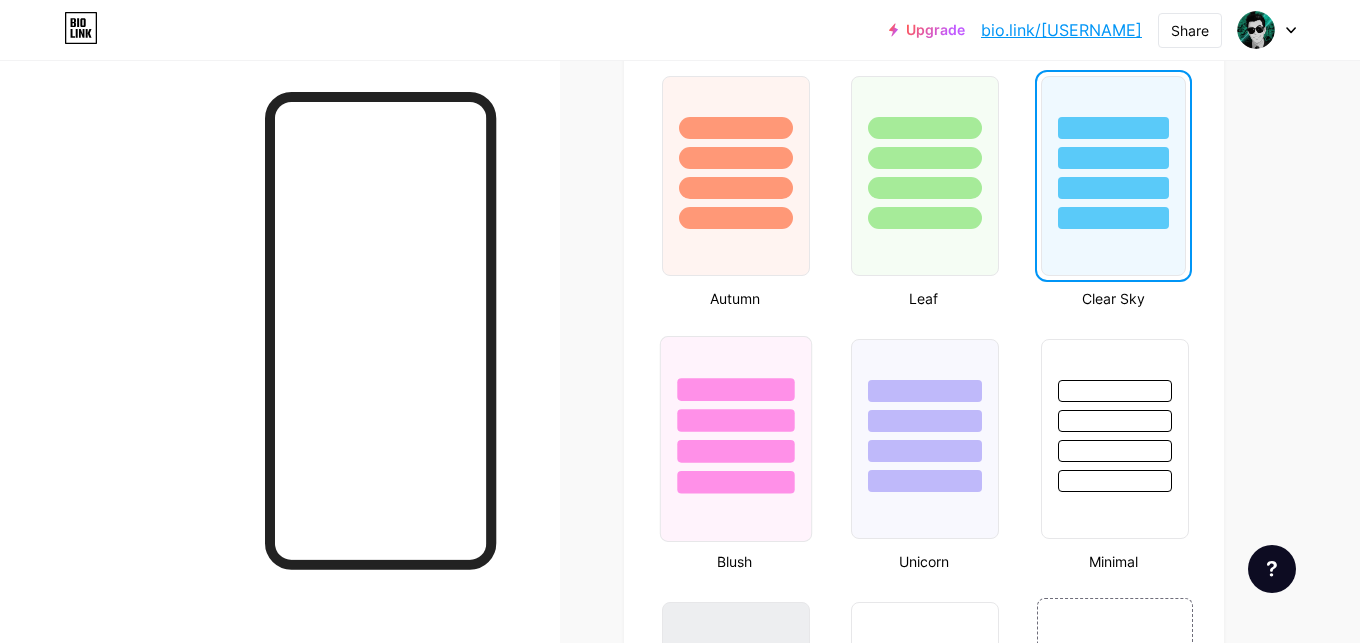 click at bounding box center (735, 420) 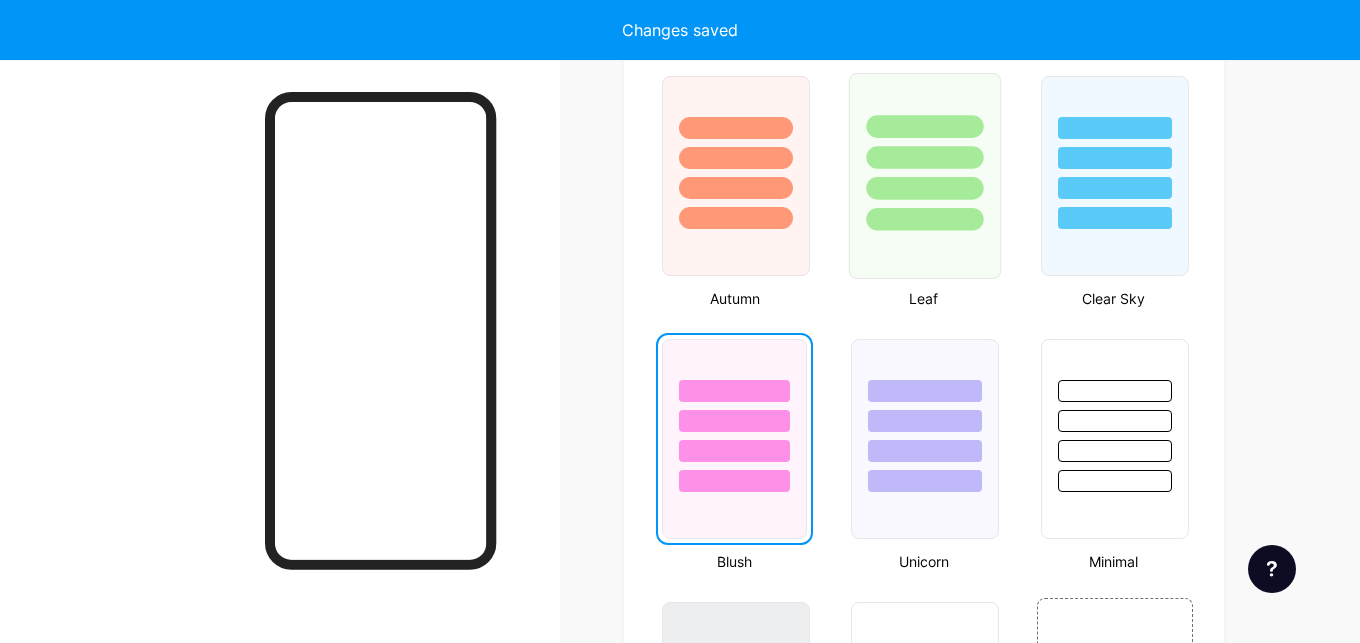 click at bounding box center (925, 219) 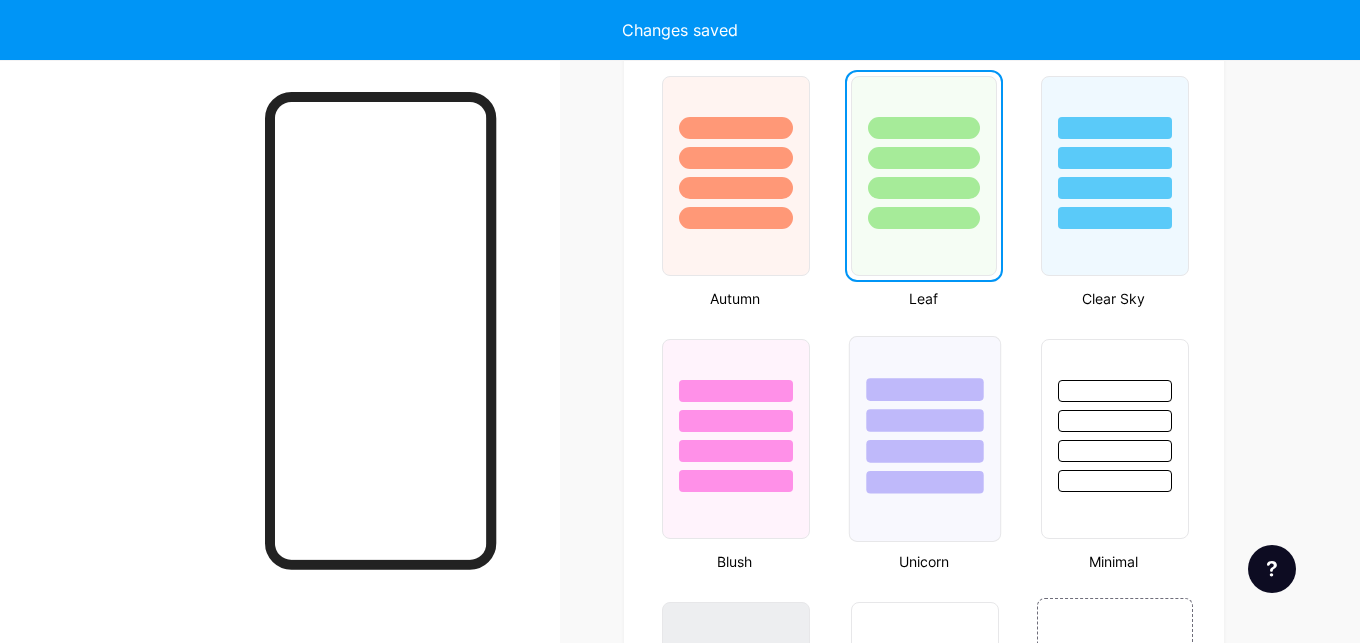 click at bounding box center [925, 415] 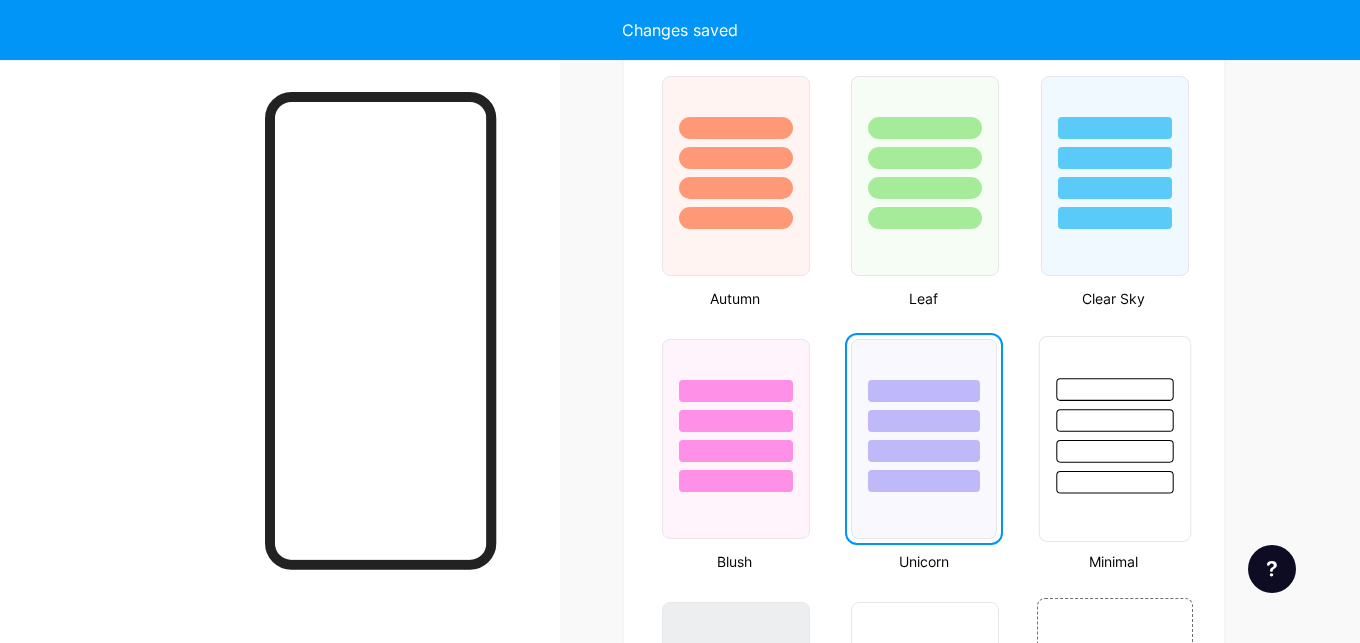 click at bounding box center [1114, 451] 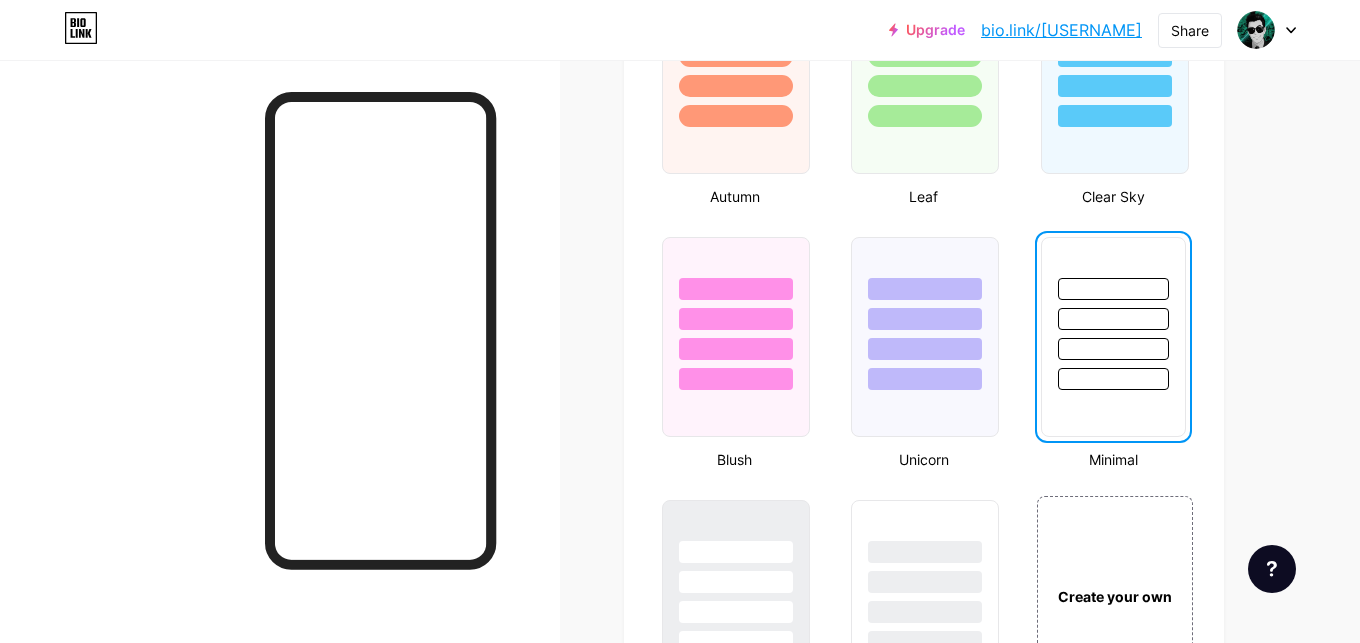 scroll, scrollTop: 2040, scrollLeft: 0, axis: vertical 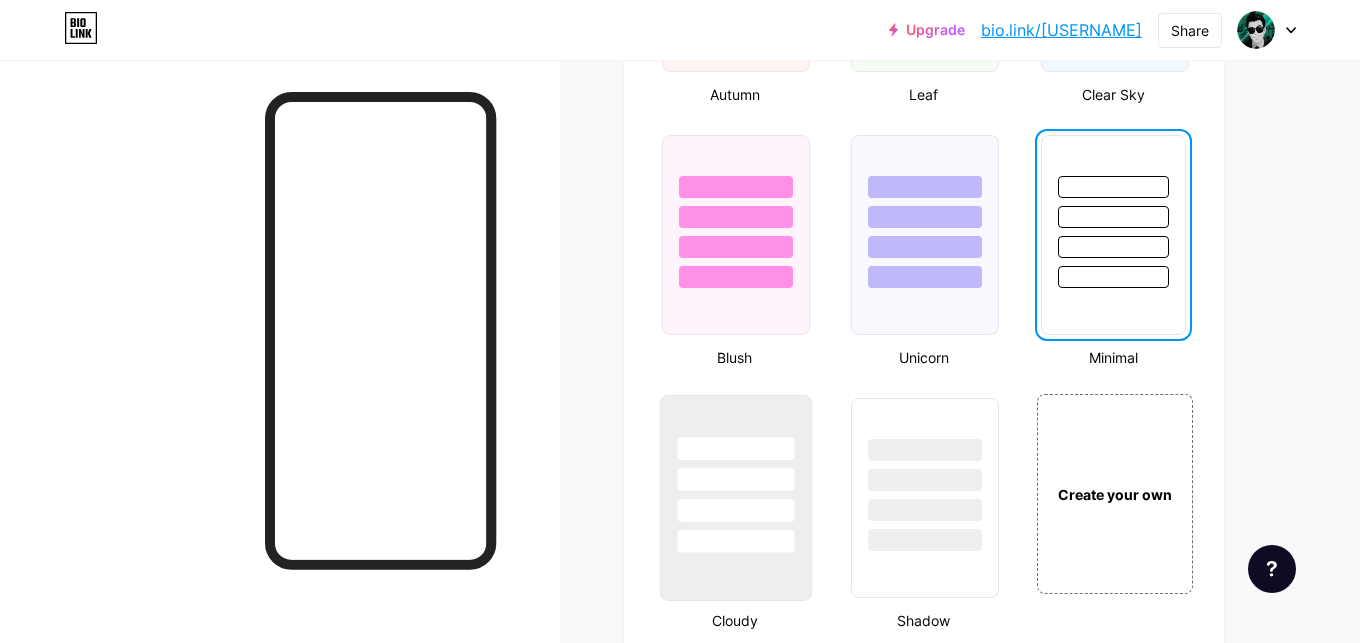 click at bounding box center [735, 479] 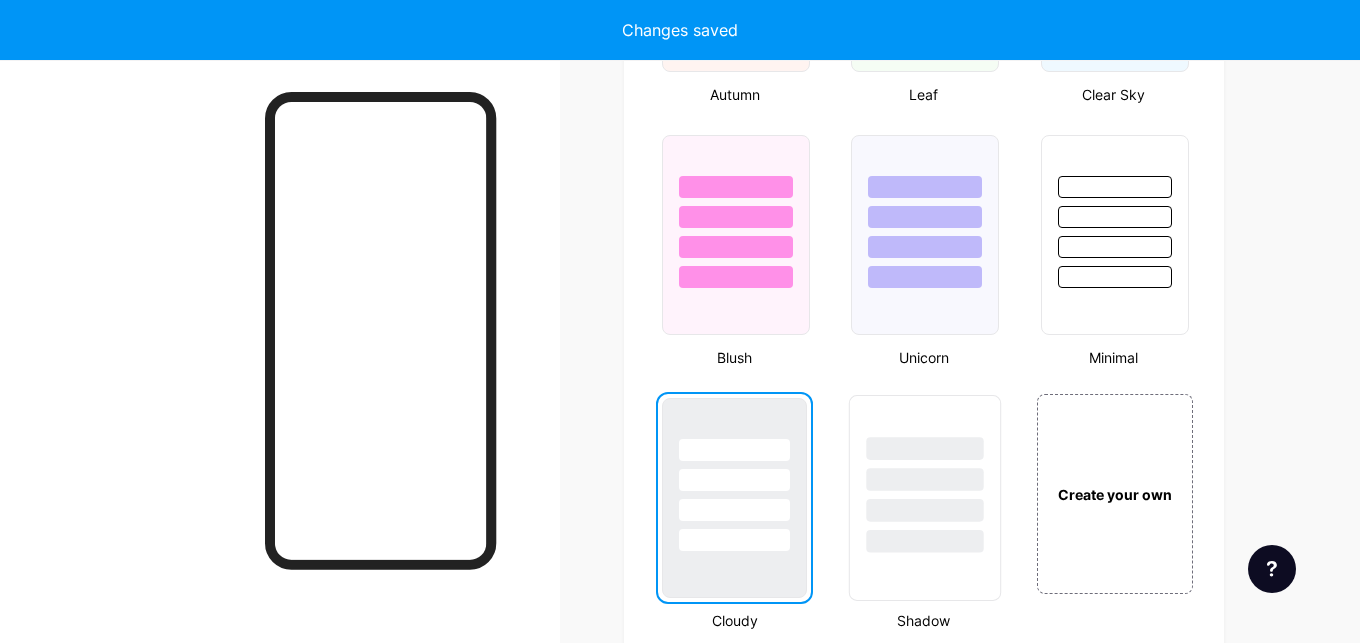 click at bounding box center (925, 479) 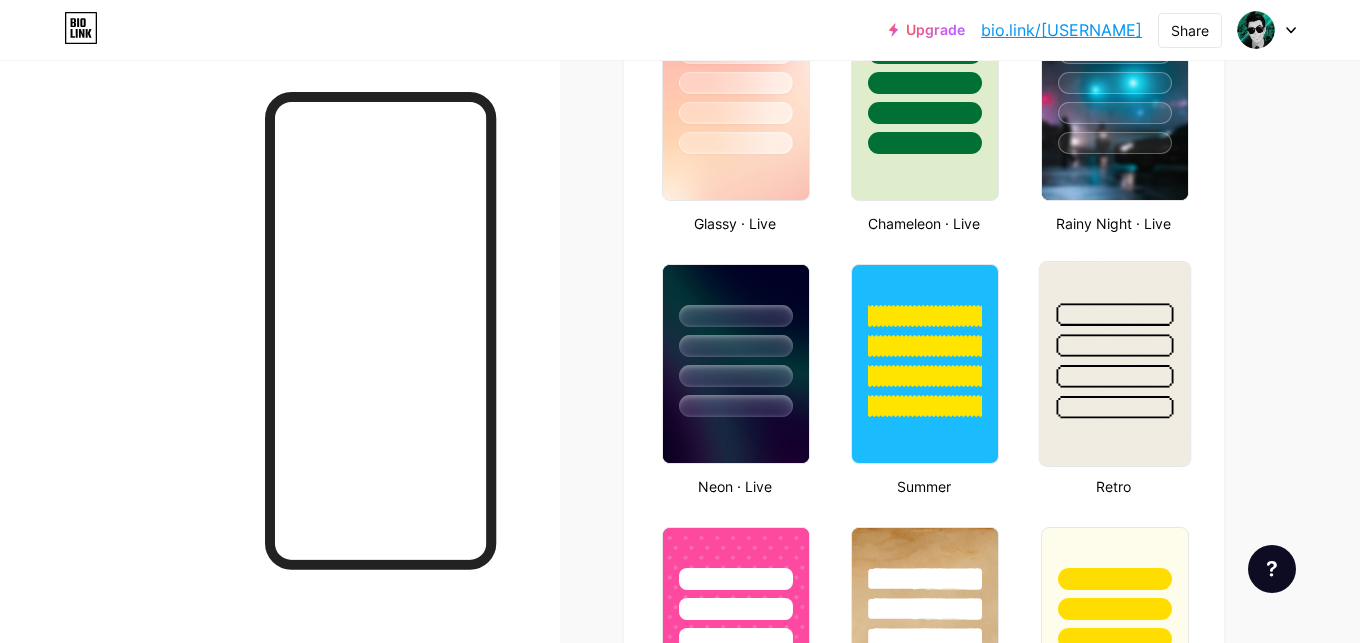 scroll, scrollTop: 918, scrollLeft: 0, axis: vertical 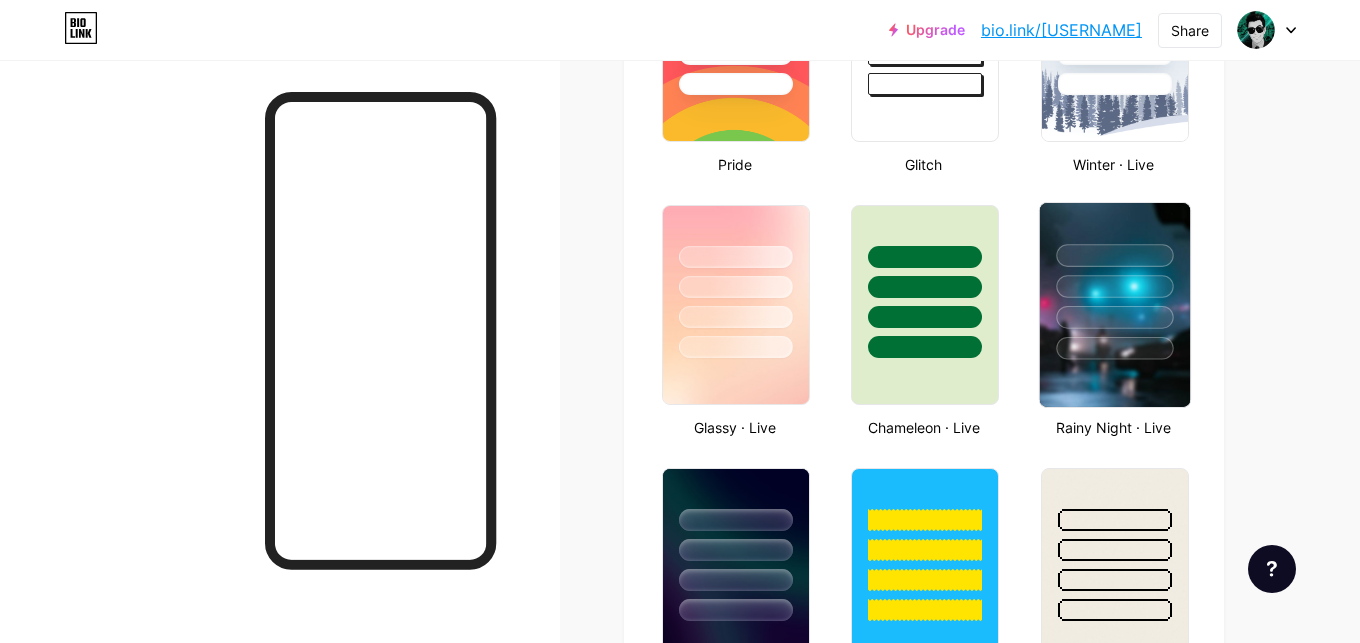 click at bounding box center (1114, 317) 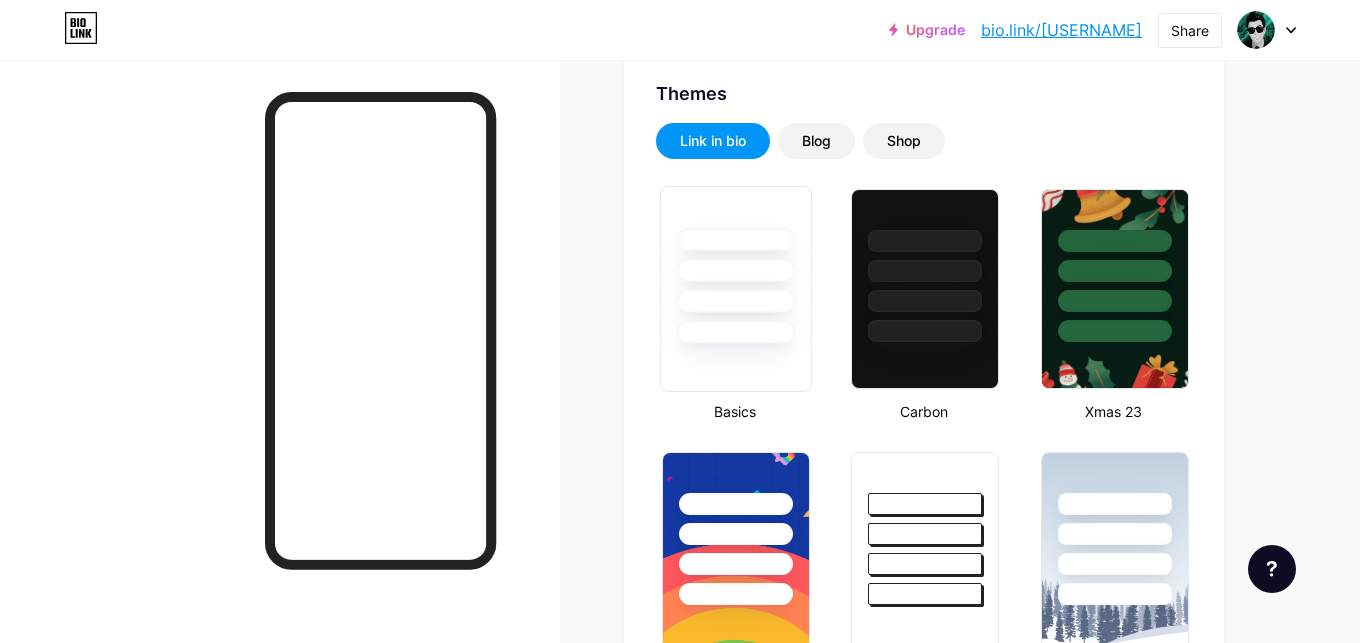 scroll, scrollTop: 0, scrollLeft: 0, axis: both 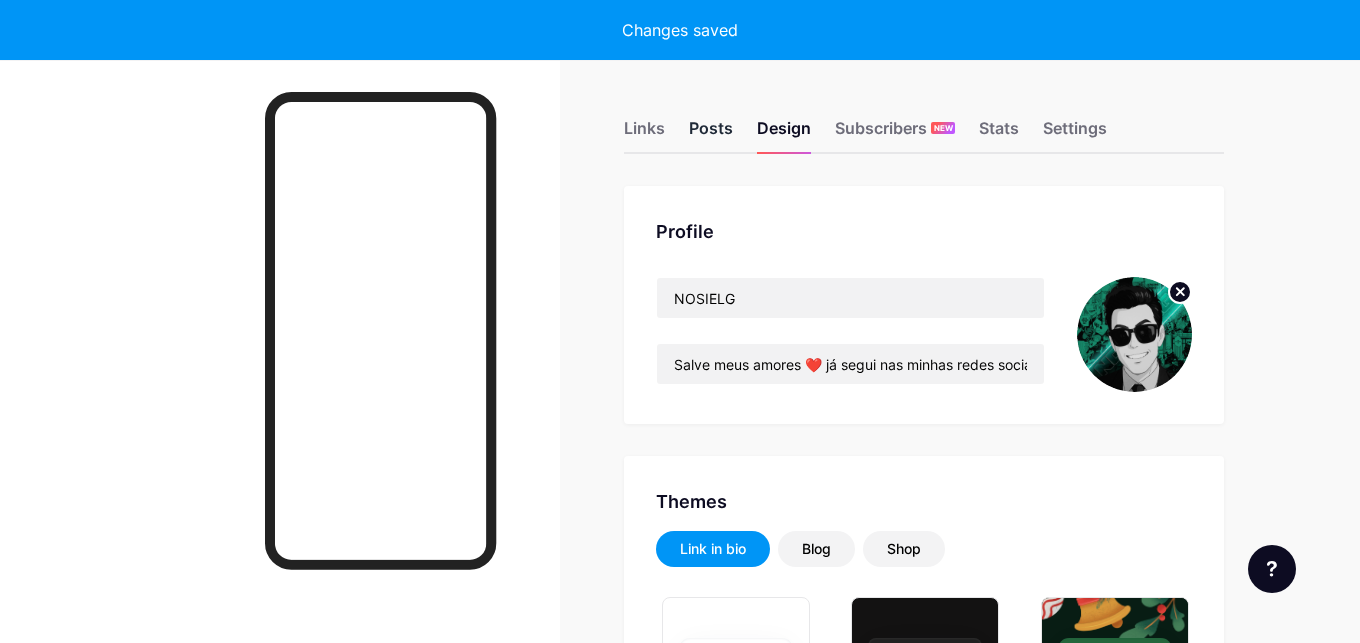 click on "Posts" at bounding box center [711, 134] 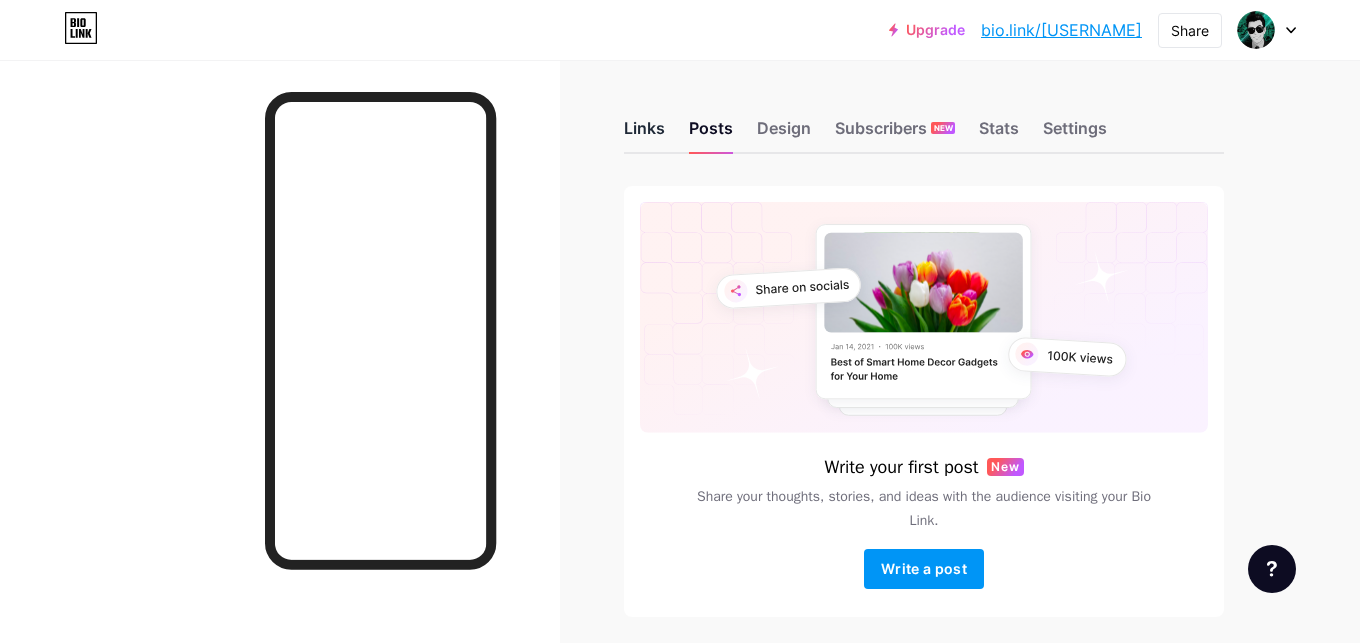 click on "Links" at bounding box center [644, 134] 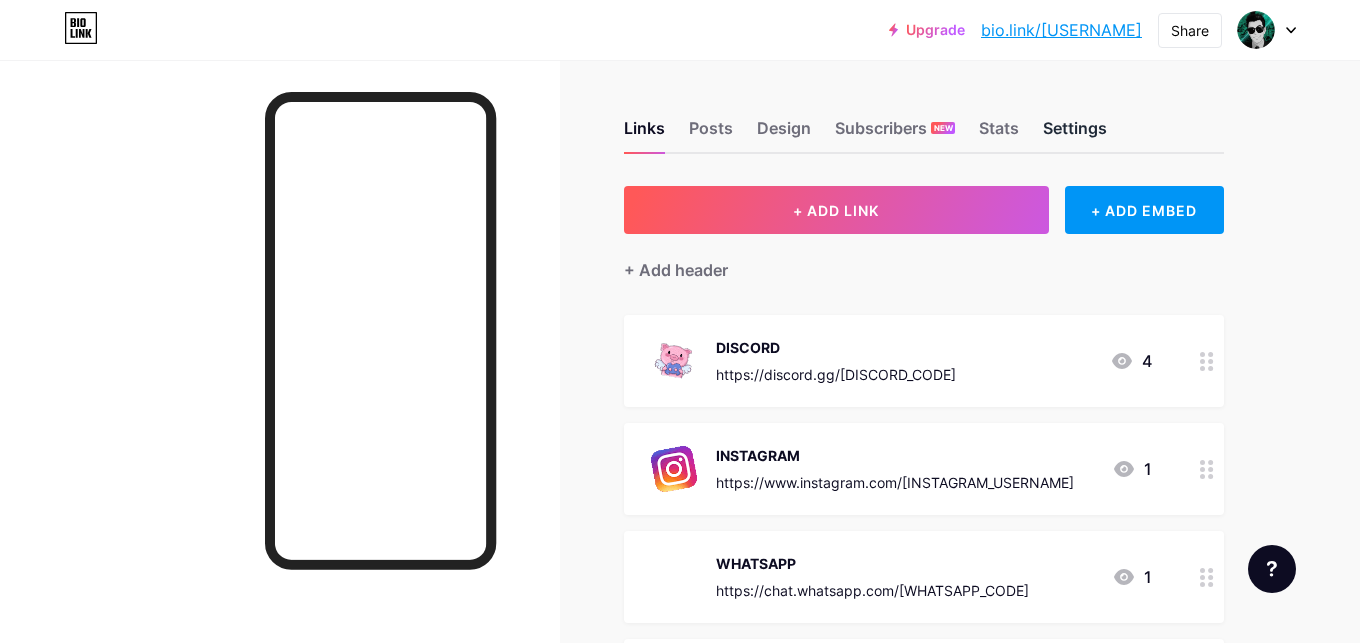 click on "Settings" at bounding box center (1075, 134) 